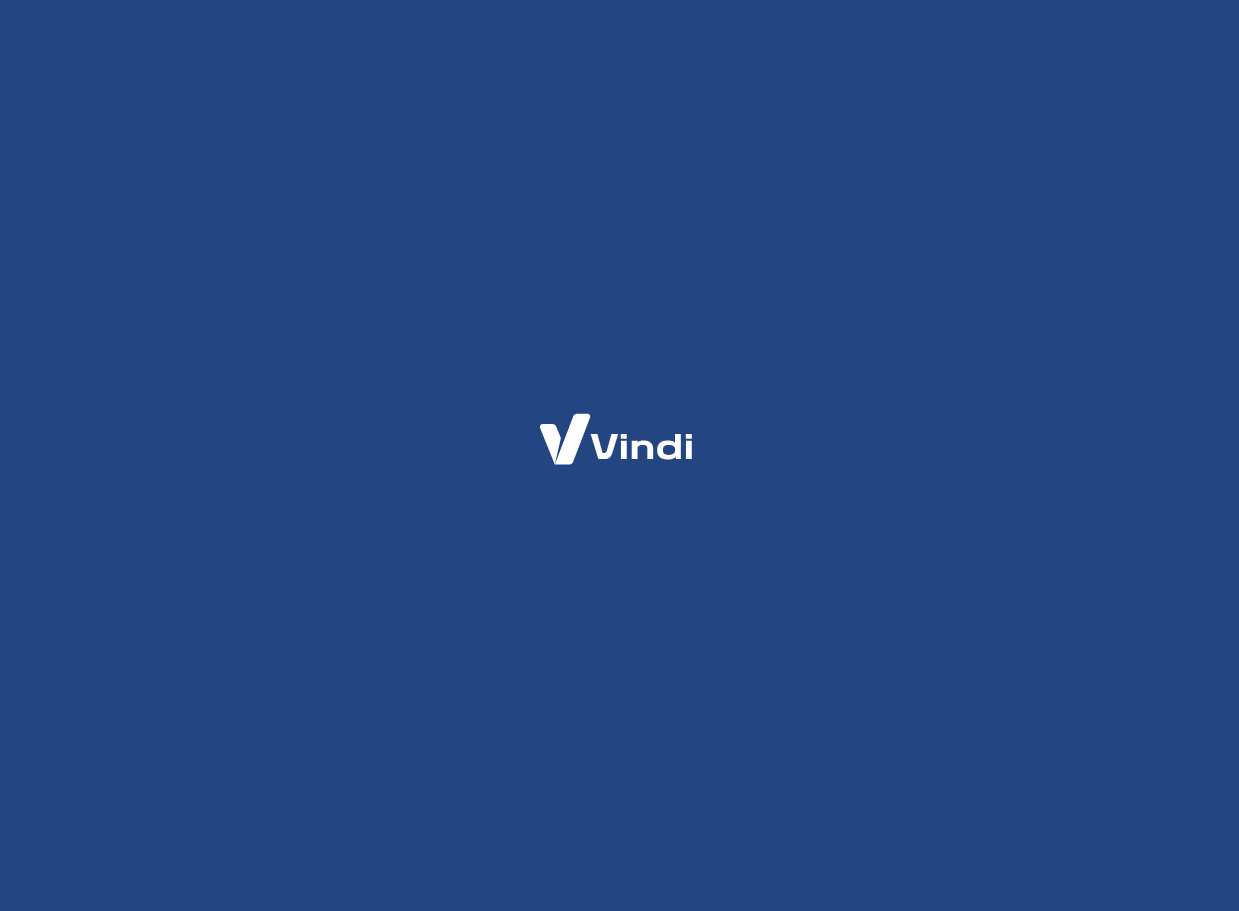 scroll, scrollTop: 0, scrollLeft: 0, axis: both 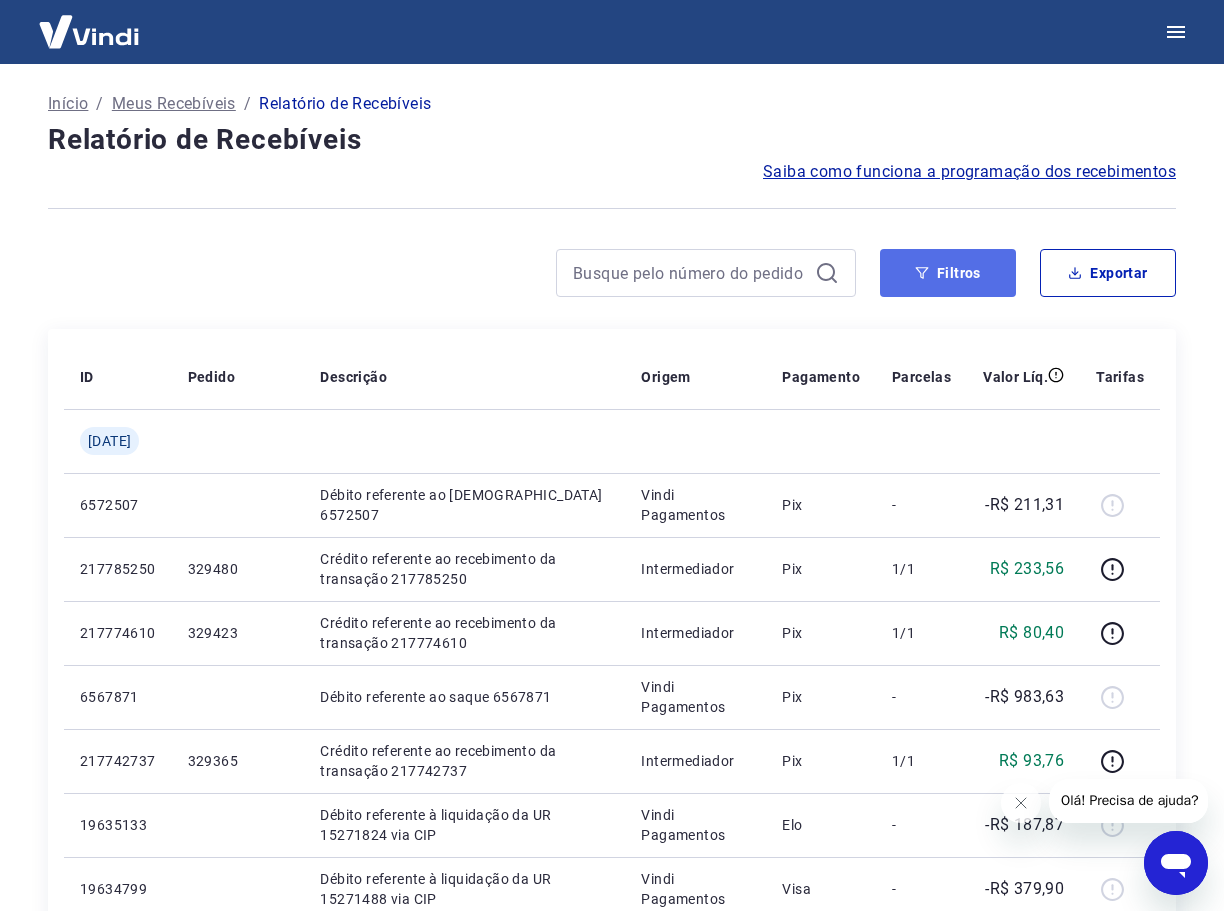 click on "Filtros" at bounding box center [948, 273] 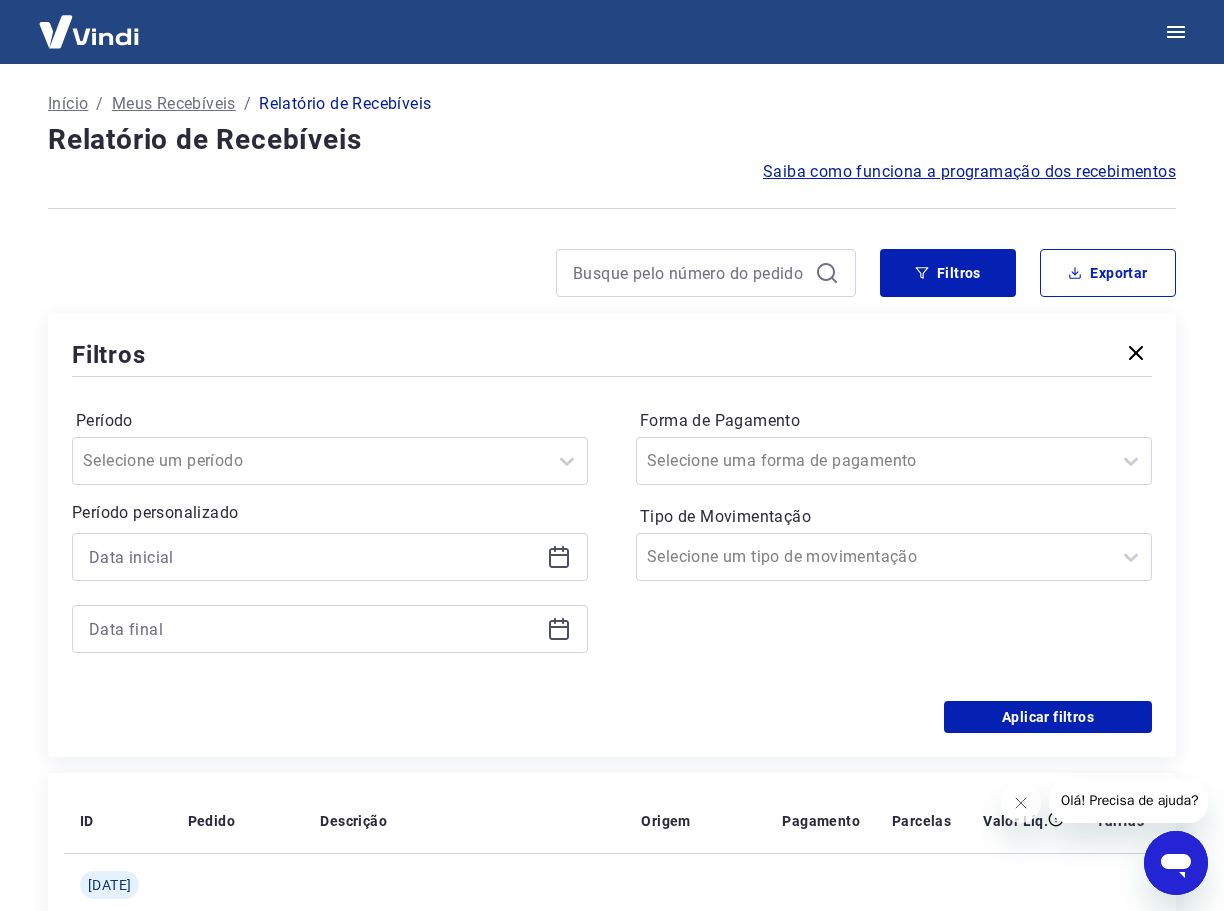 click 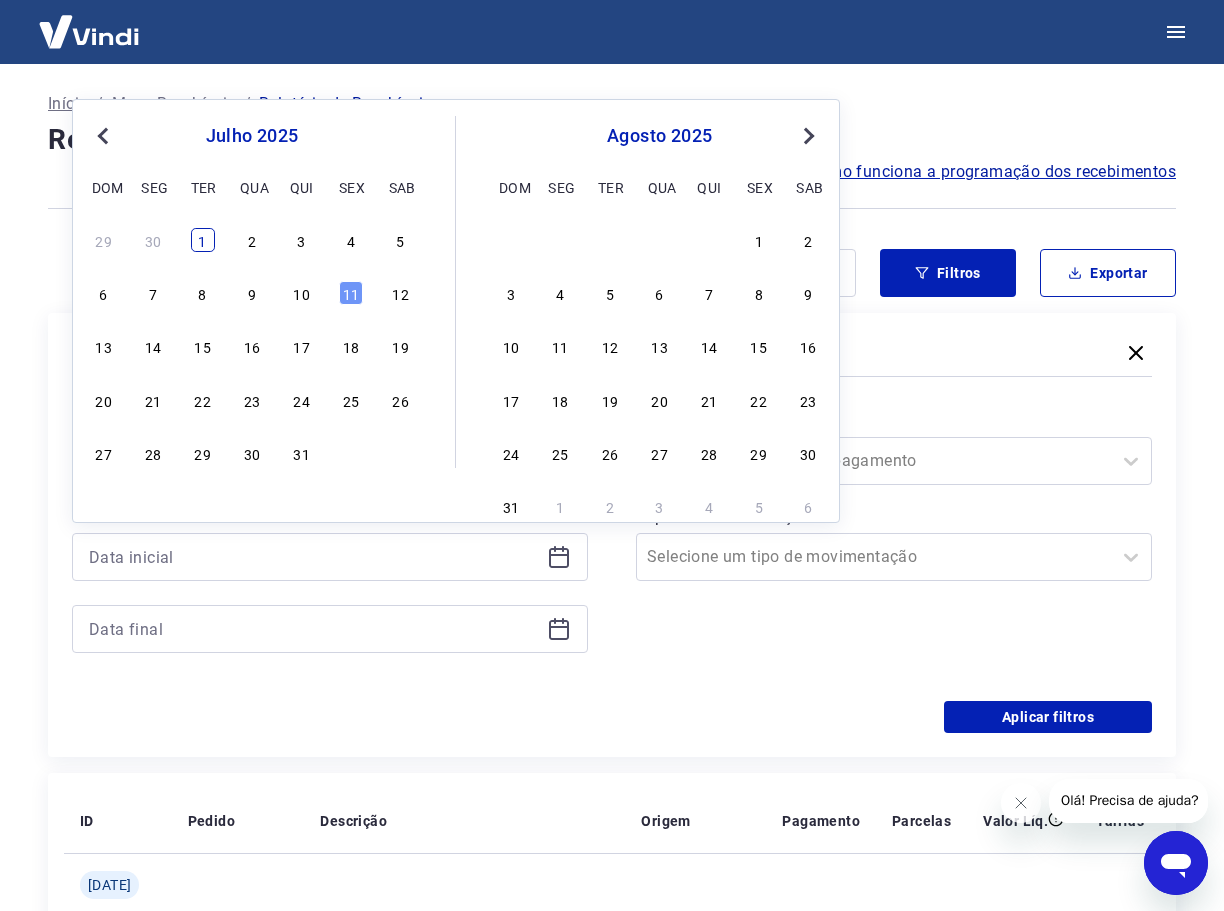 click on "1" at bounding box center (203, 240) 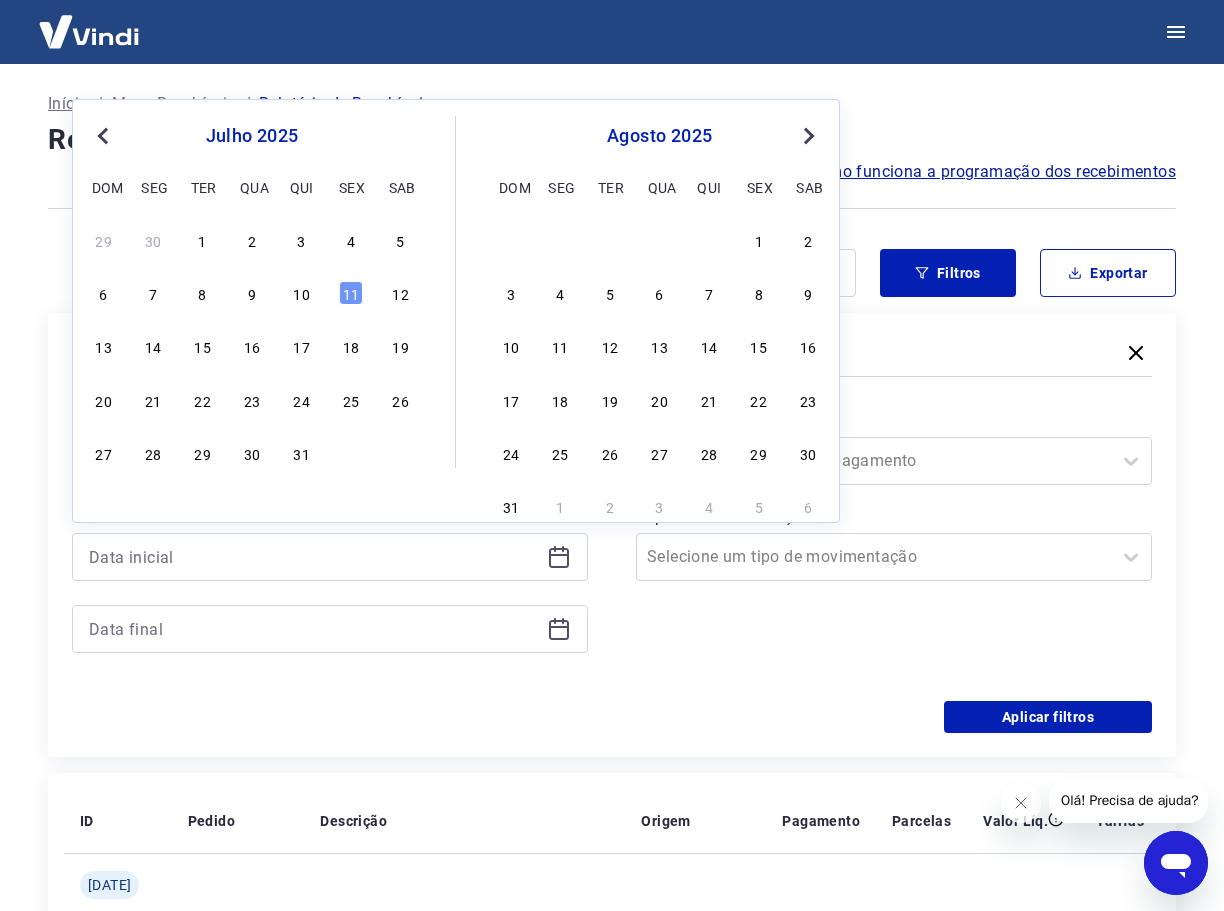 type on "[DATE]" 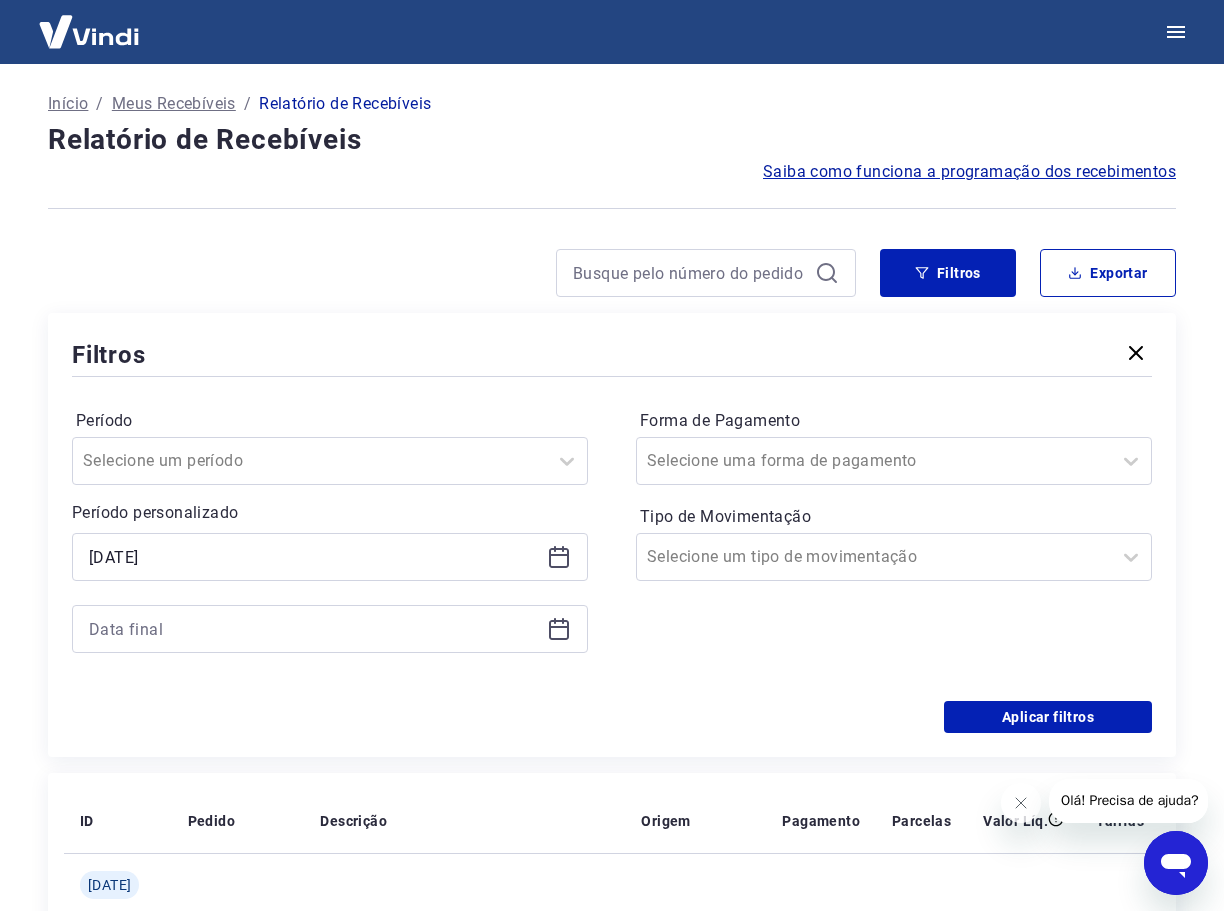 click 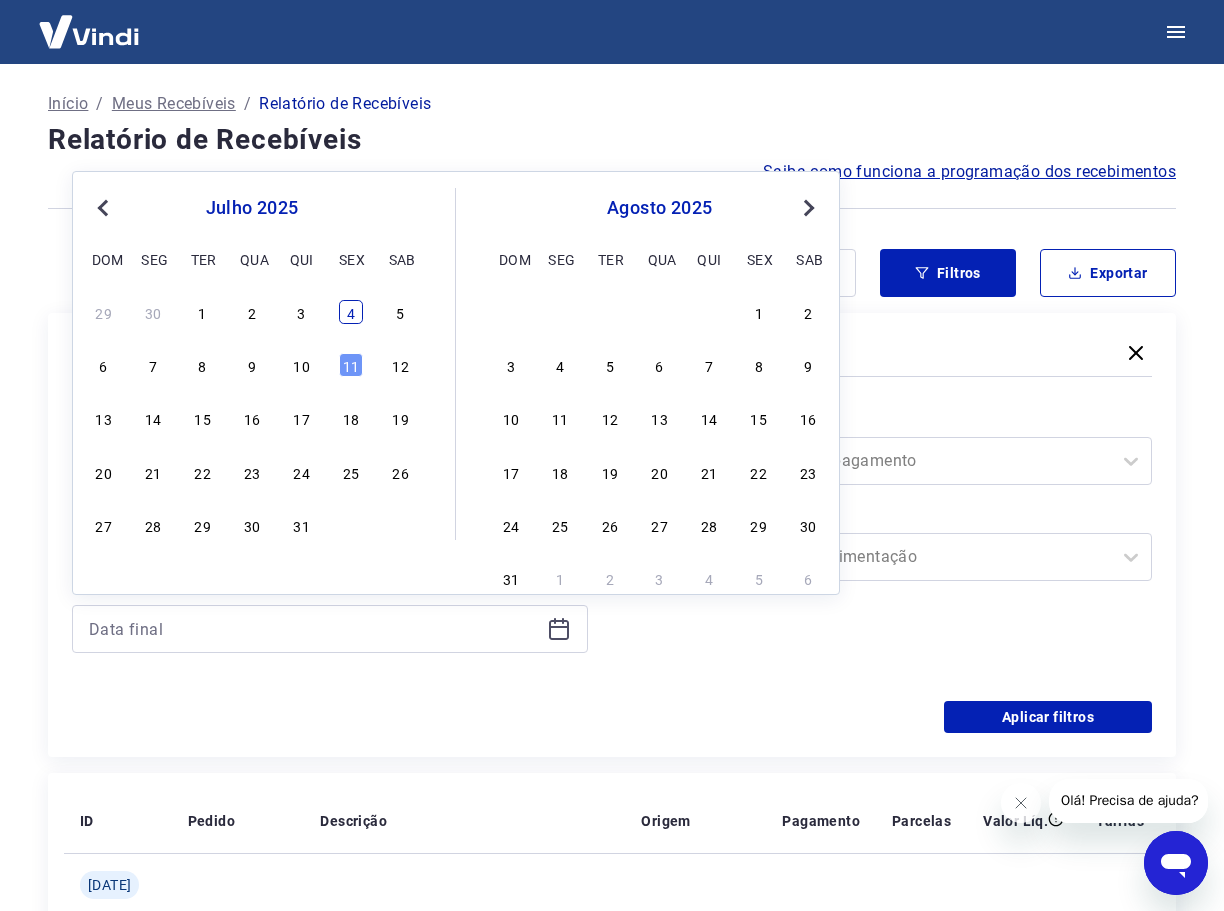 click on "4" at bounding box center [351, 312] 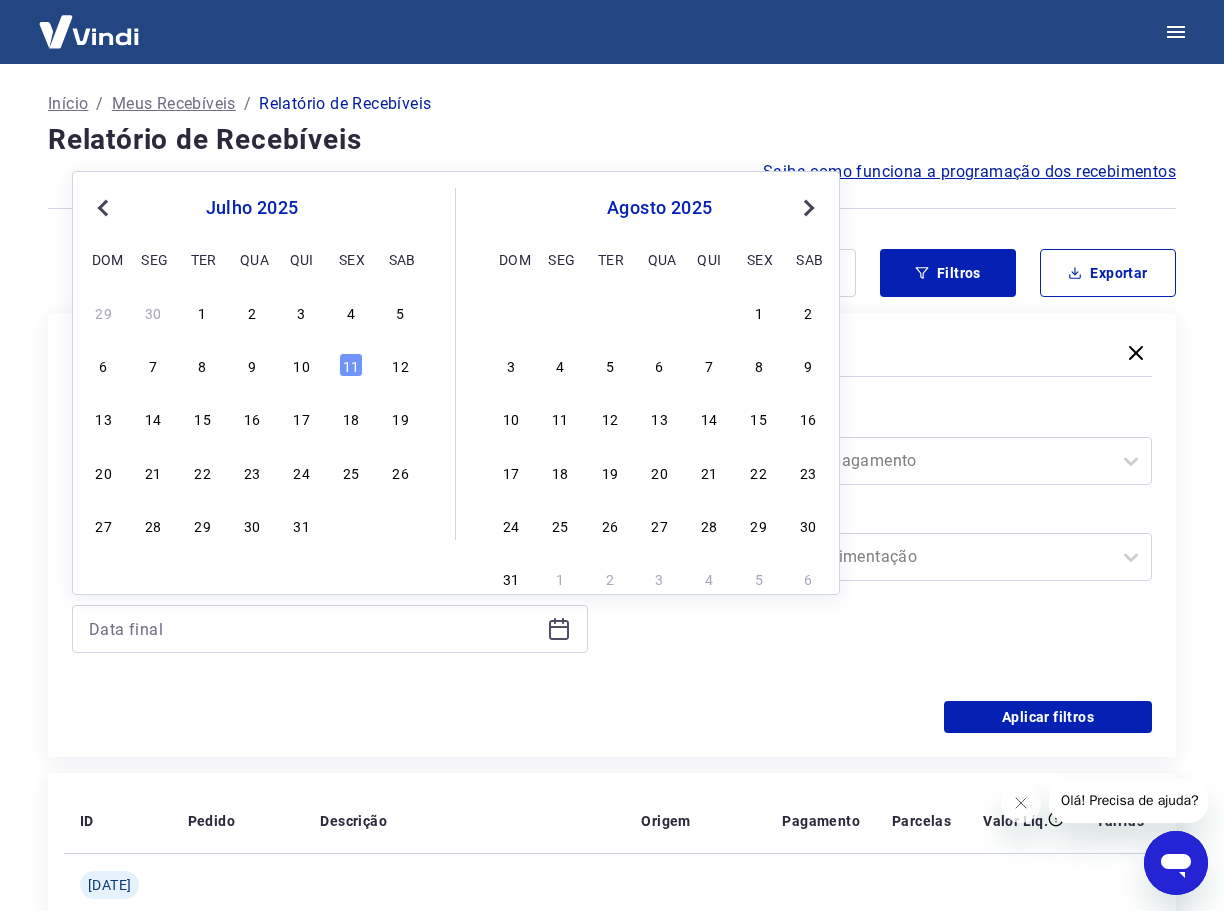 type on "[DATE]" 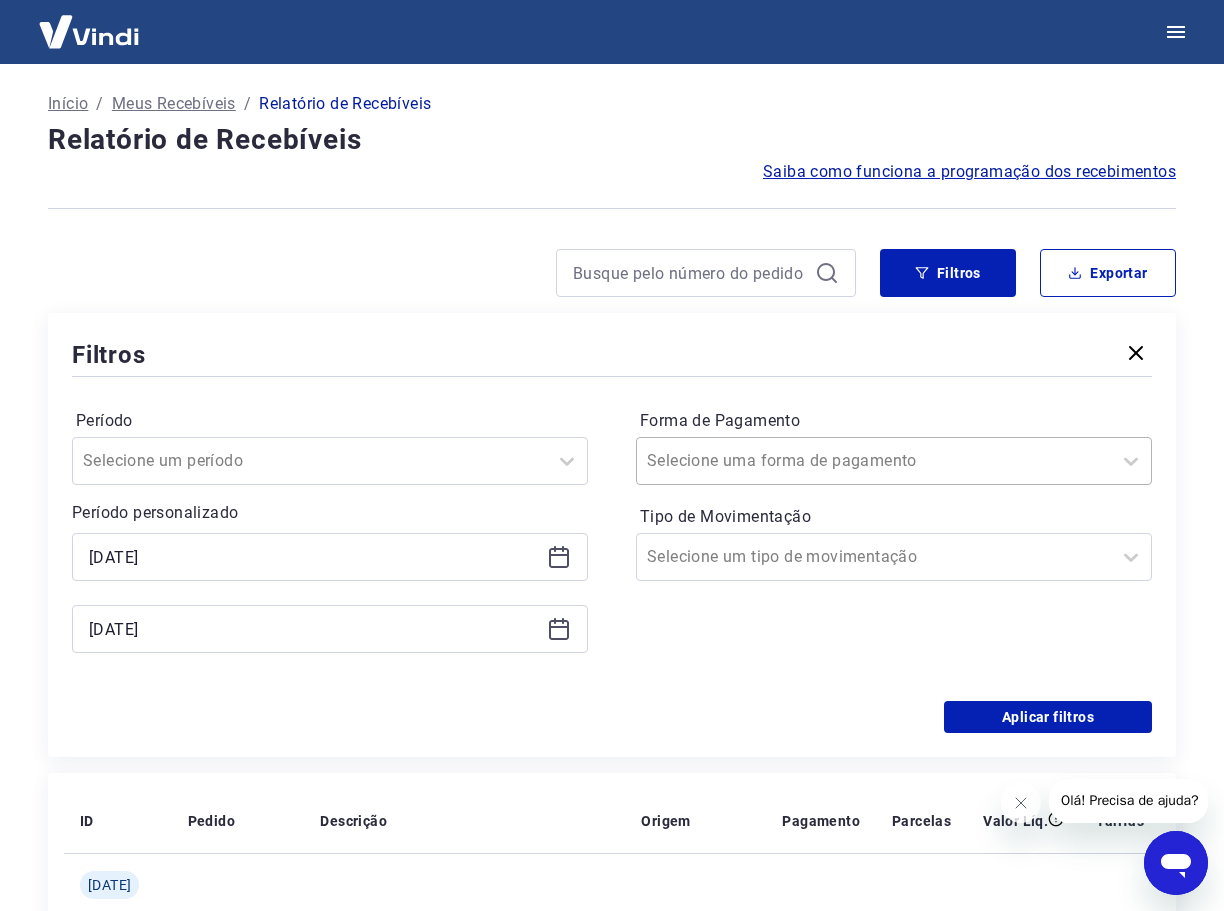 click on "Selecione uma forma de pagamento" at bounding box center (874, 461) 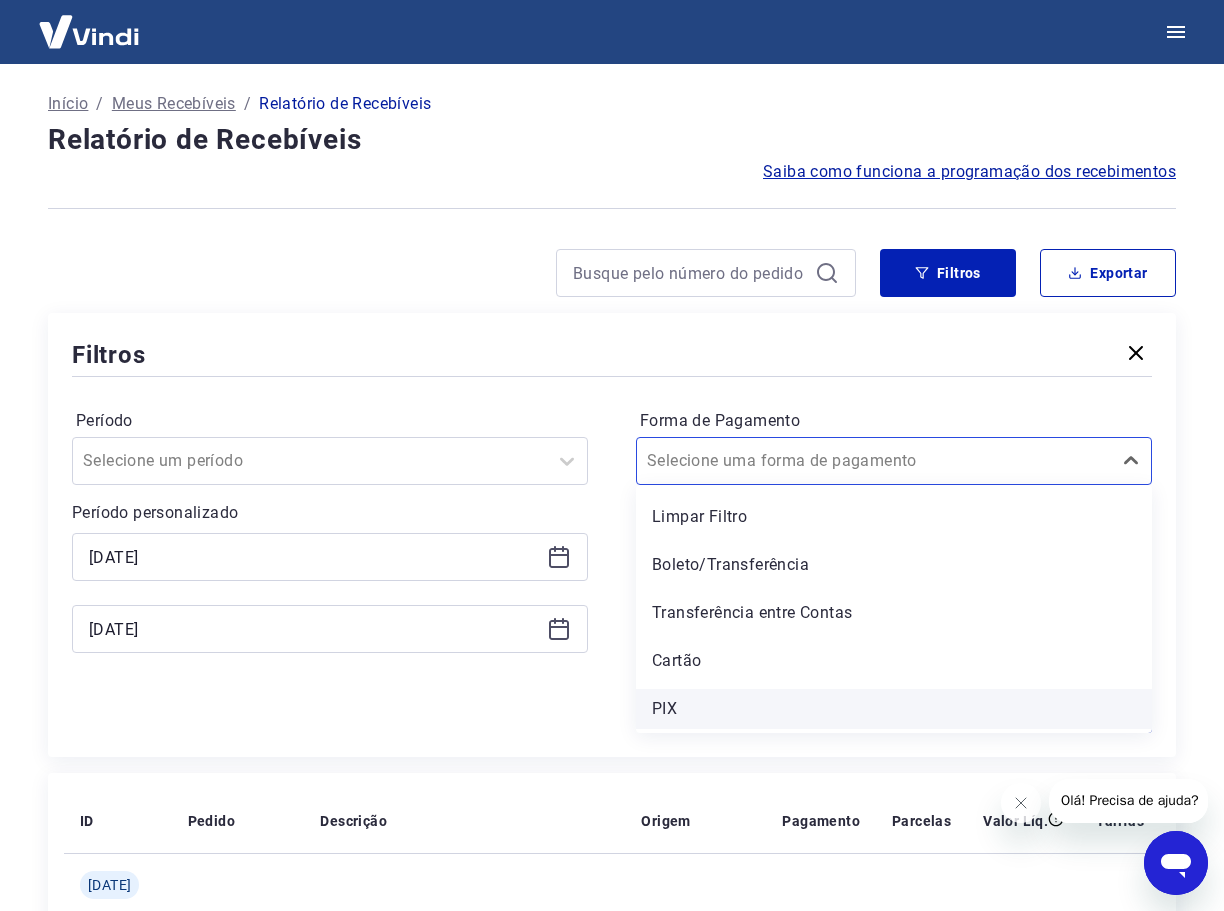 click on "PIX" at bounding box center [894, 709] 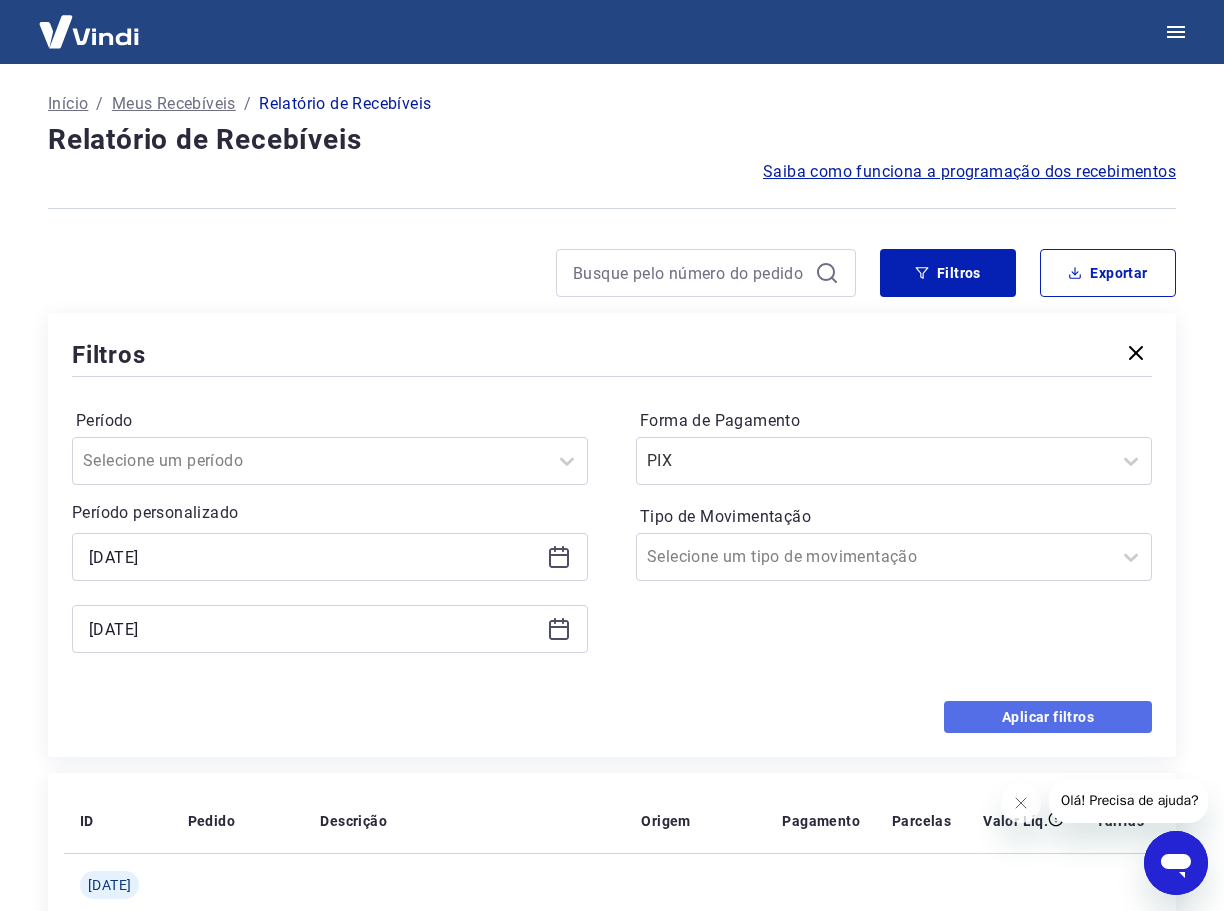 drag, startPoint x: 1024, startPoint y: 719, endPoint x: 4, endPoint y: 29, distance: 1231.4625 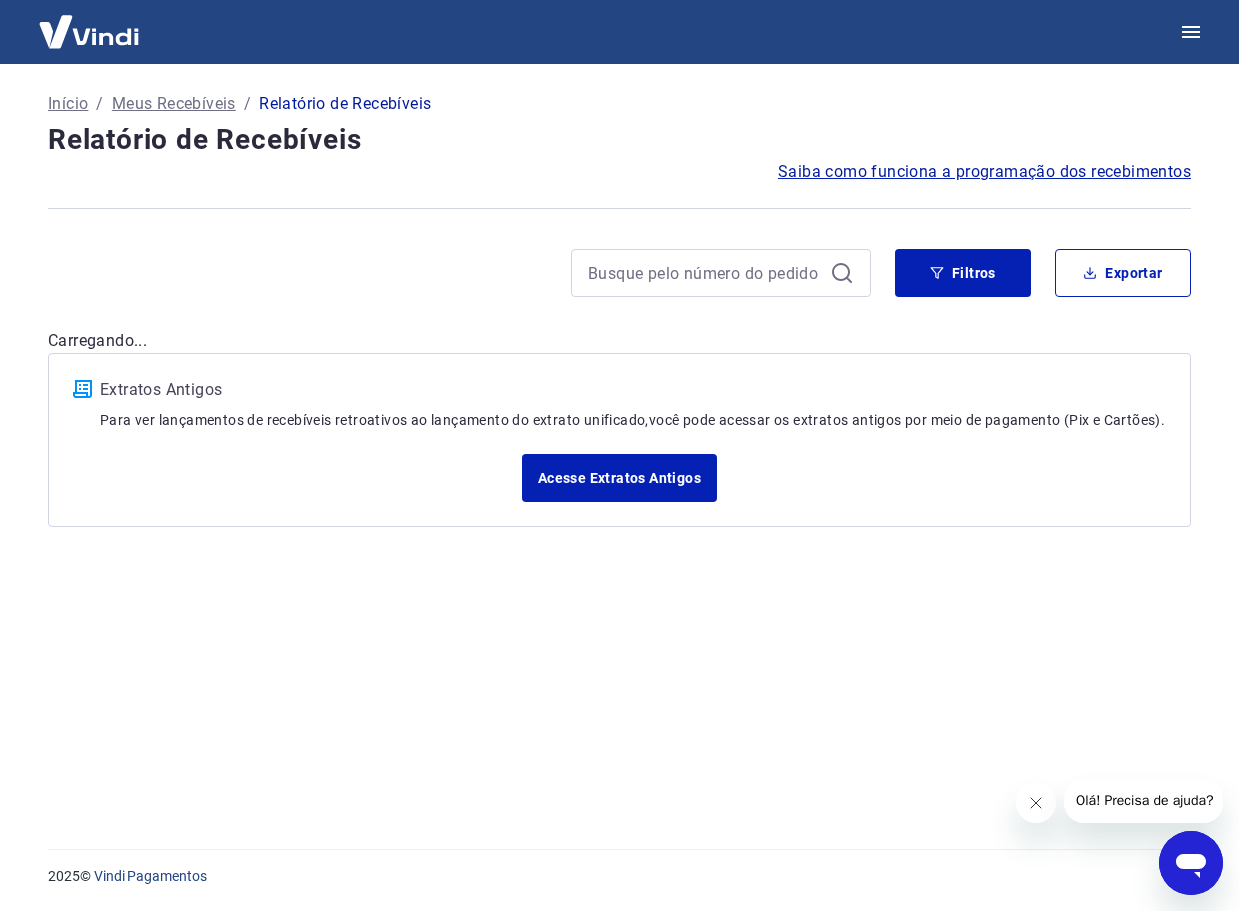 click at bounding box center [1035, 803] 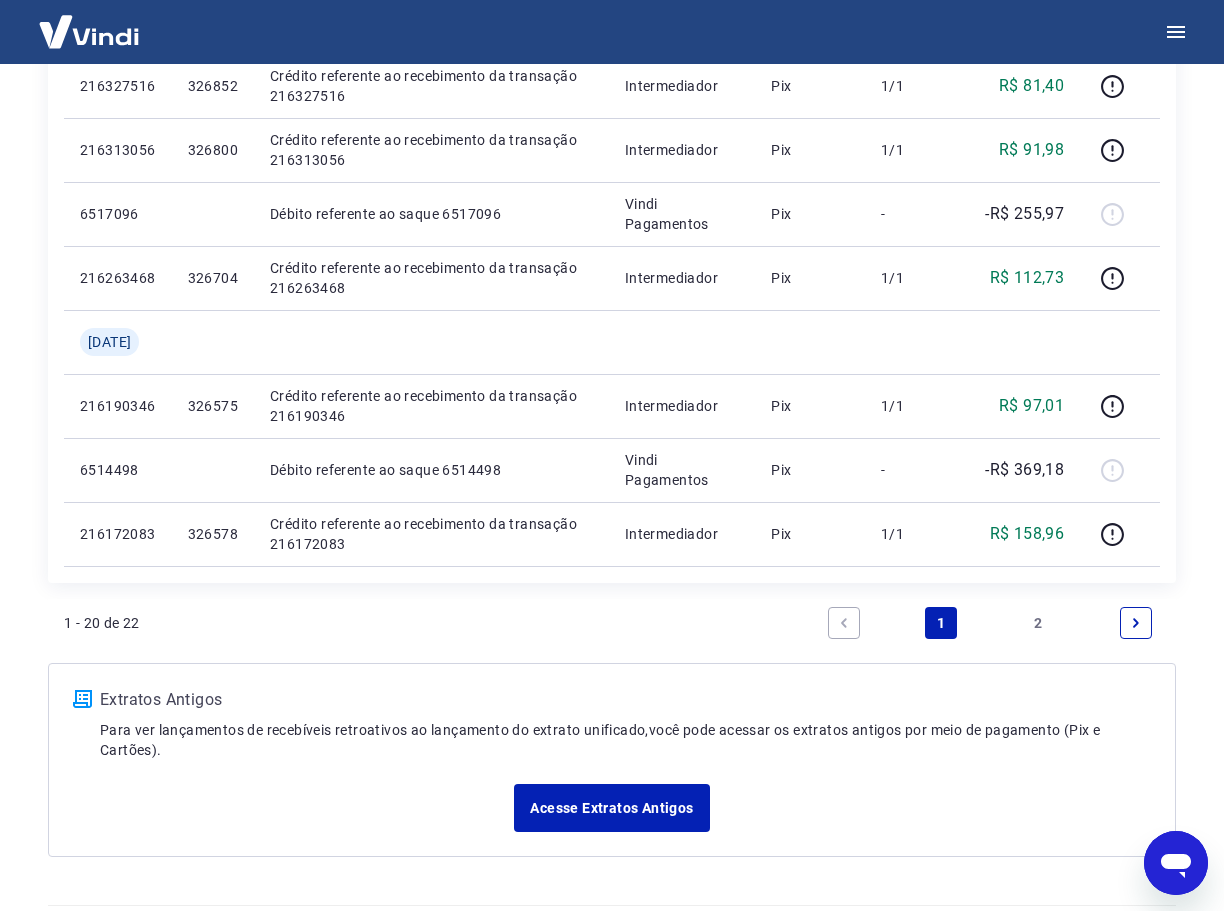 scroll, scrollTop: 1435, scrollLeft: 0, axis: vertical 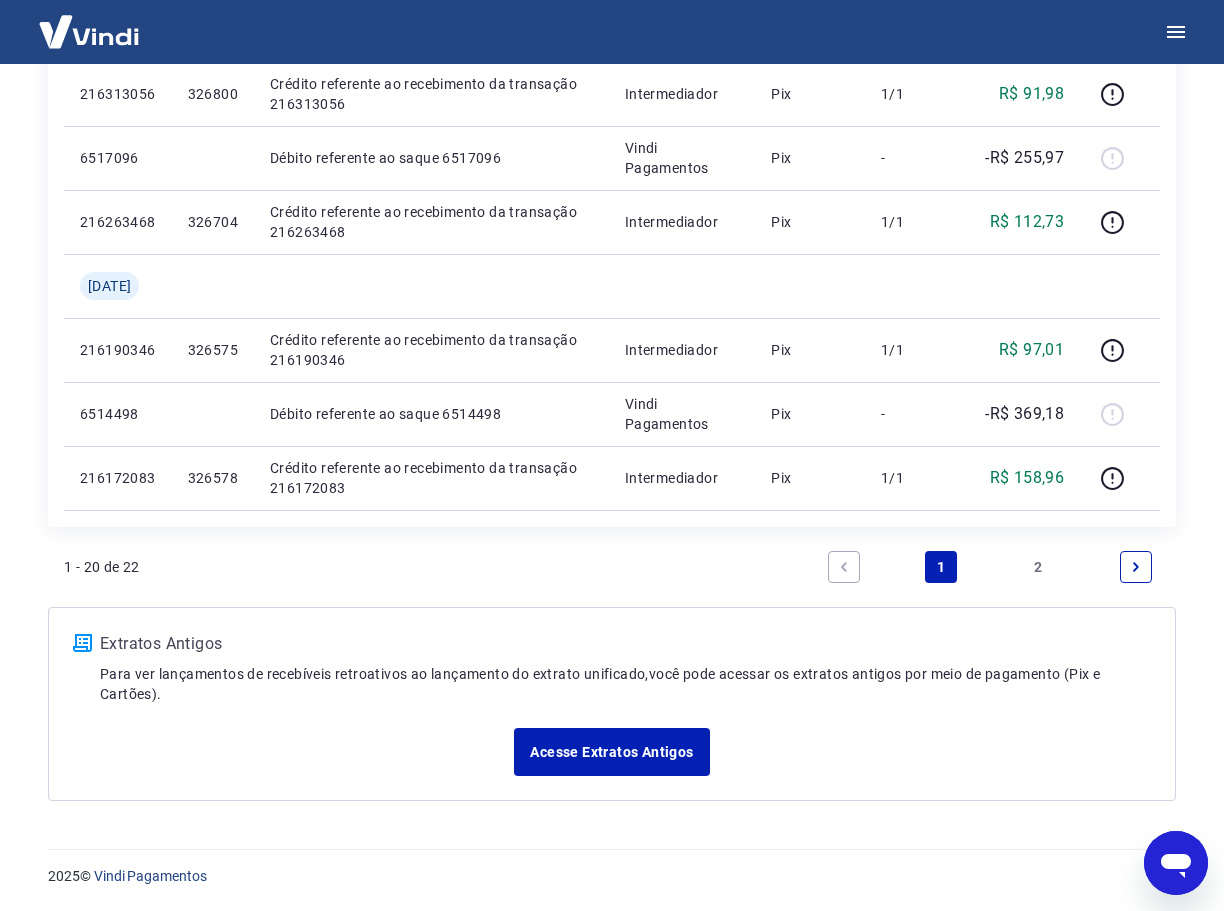 click on "2" at bounding box center (1039, 567) 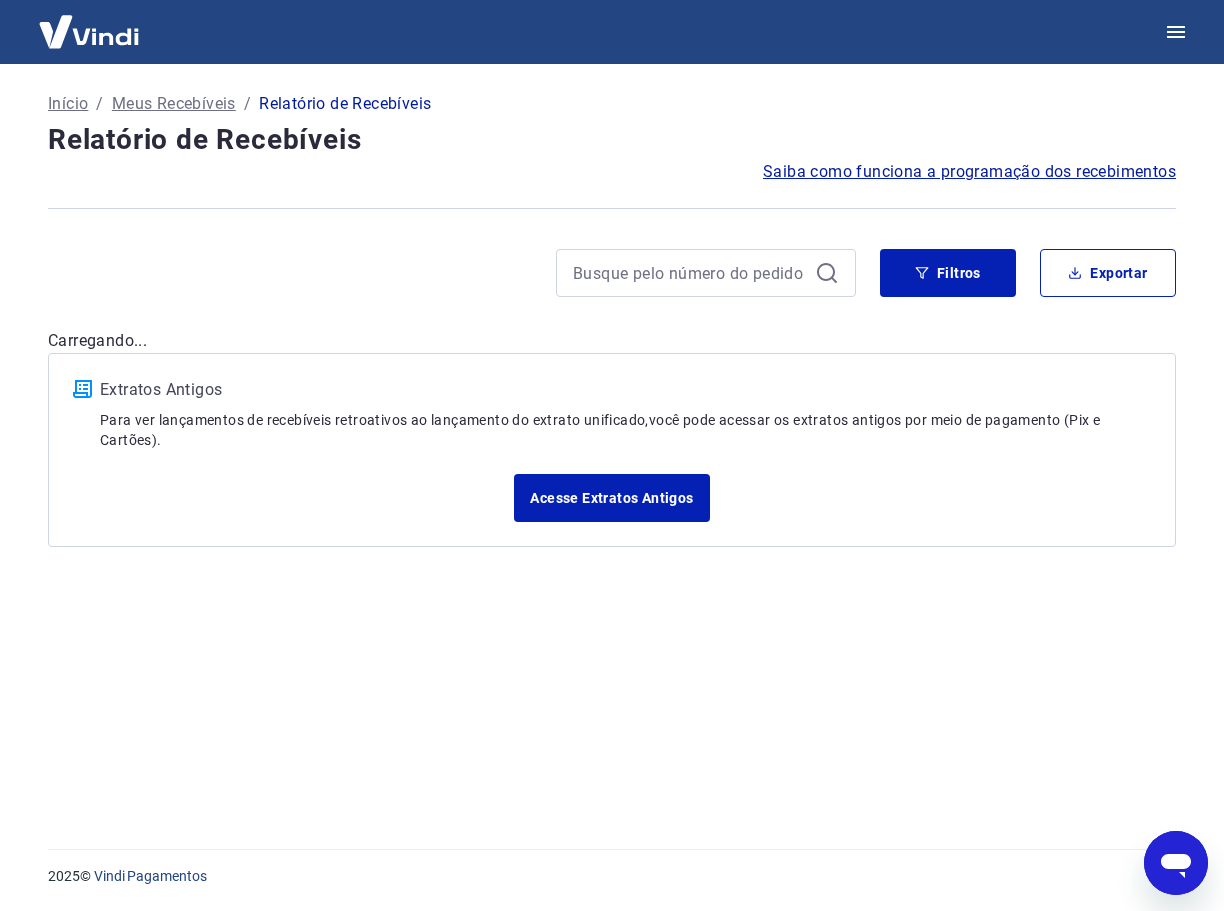 scroll, scrollTop: 0, scrollLeft: 0, axis: both 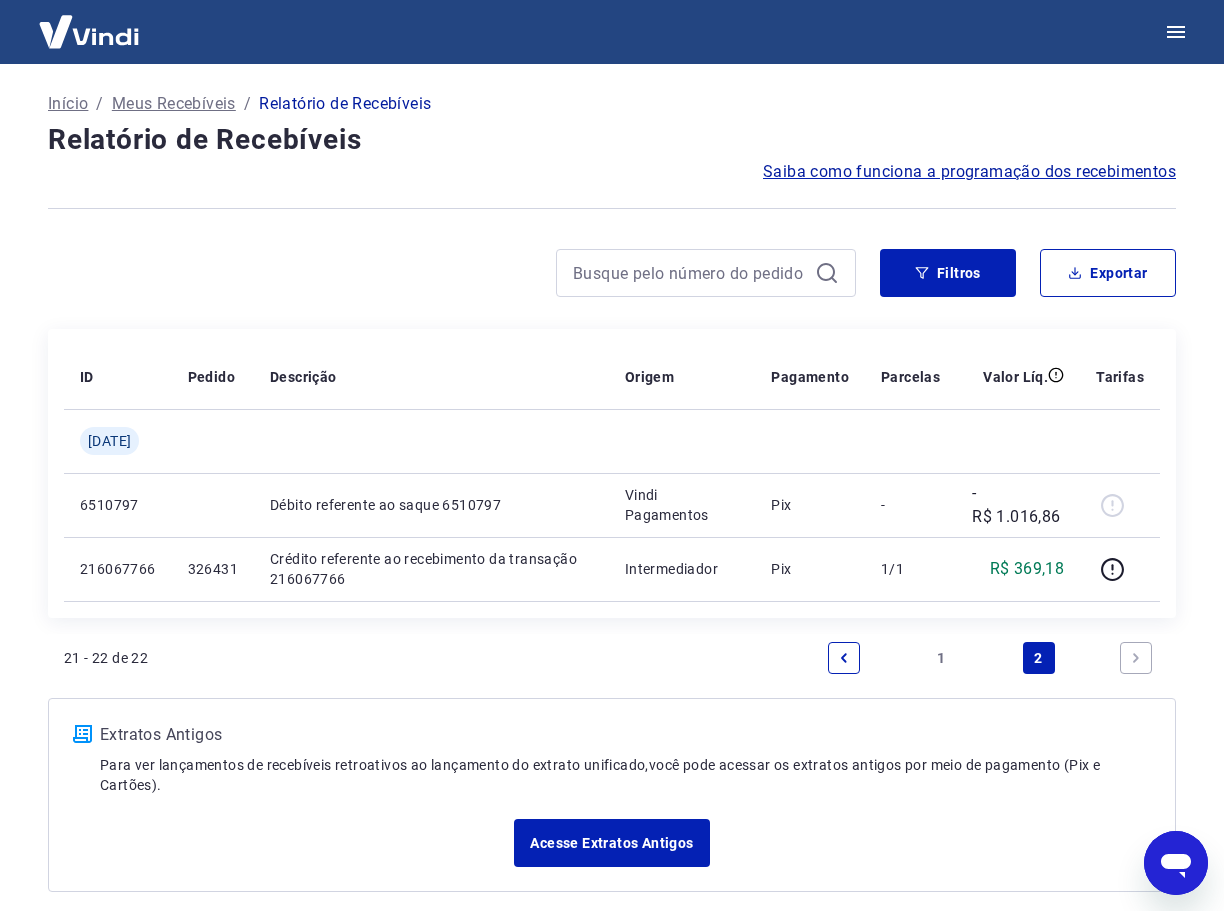 click on "1" at bounding box center (941, 658) 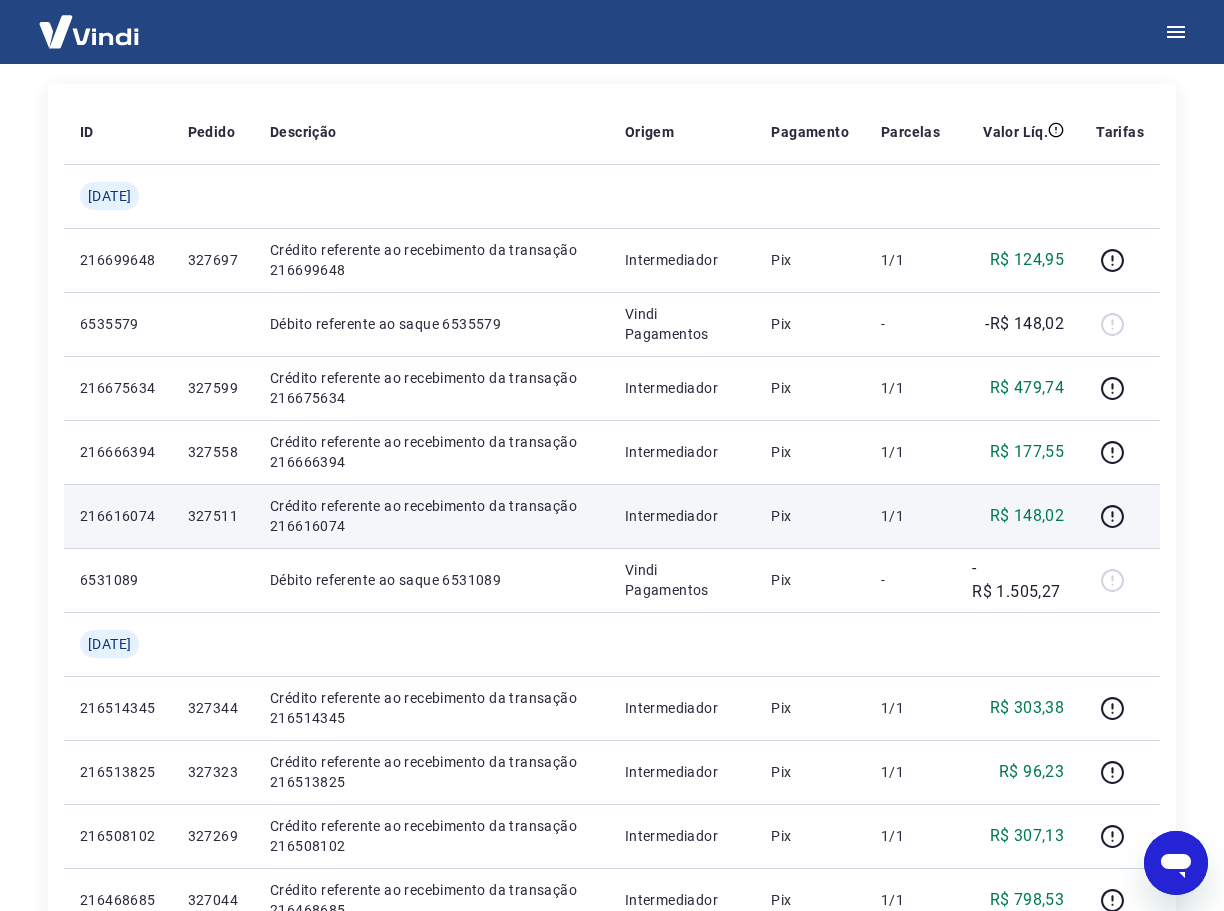 scroll, scrollTop: 200, scrollLeft: 0, axis: vertical 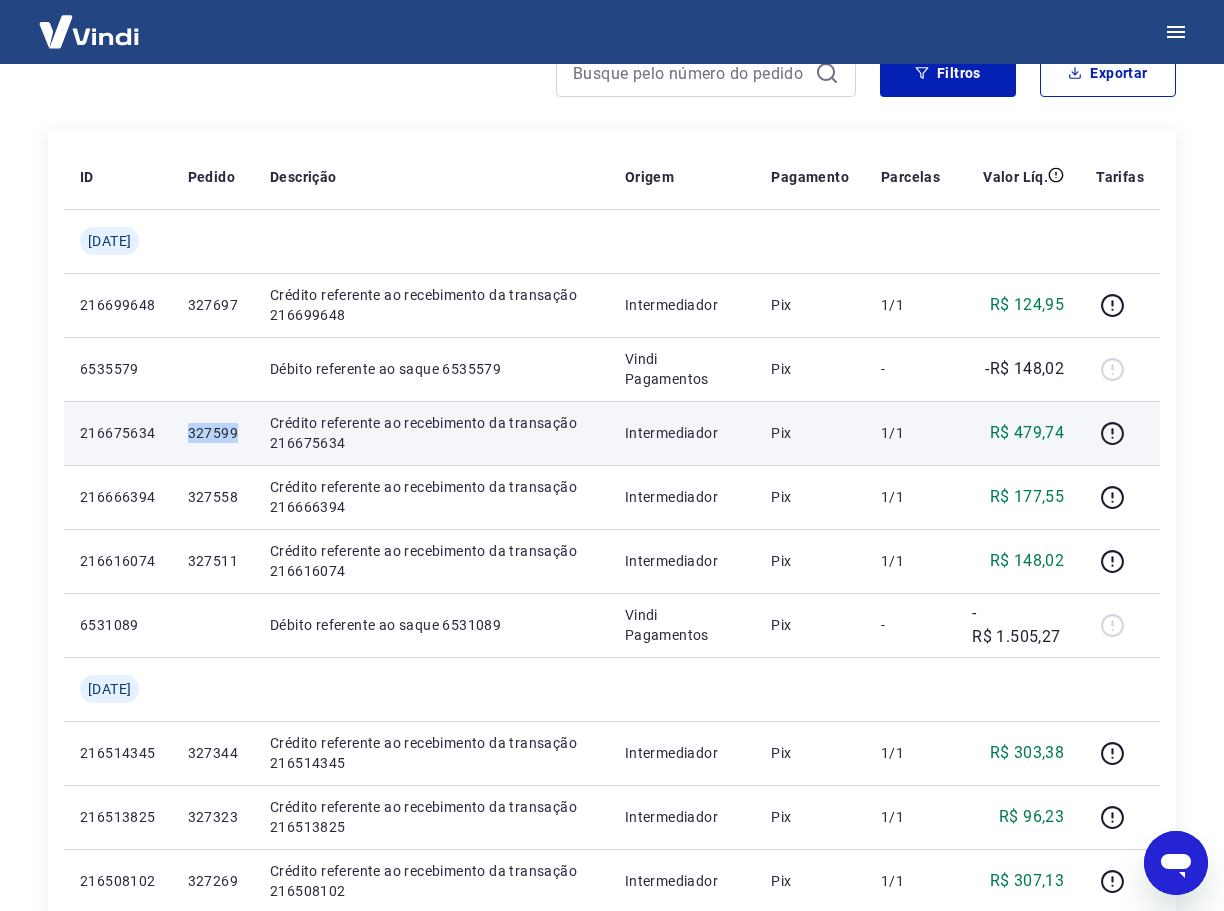 drag, startPoint x: 250, startPoint y: 433, endPoint x: 188, endPoint y: 433, distance: 62 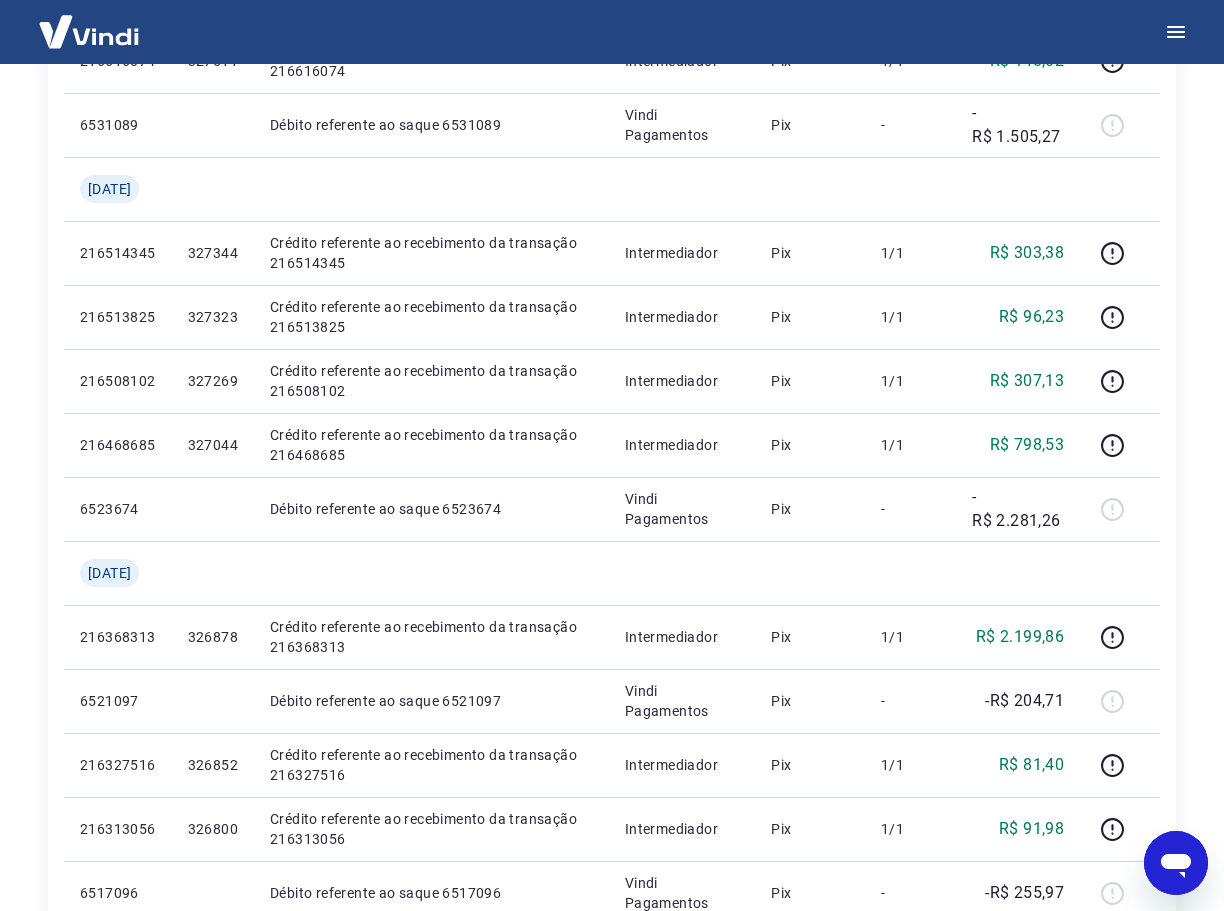 scroll, scrollTop: 0, scrollLeft: 0, axis: both 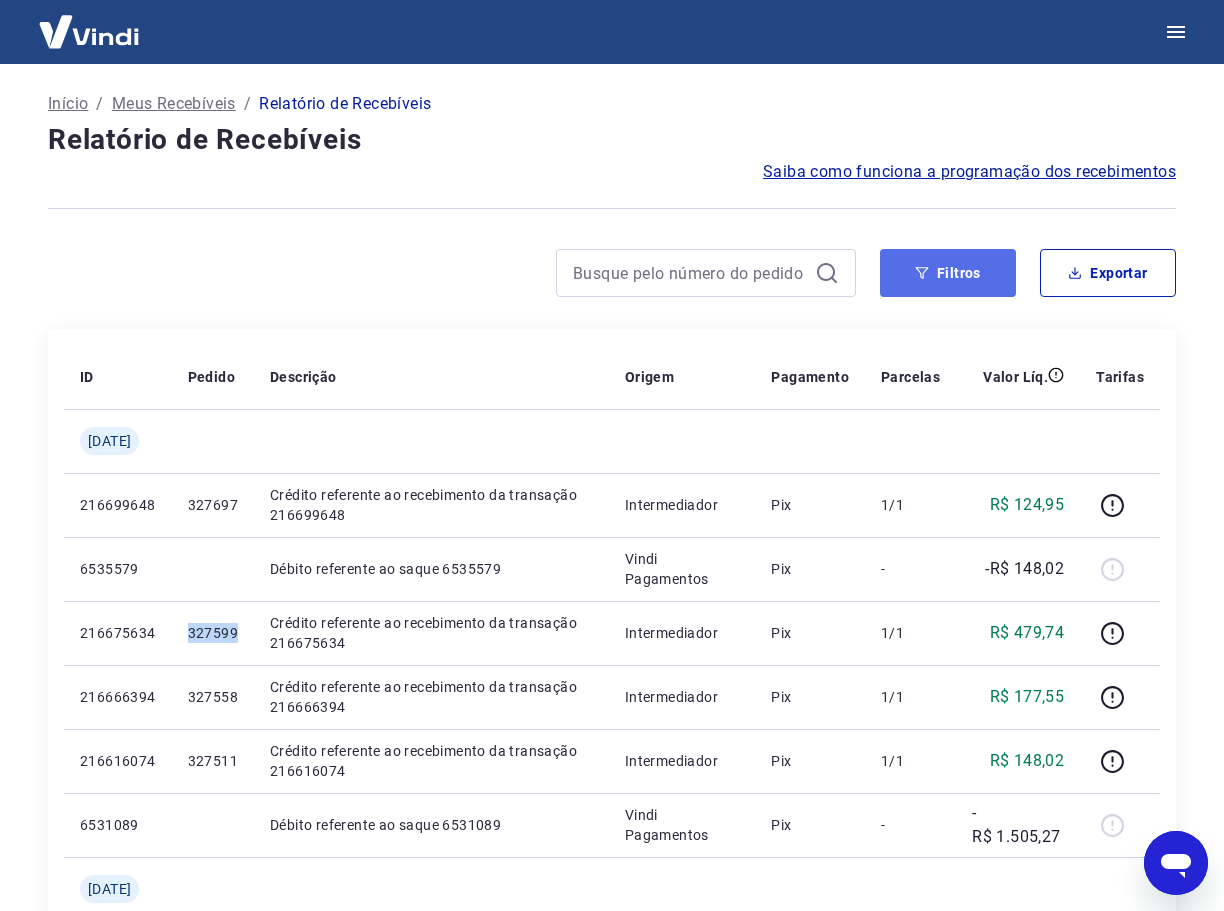 click 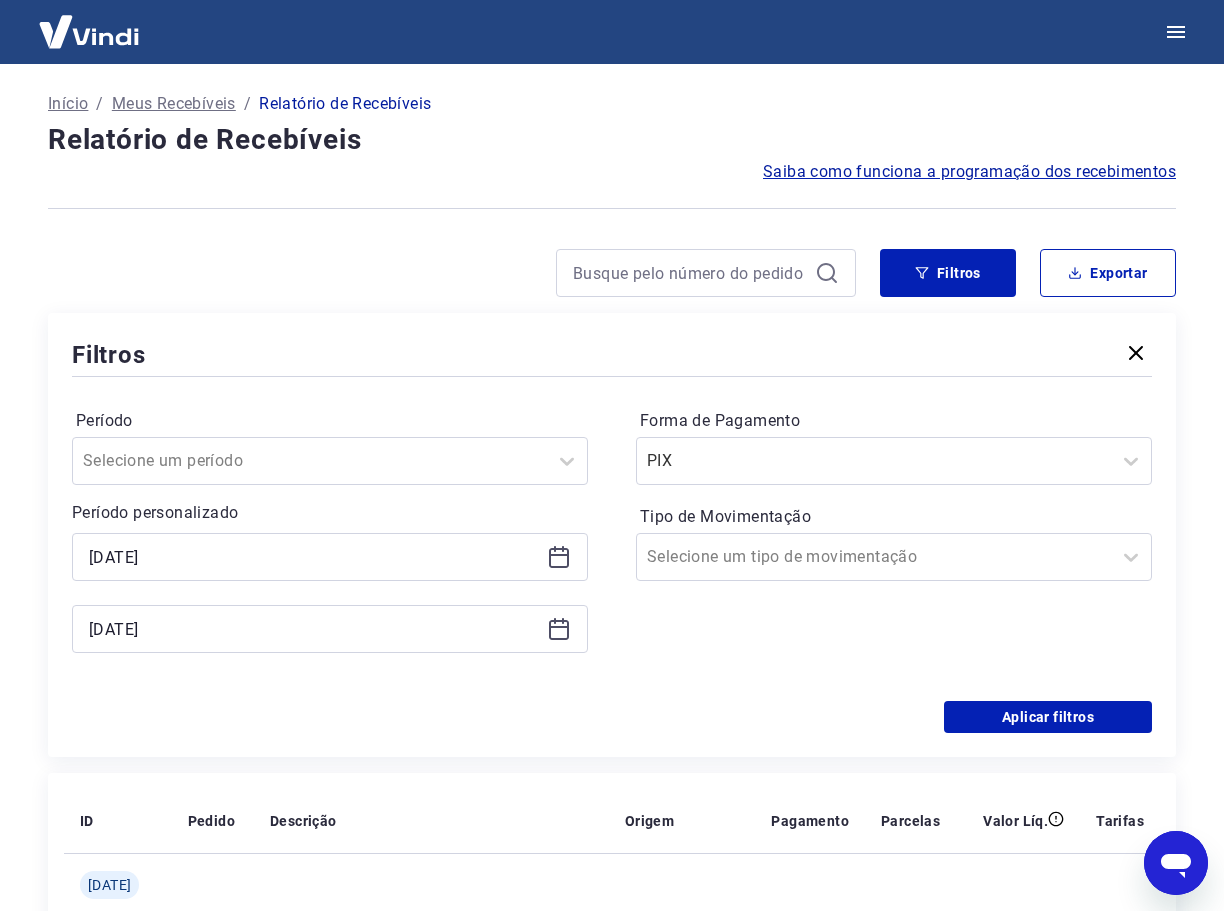 click 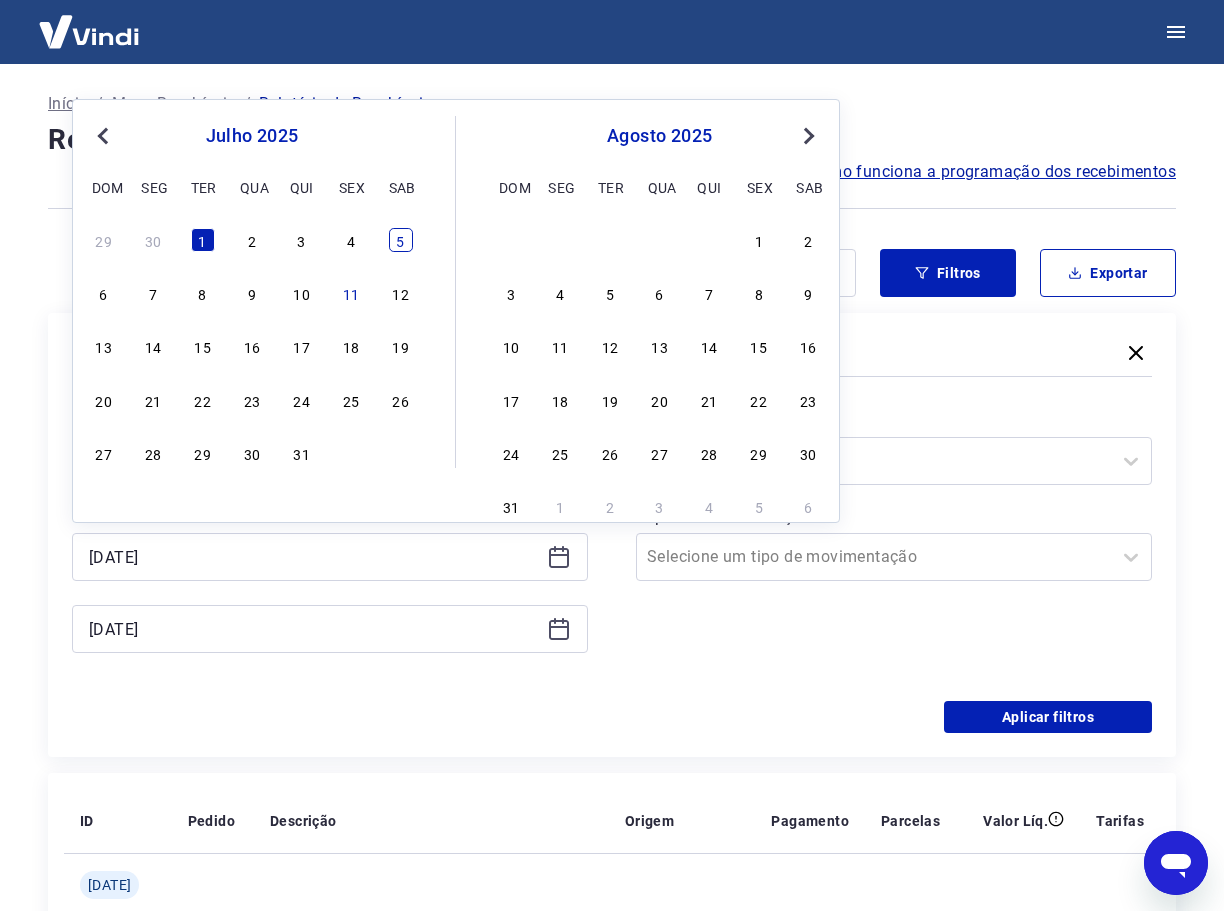 click on "5" at bounding box center [401, 240] 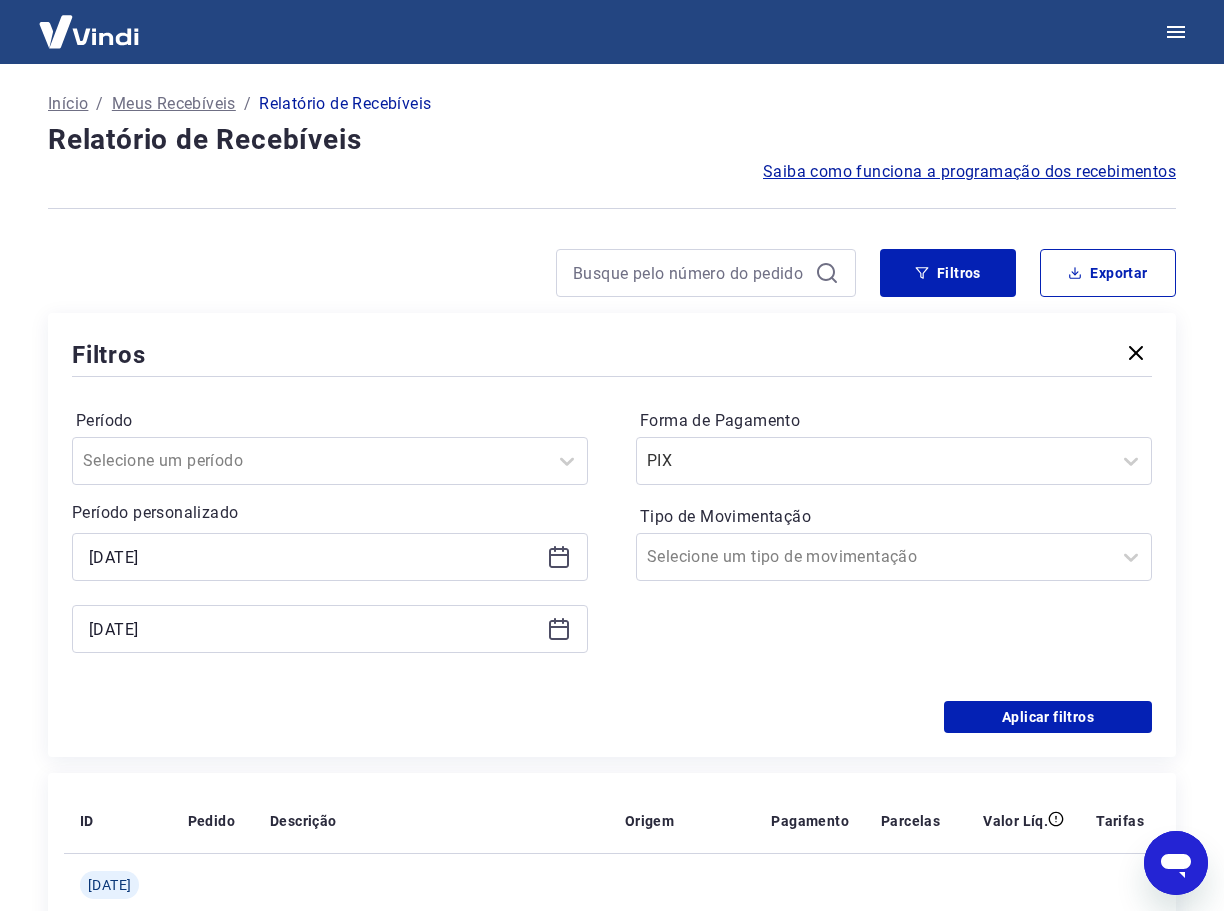 click 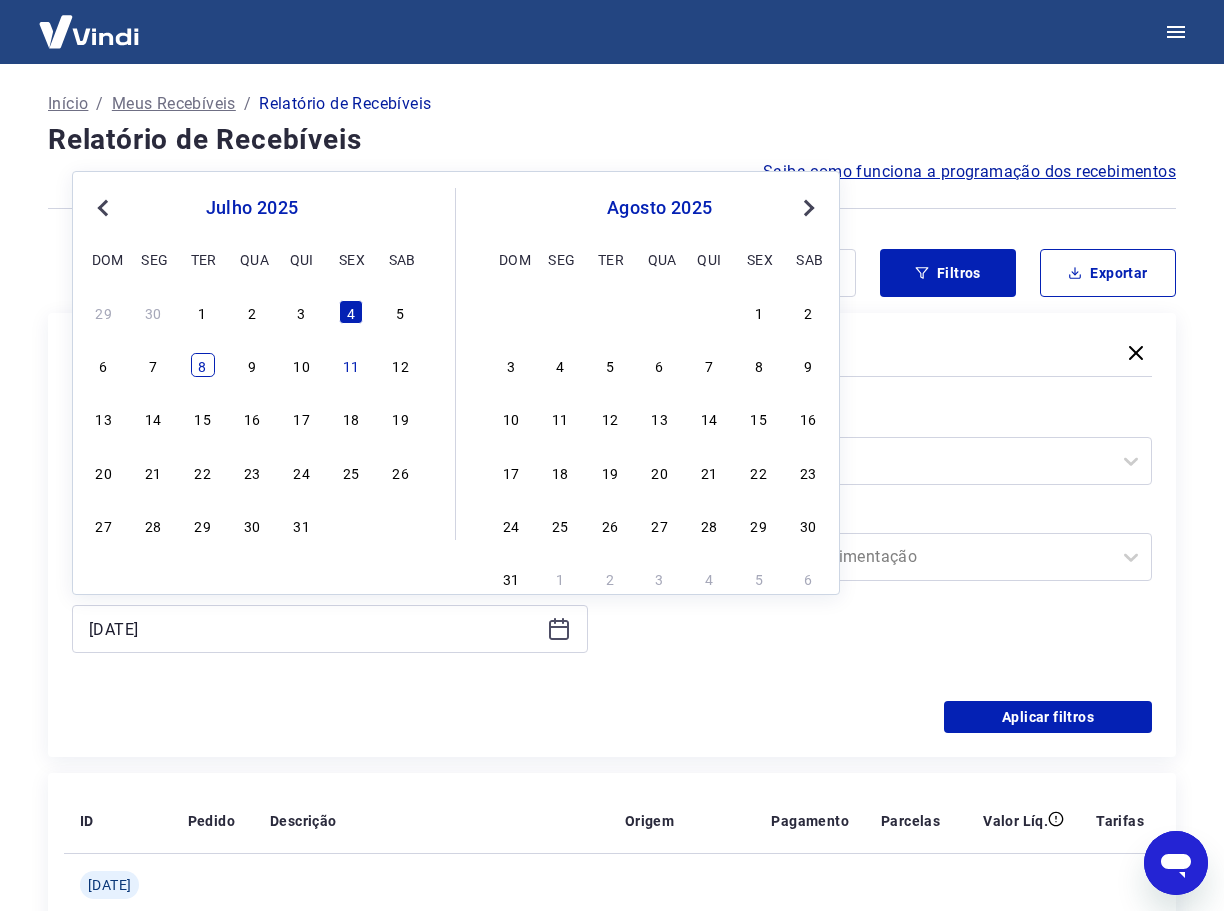 click on "8" at bounding box center (203, 365) 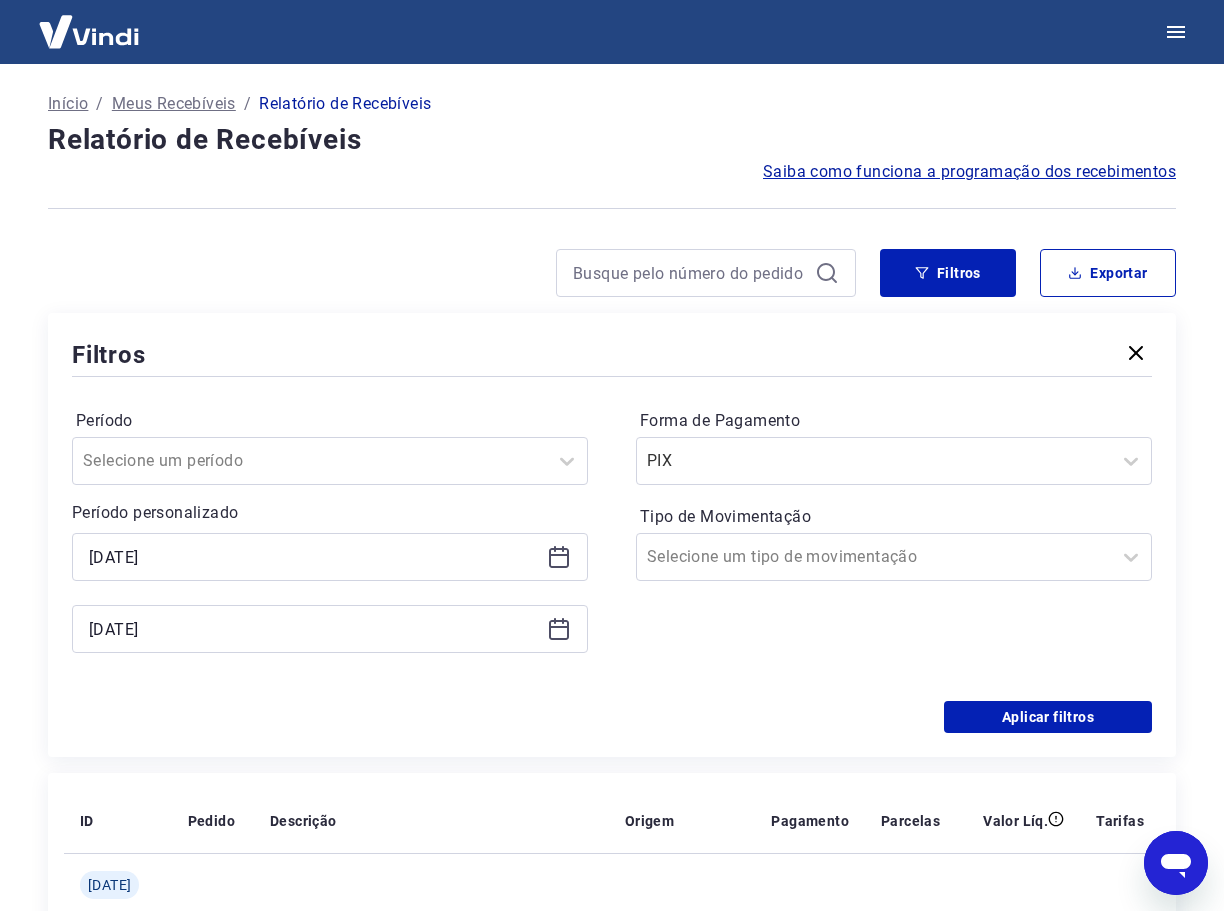 type on "[DATE]" 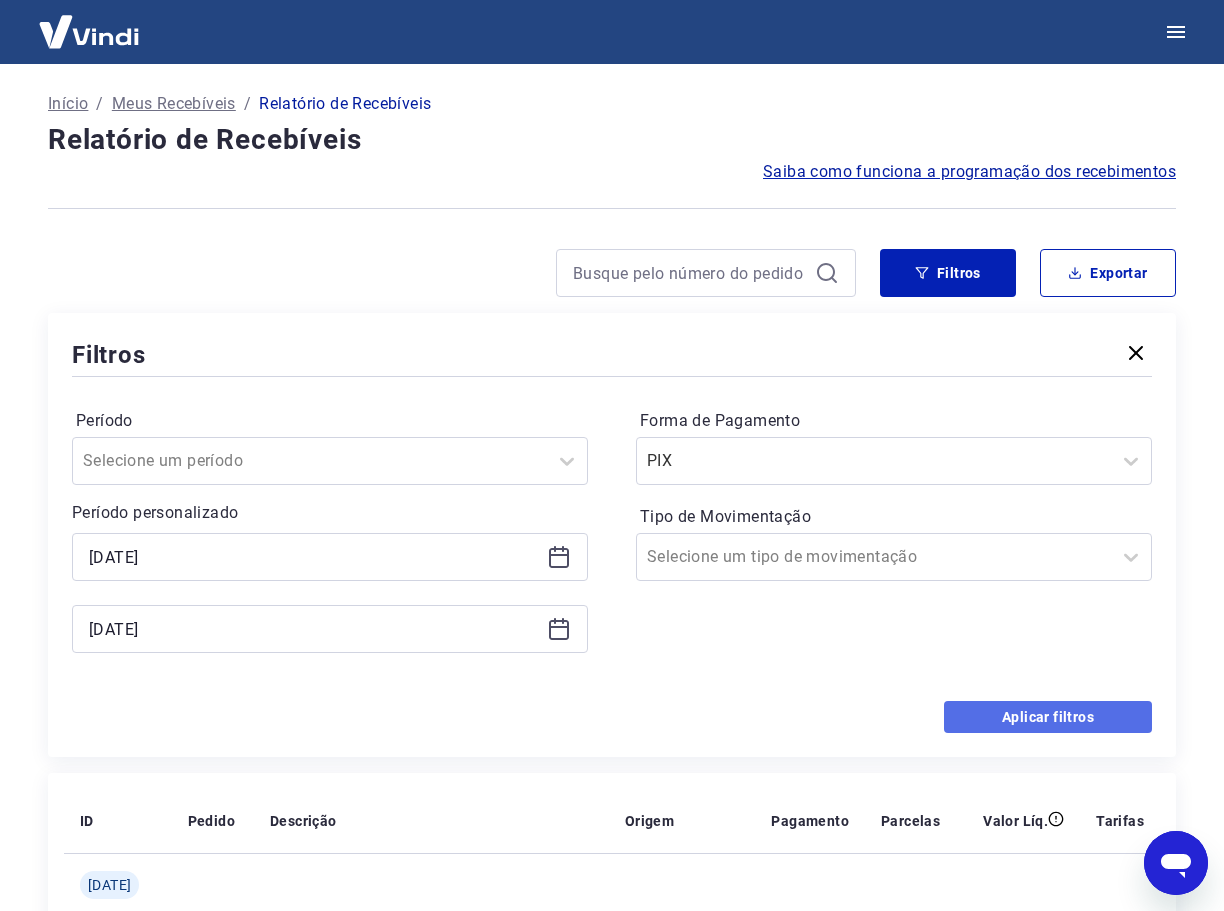 click on "Aplicar filtros" at bounding box center (1048, 717) 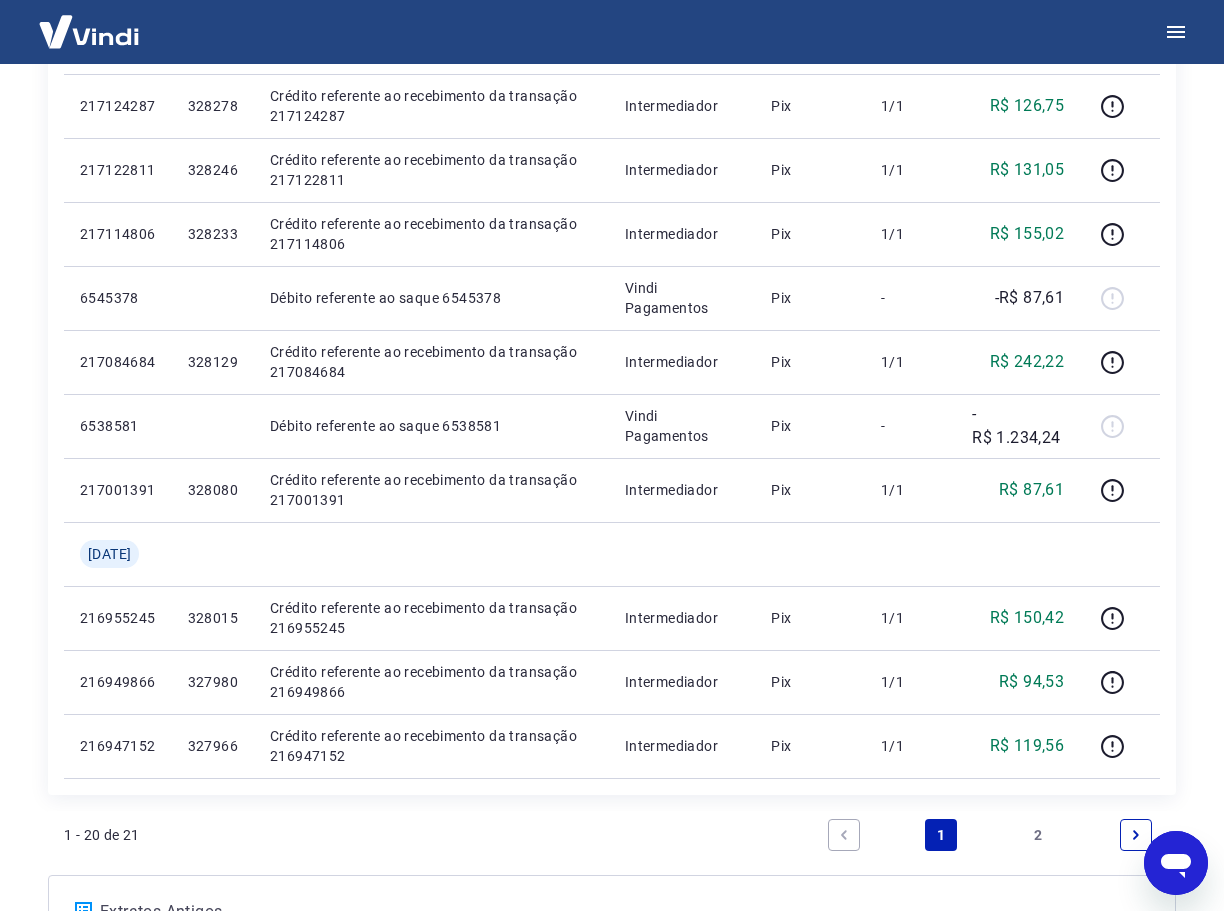 scroll, scrollTop: 1371, scrollLeft: 0, axis: vertical 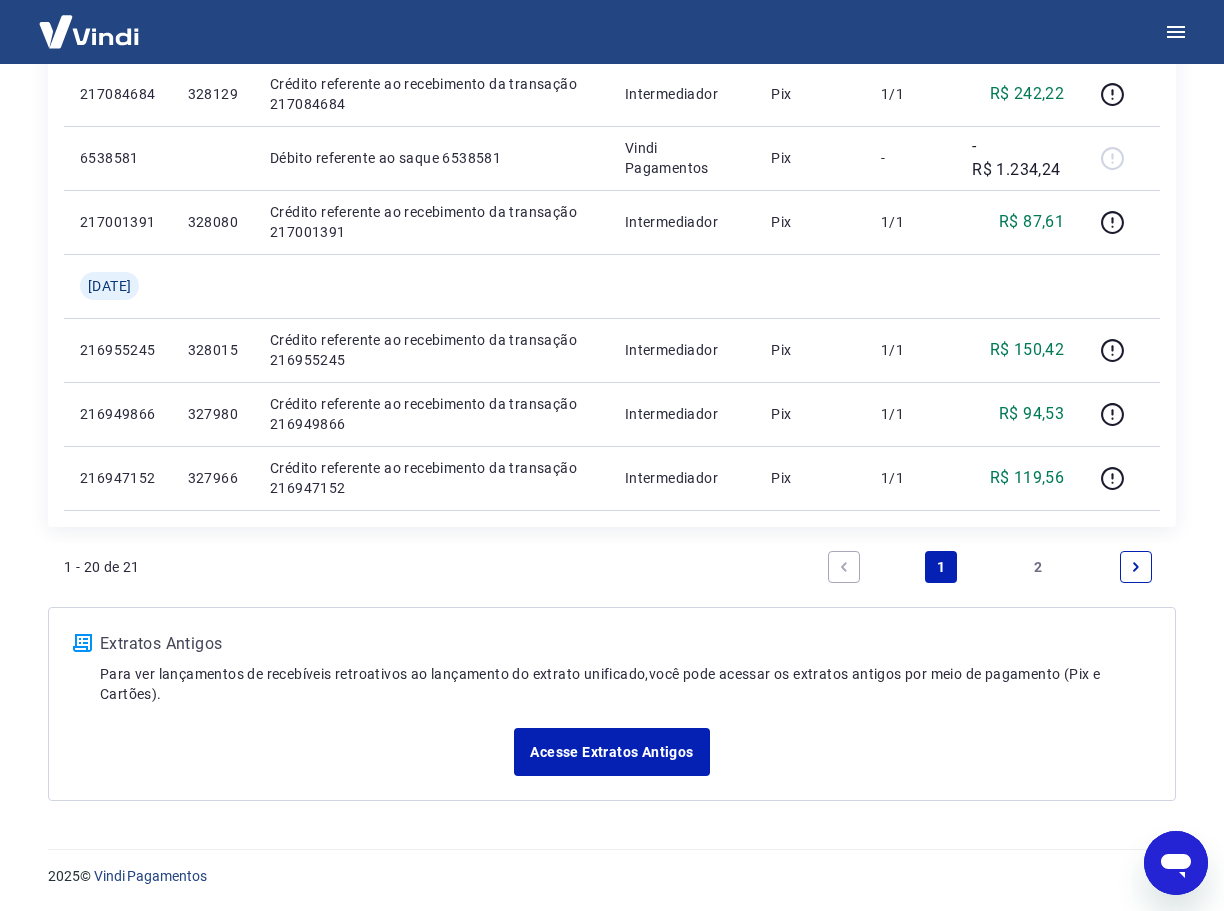 click on "2" at bounding box center (1039, 567) 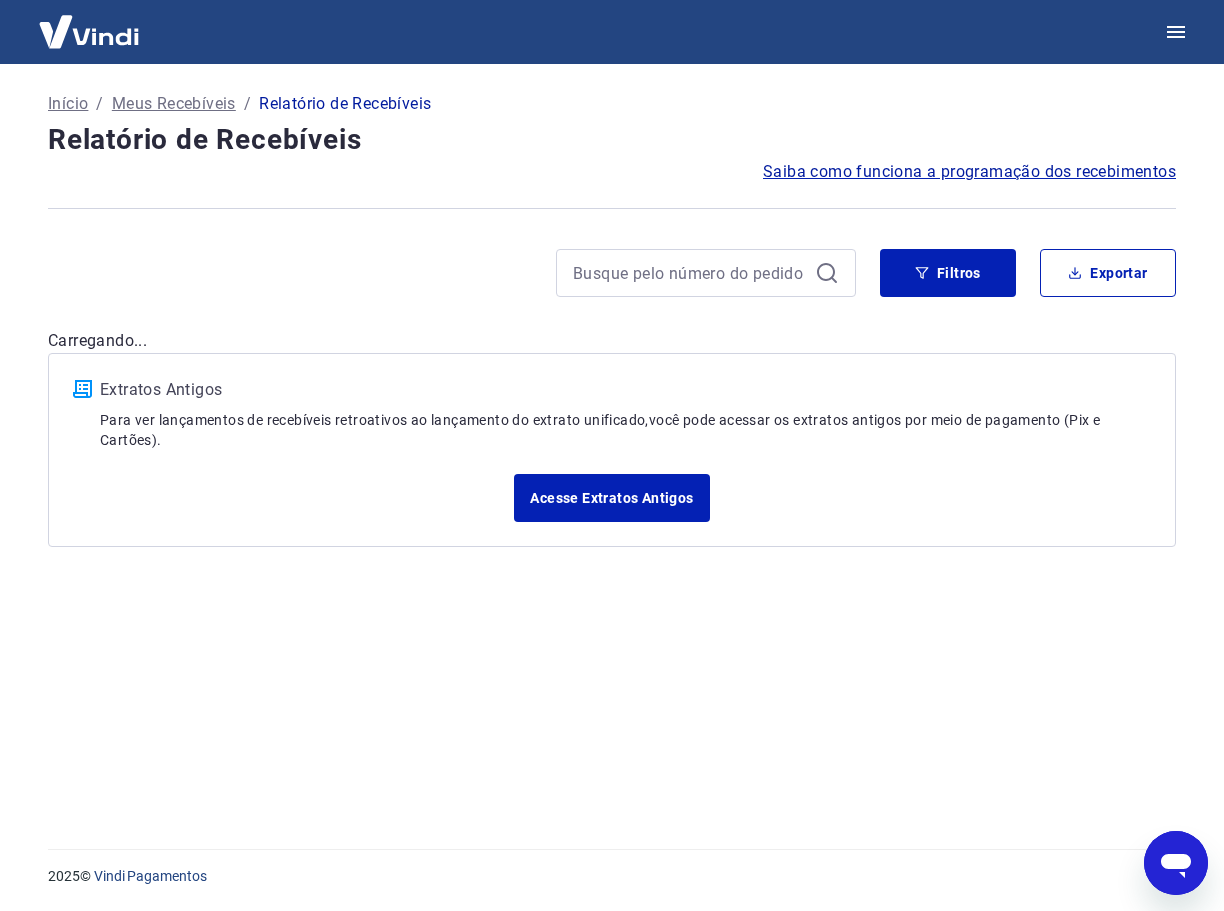 scroll, scrollTop: 0, scrollLeft: 0, axis: both 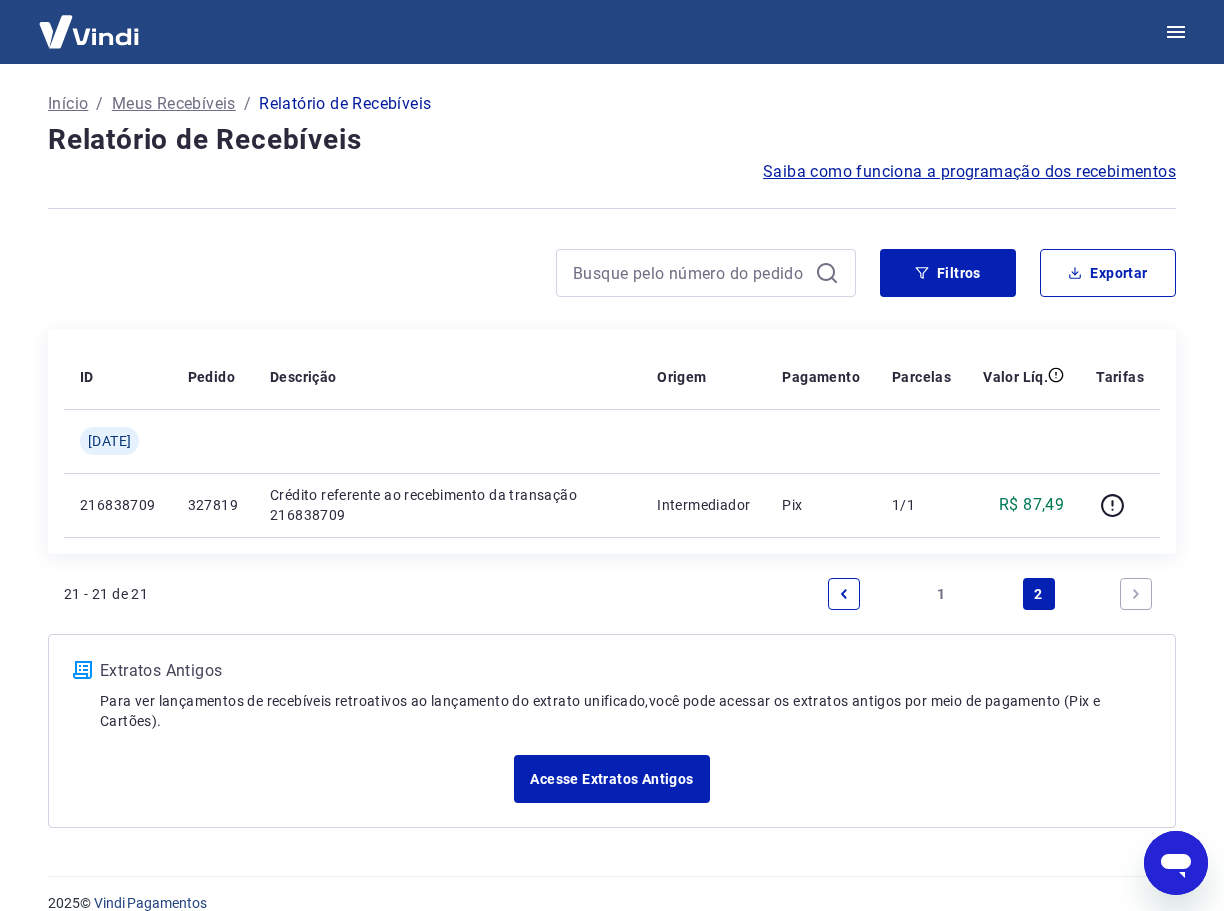 click on "1" at bounding box center [941, 594] 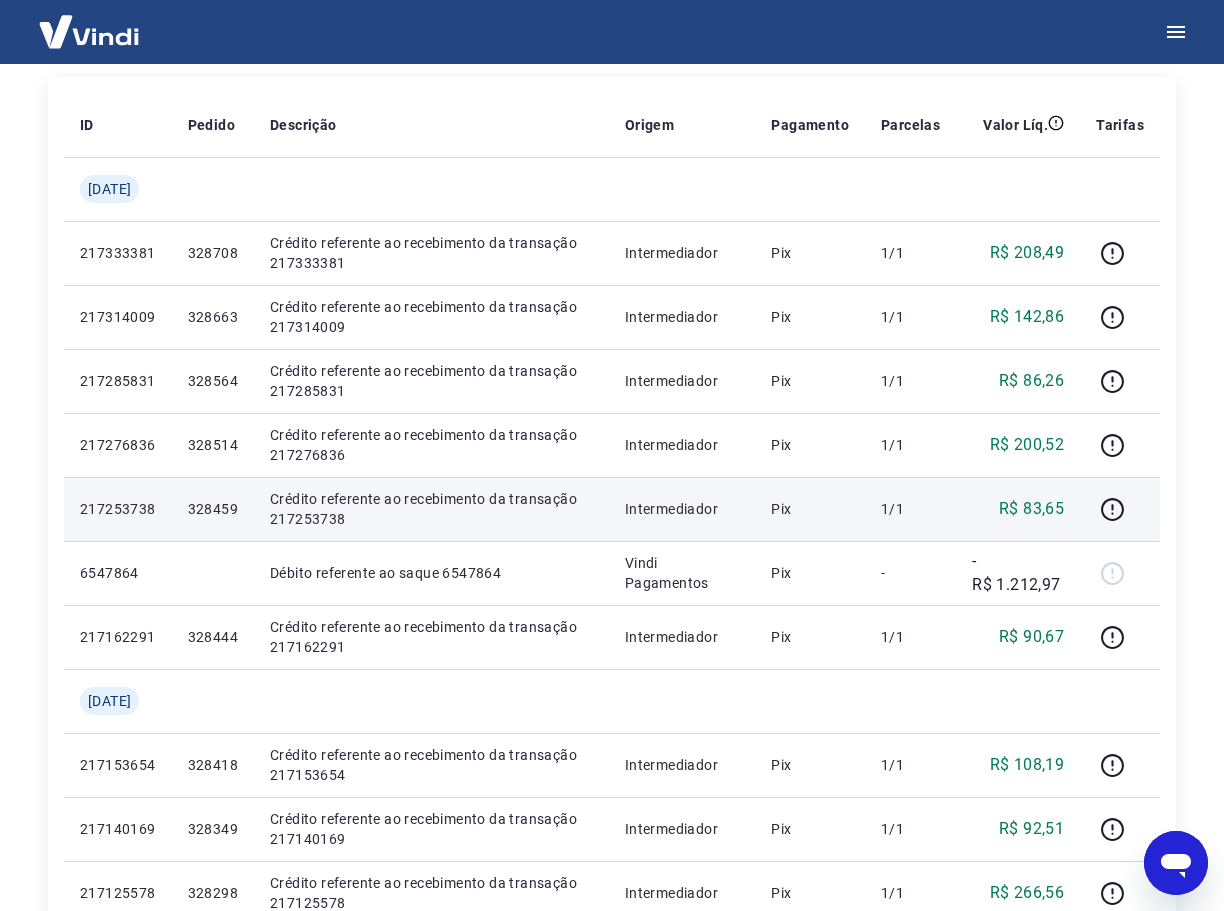 scroll, scrollTop: 0, scrollLeft: 0, axis: both 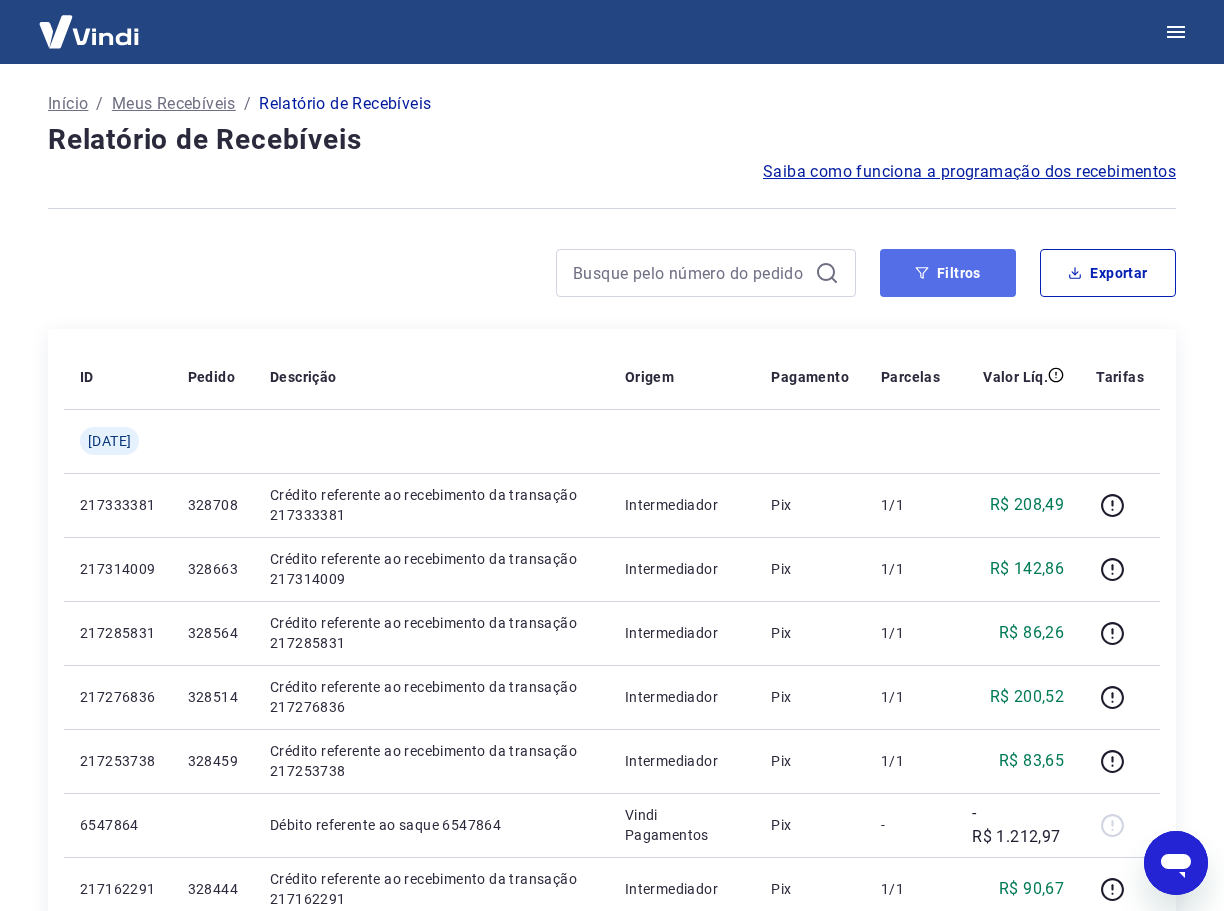 click on "Filtros" at bounding box center [948, 273] 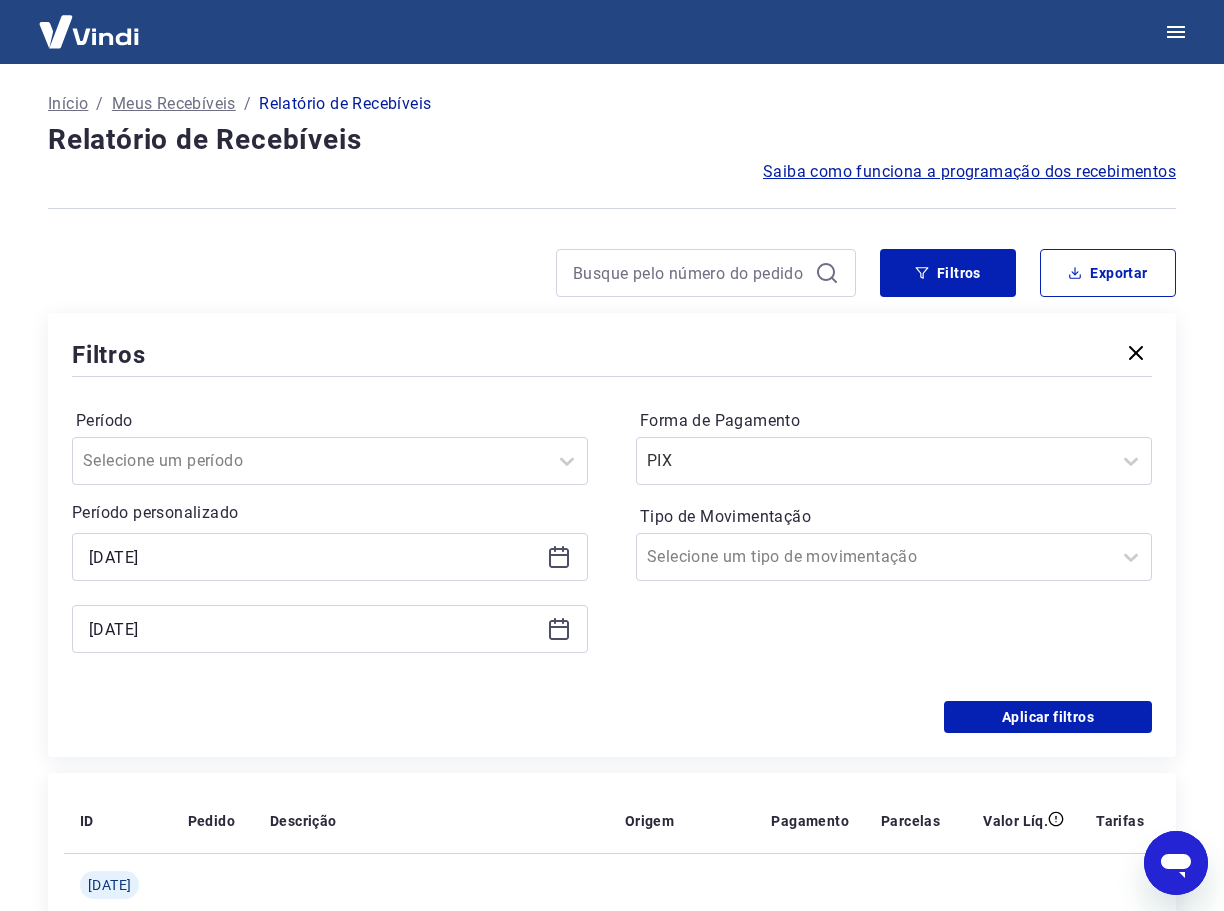 click 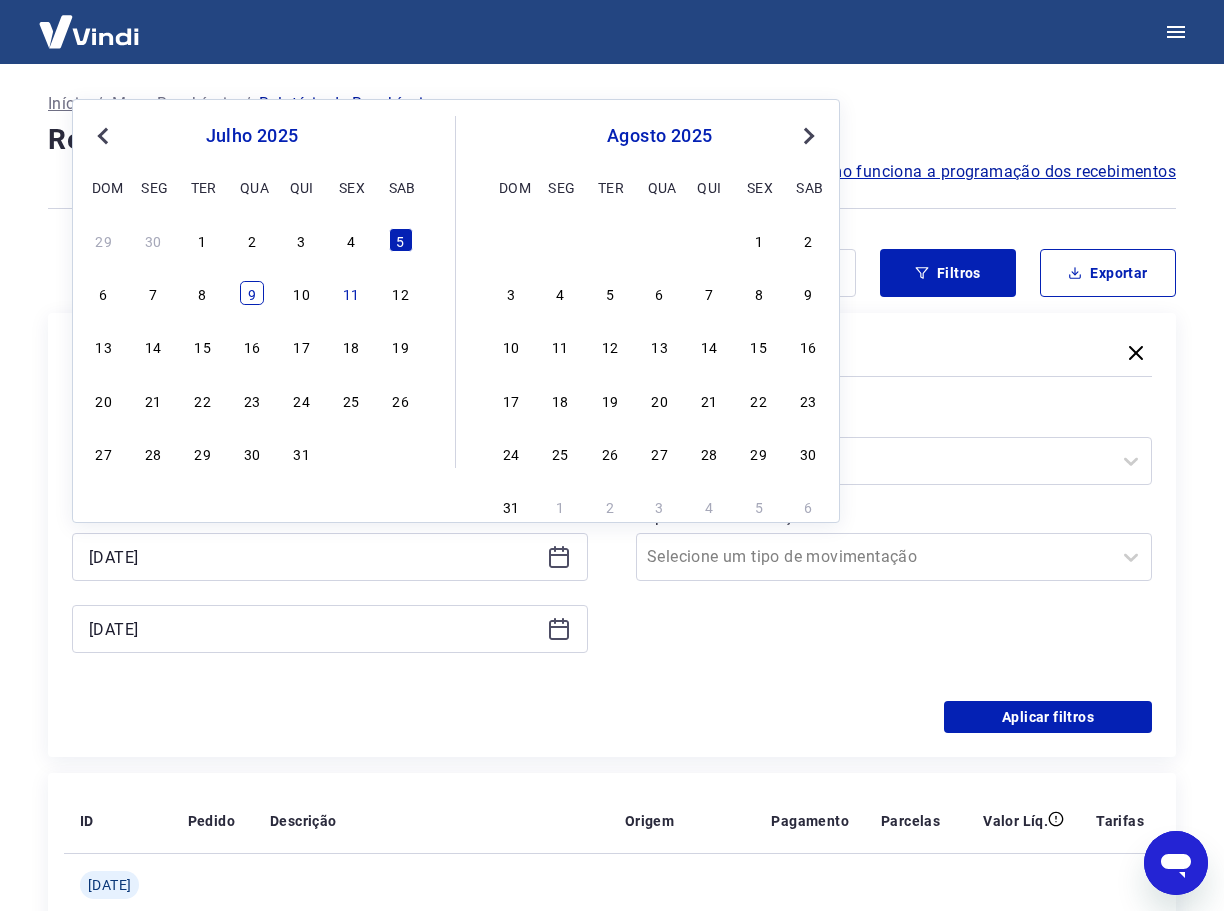 click on "9" at bounding box center [252, 293] 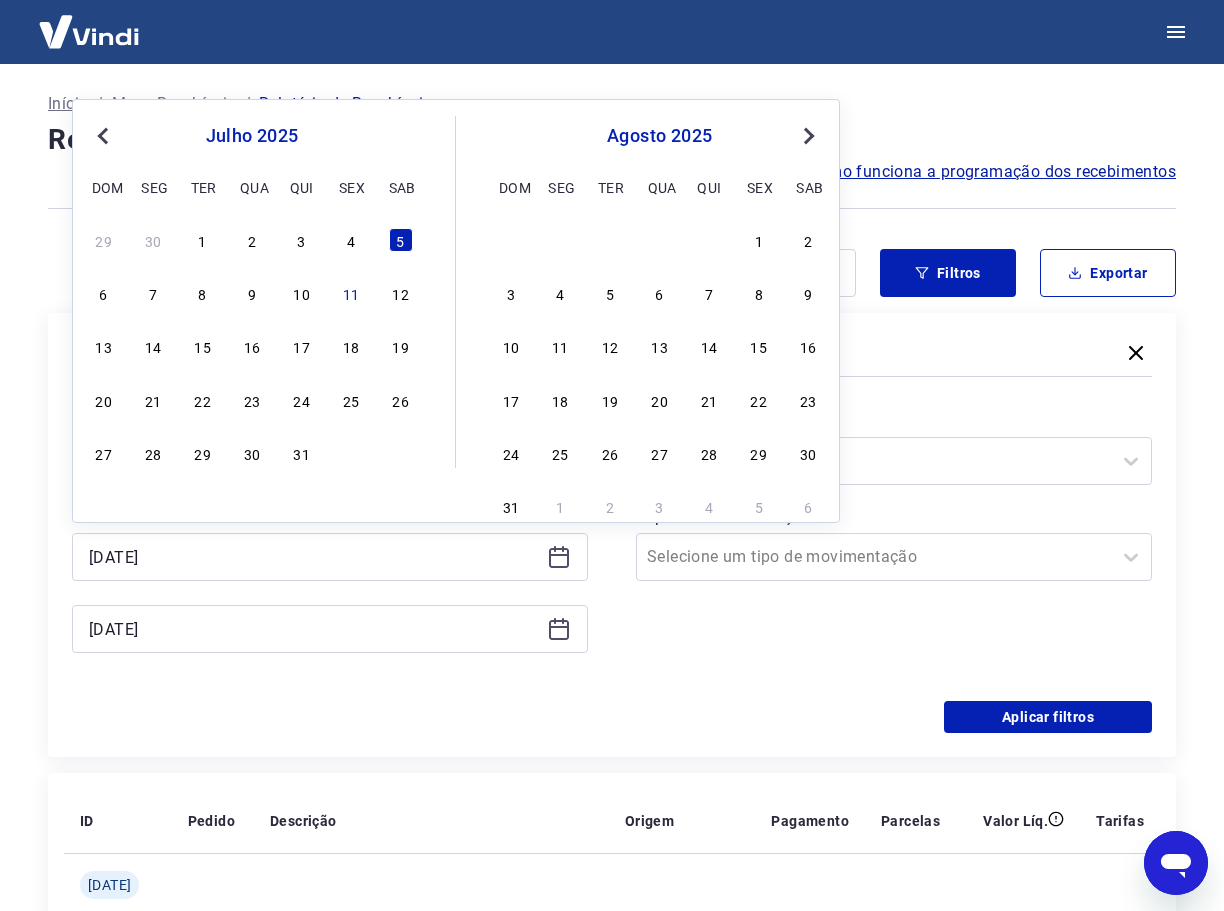 type on "[DATE]" 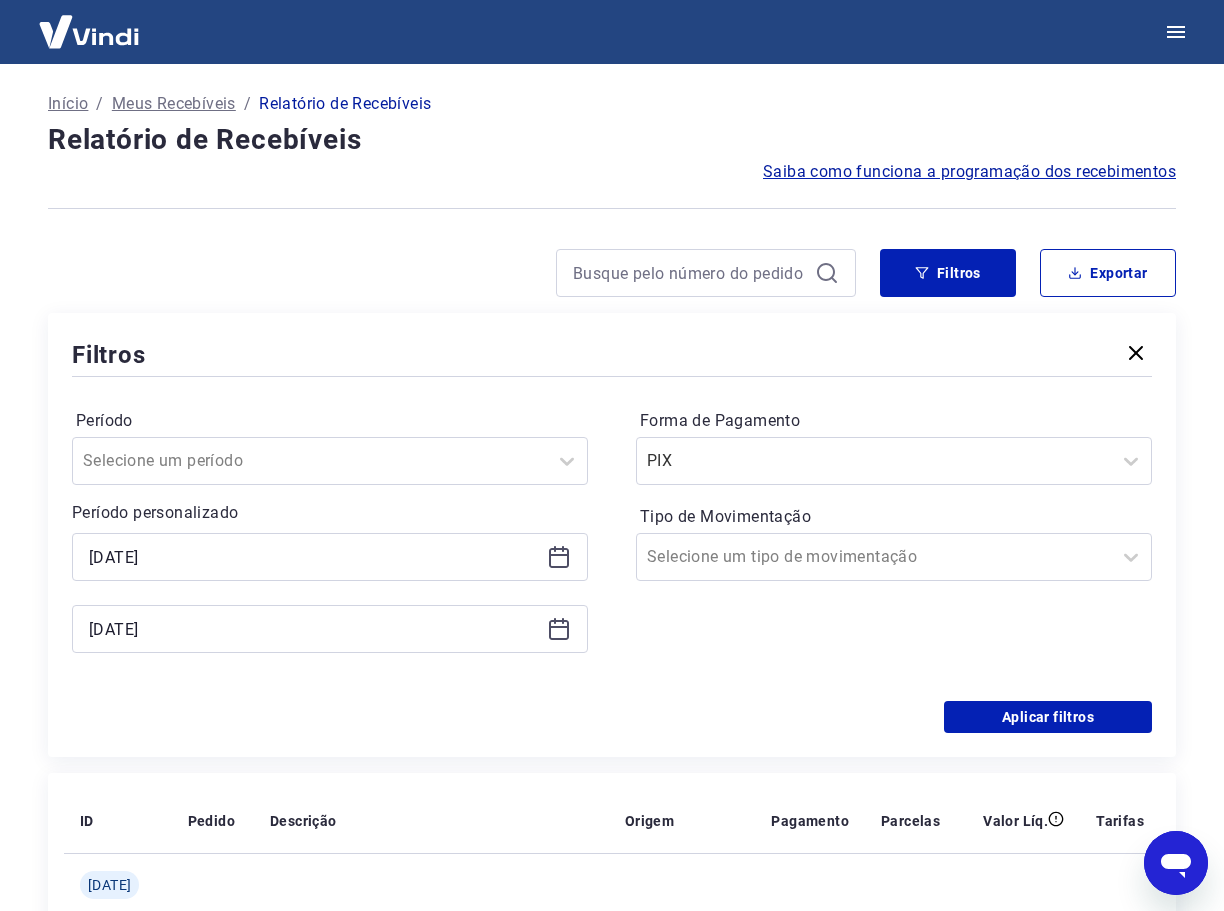 click 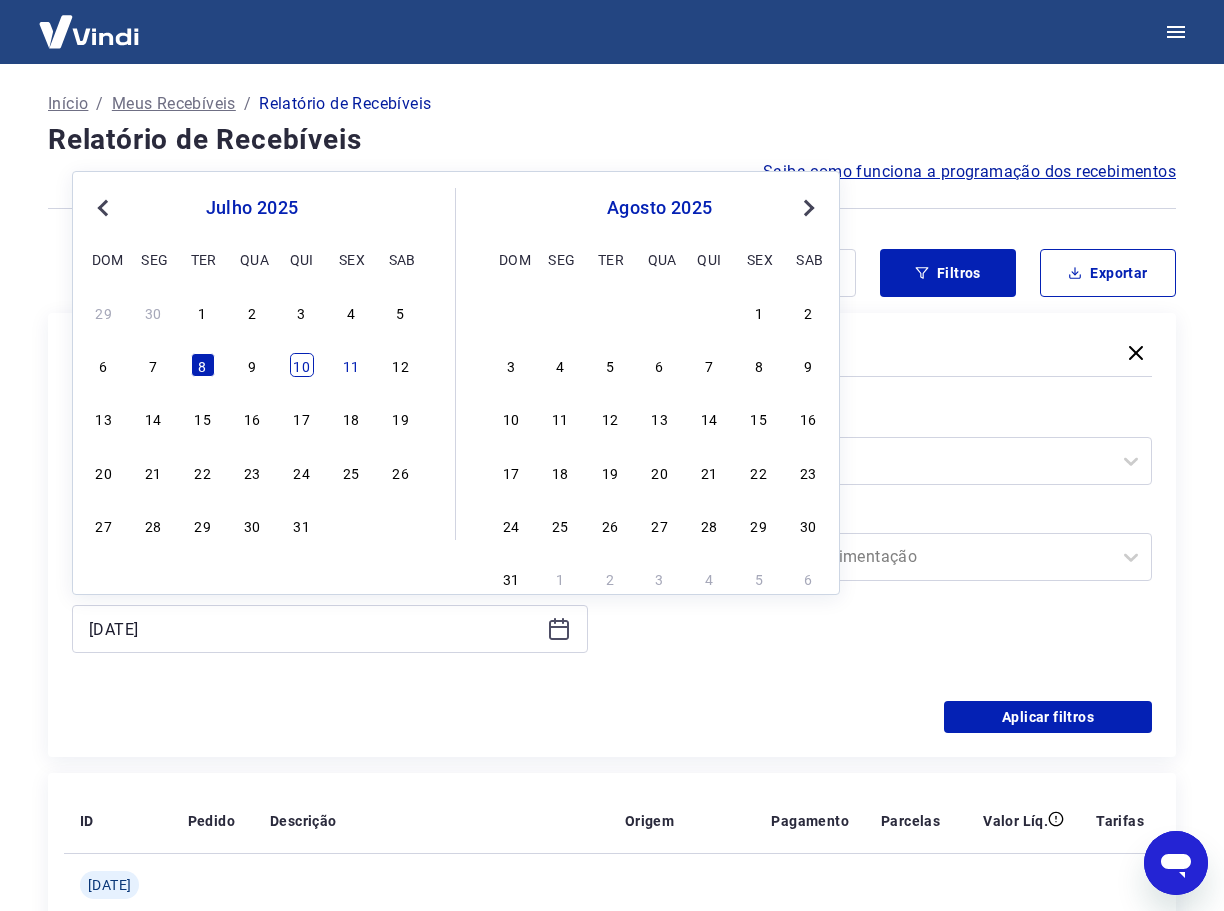 click on "10" at bounding box center (302, 365) 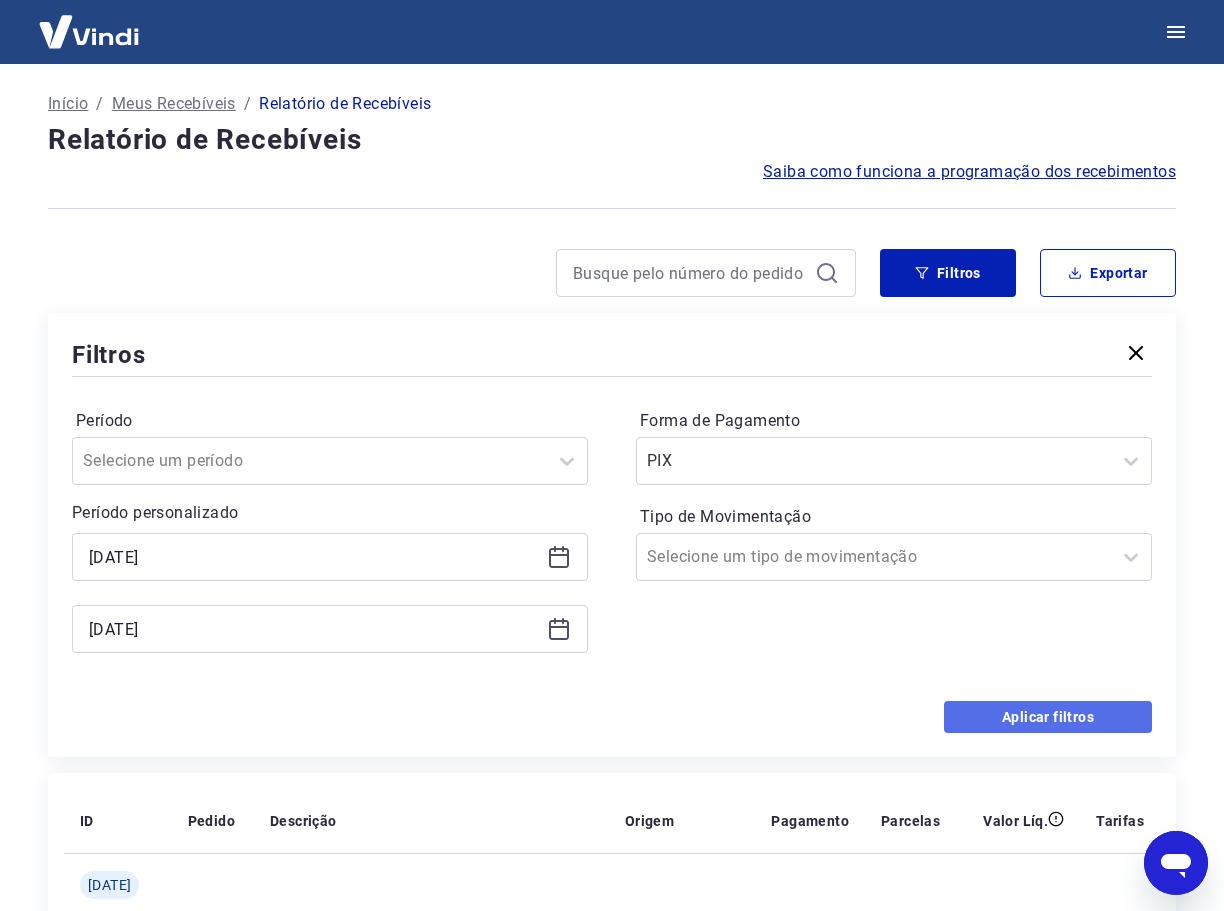click on "Aplicar filtros" at bounding box center (1048, 717) 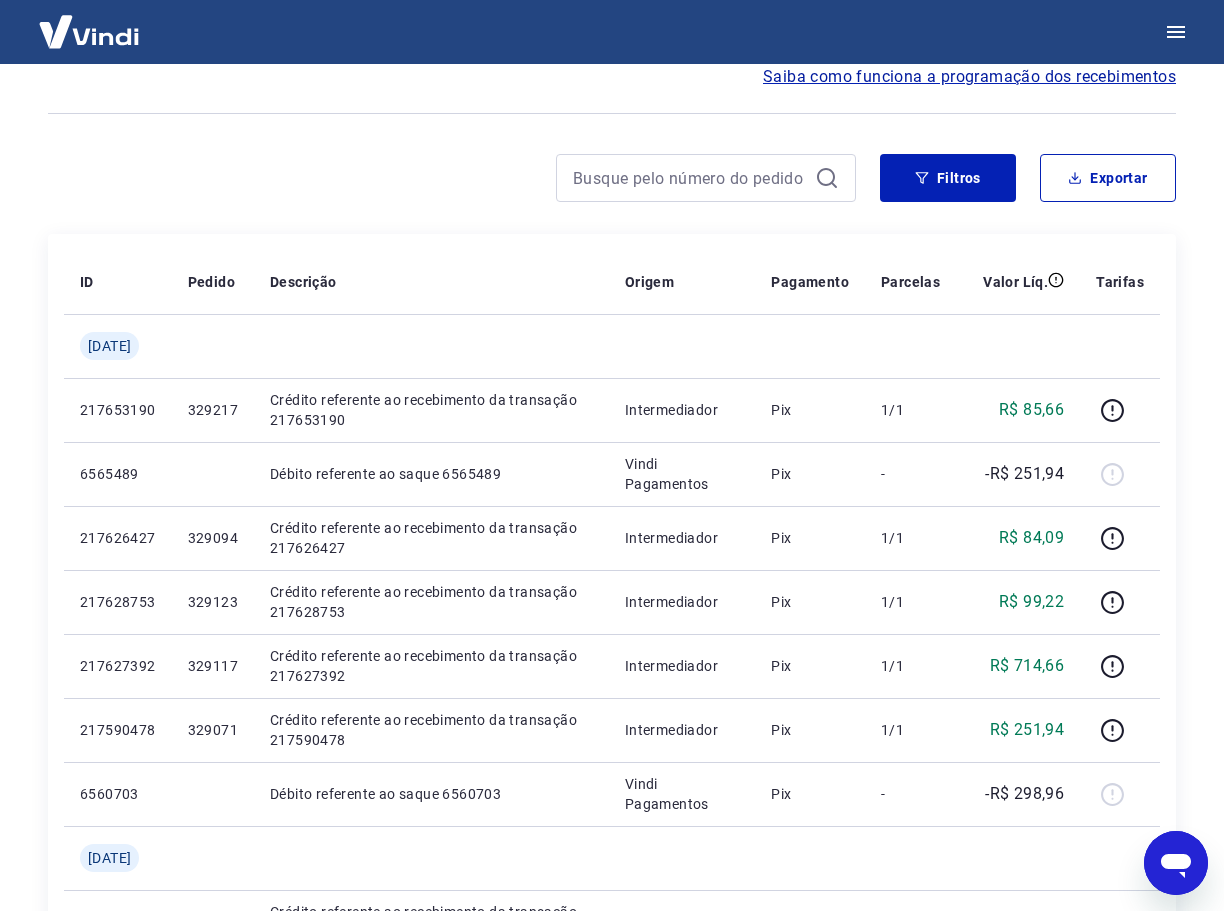 scroll, scrollTop: 195, scrollLeft: 0, axis: vertical 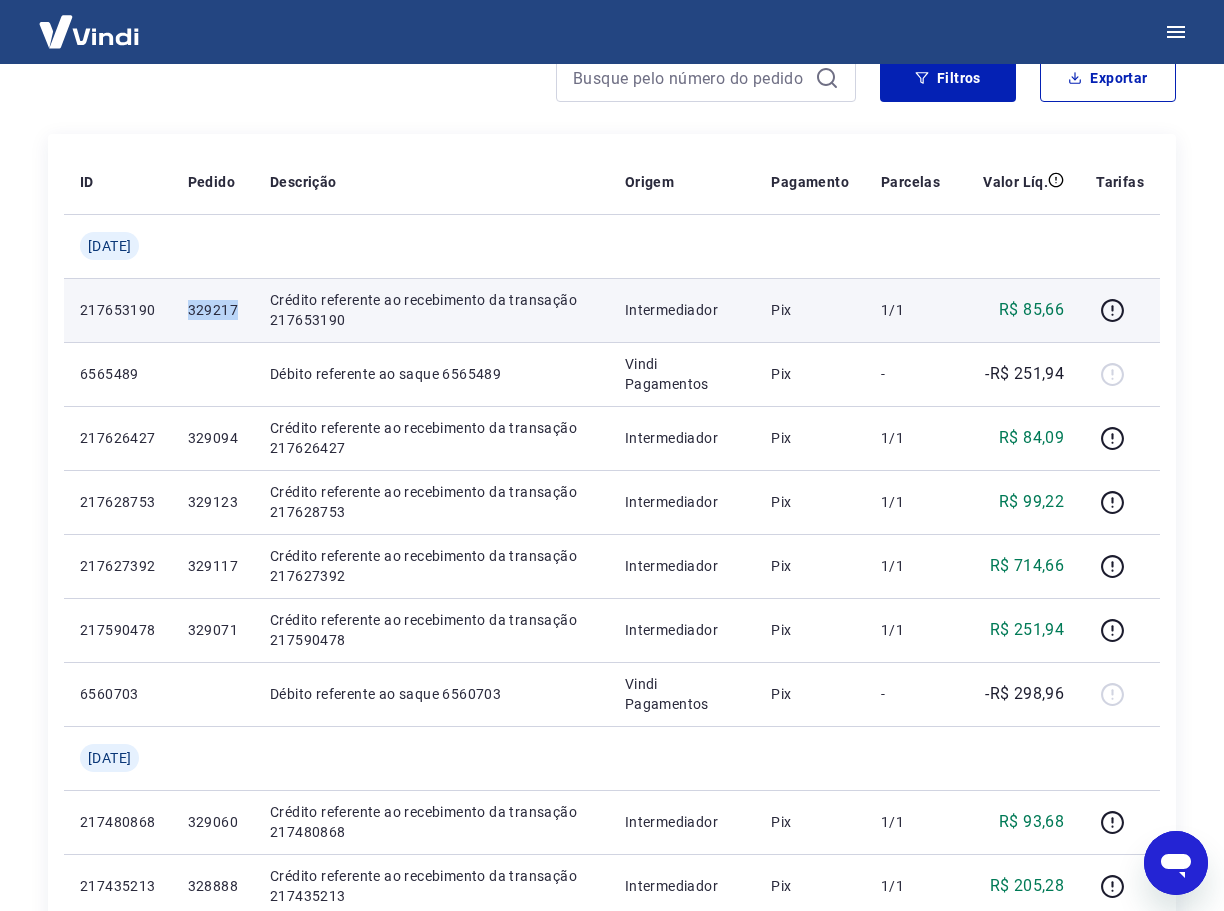 drag, startPoint x: 249, startPoint y: 314, endPoint x: 222, endPoint y: 317, distance: 27.166155 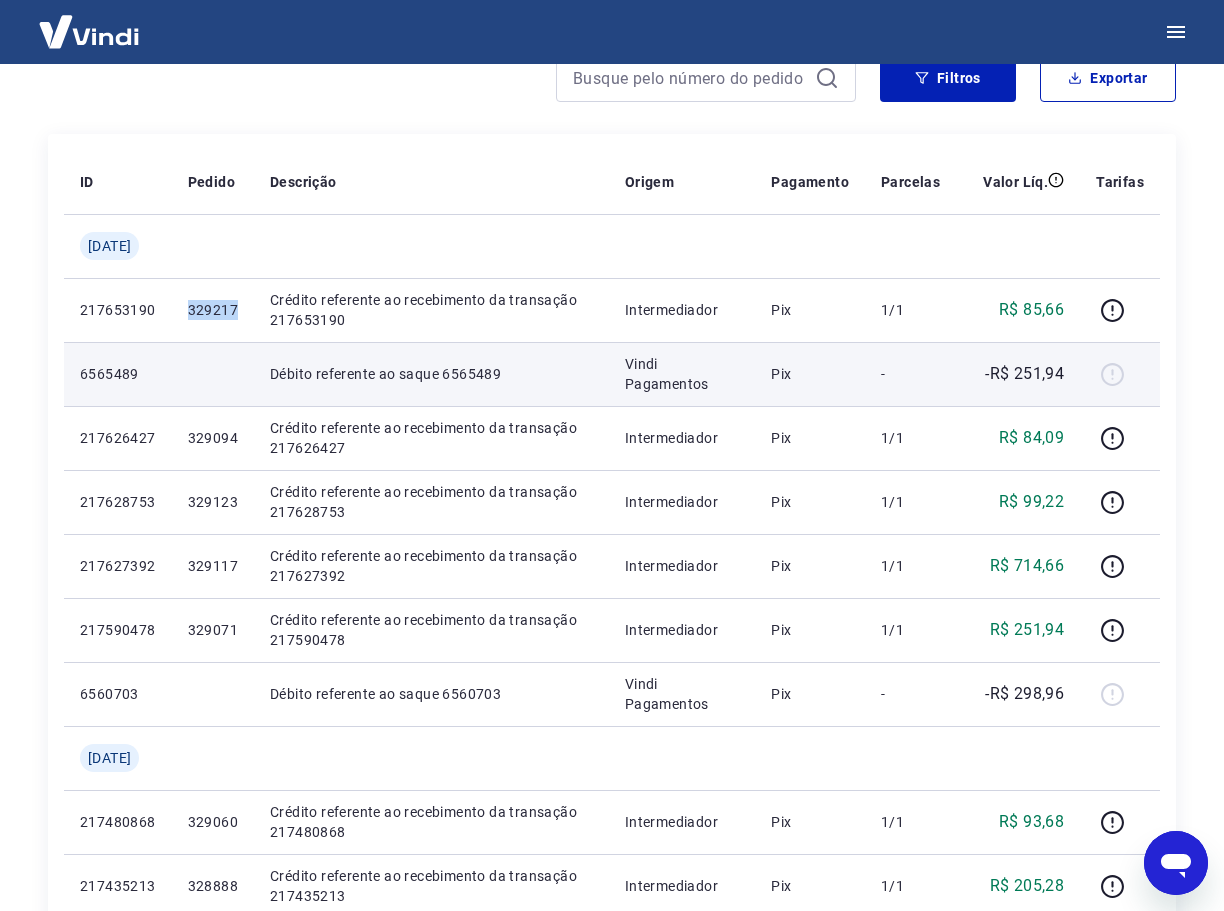 scroll, scrollTop: 0, scrollLeft: 0, axis: both 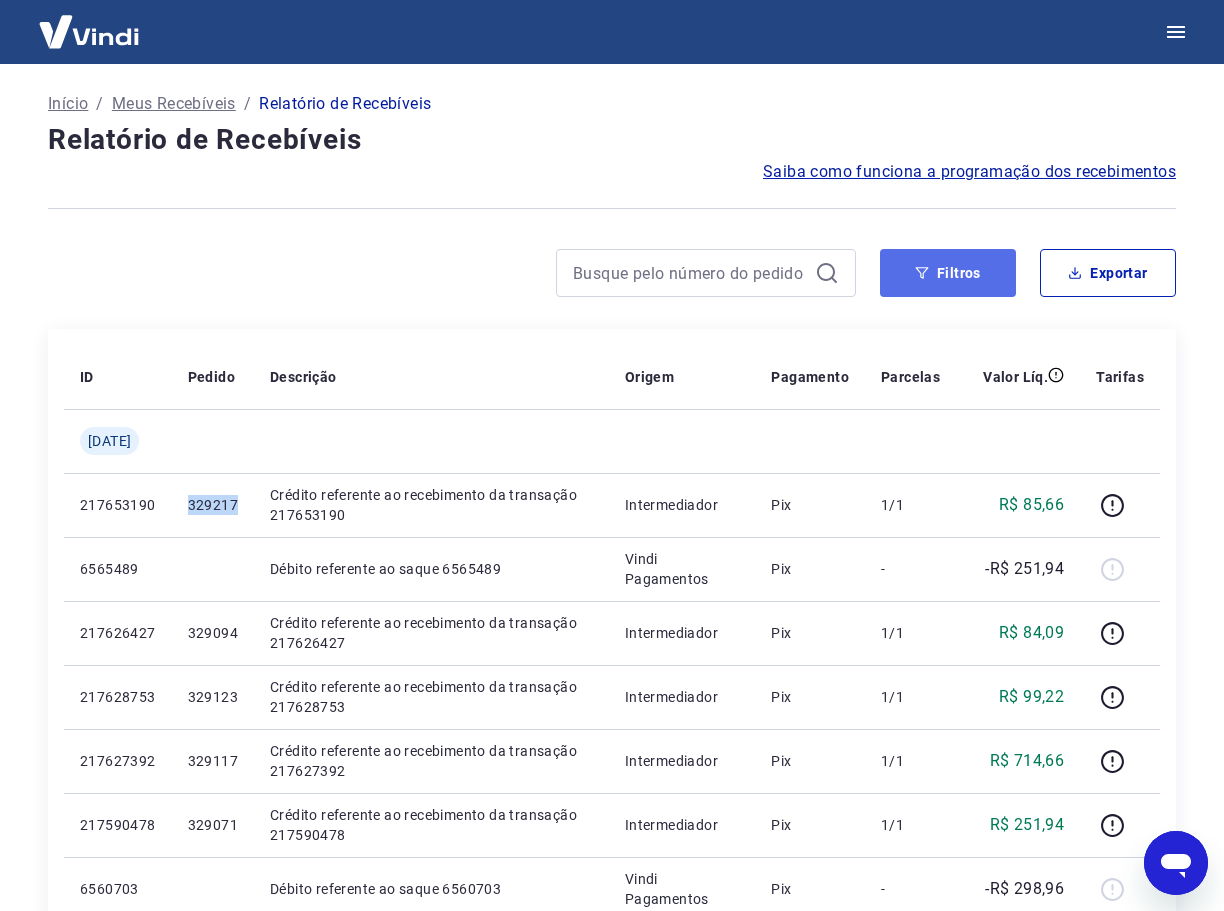 click on "Filtros" at bounding box center (948, 273) 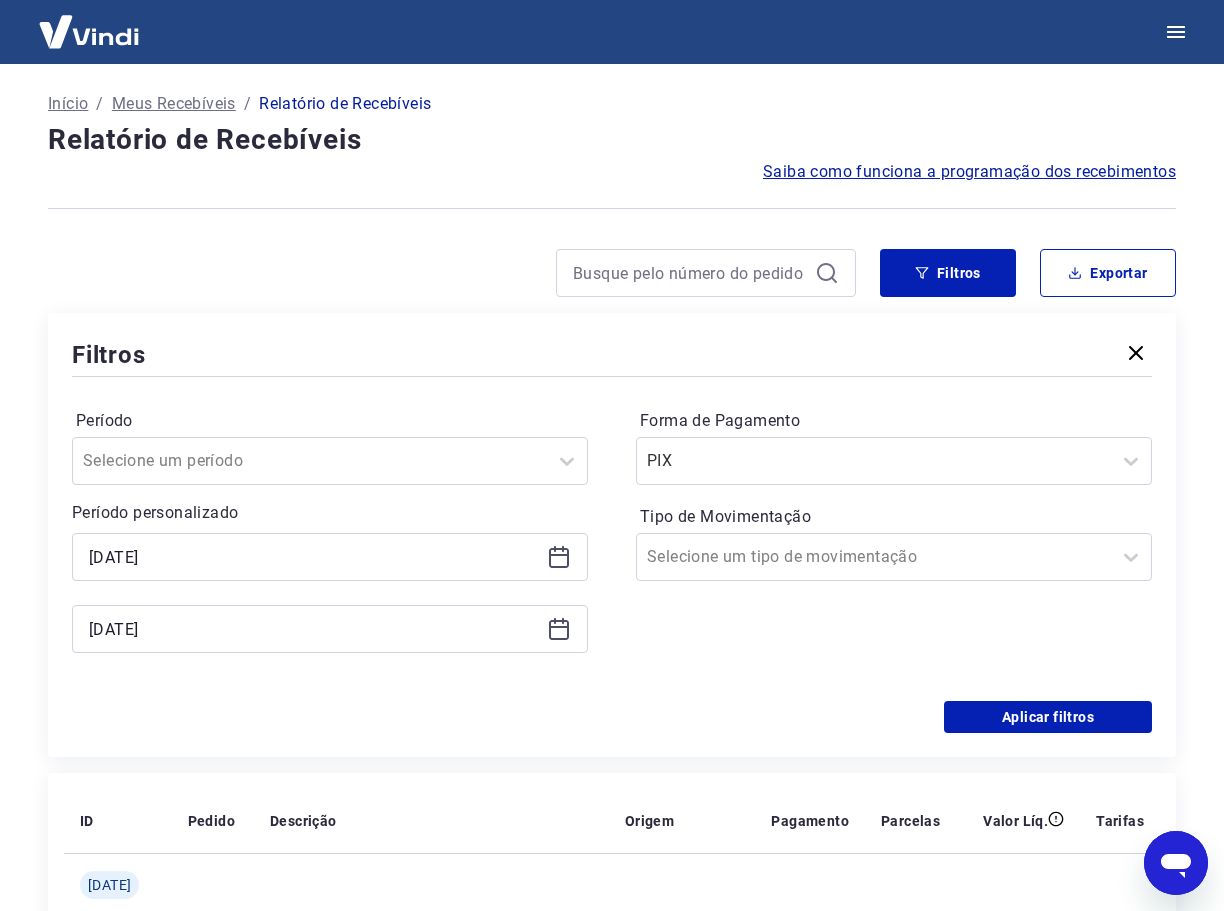 click 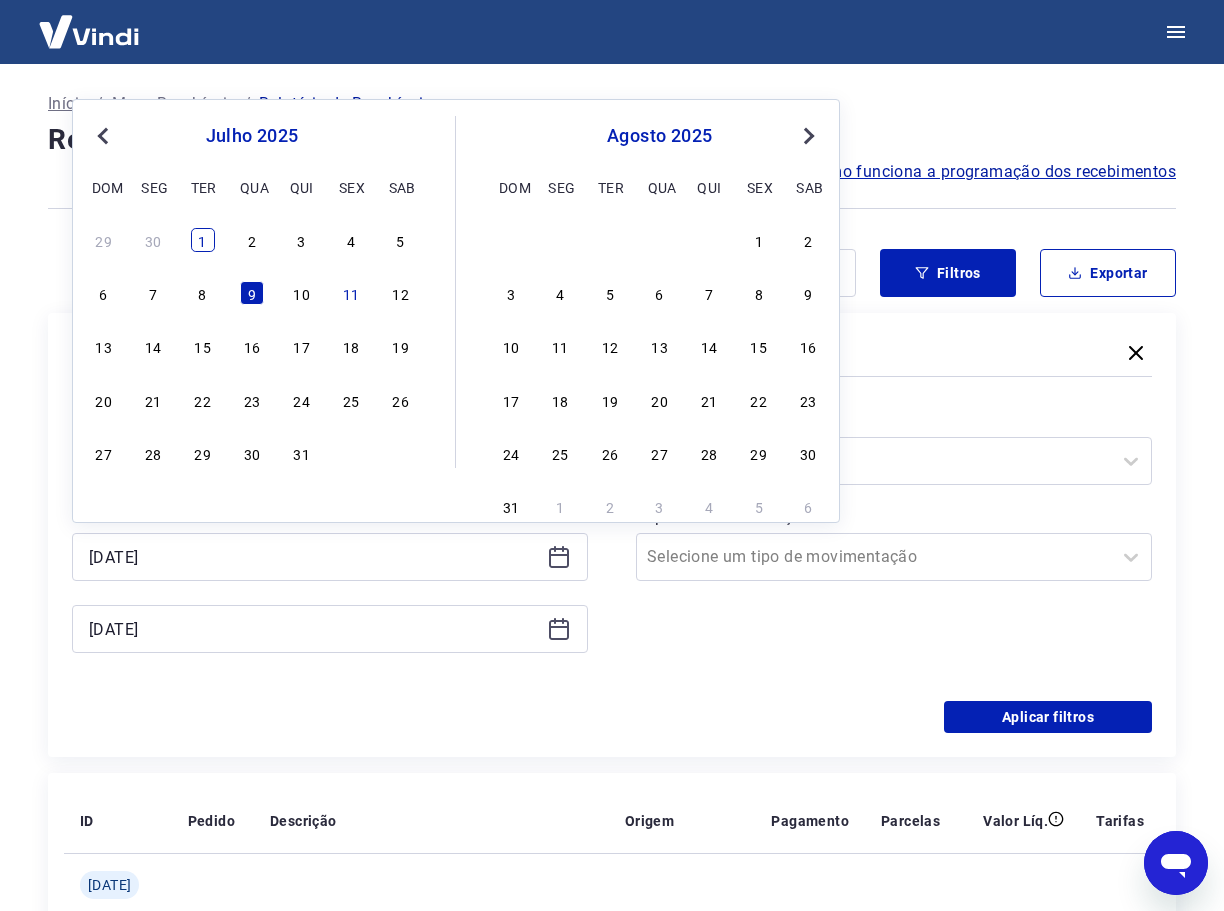 click on "1" at bounding box center (203, 240) 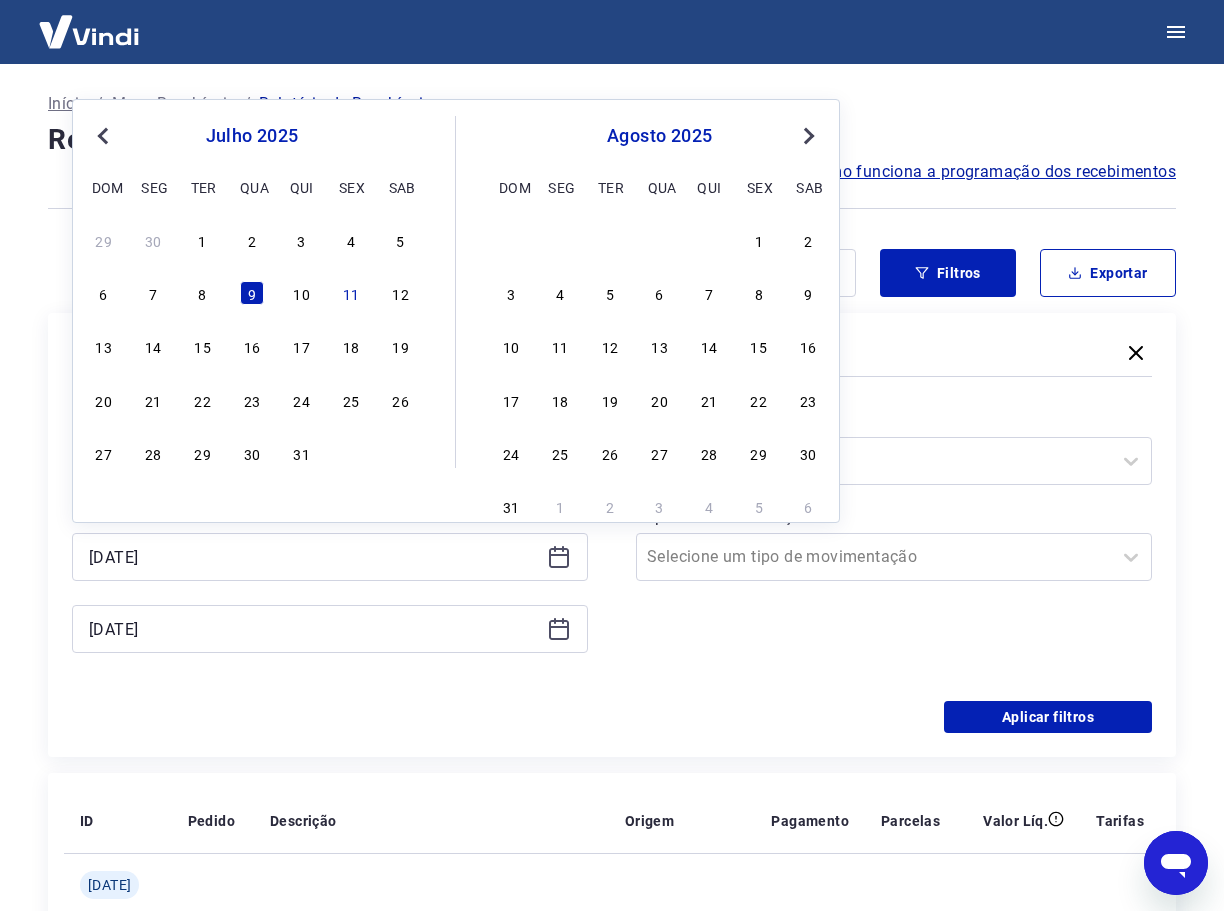 type on "[DATE]" 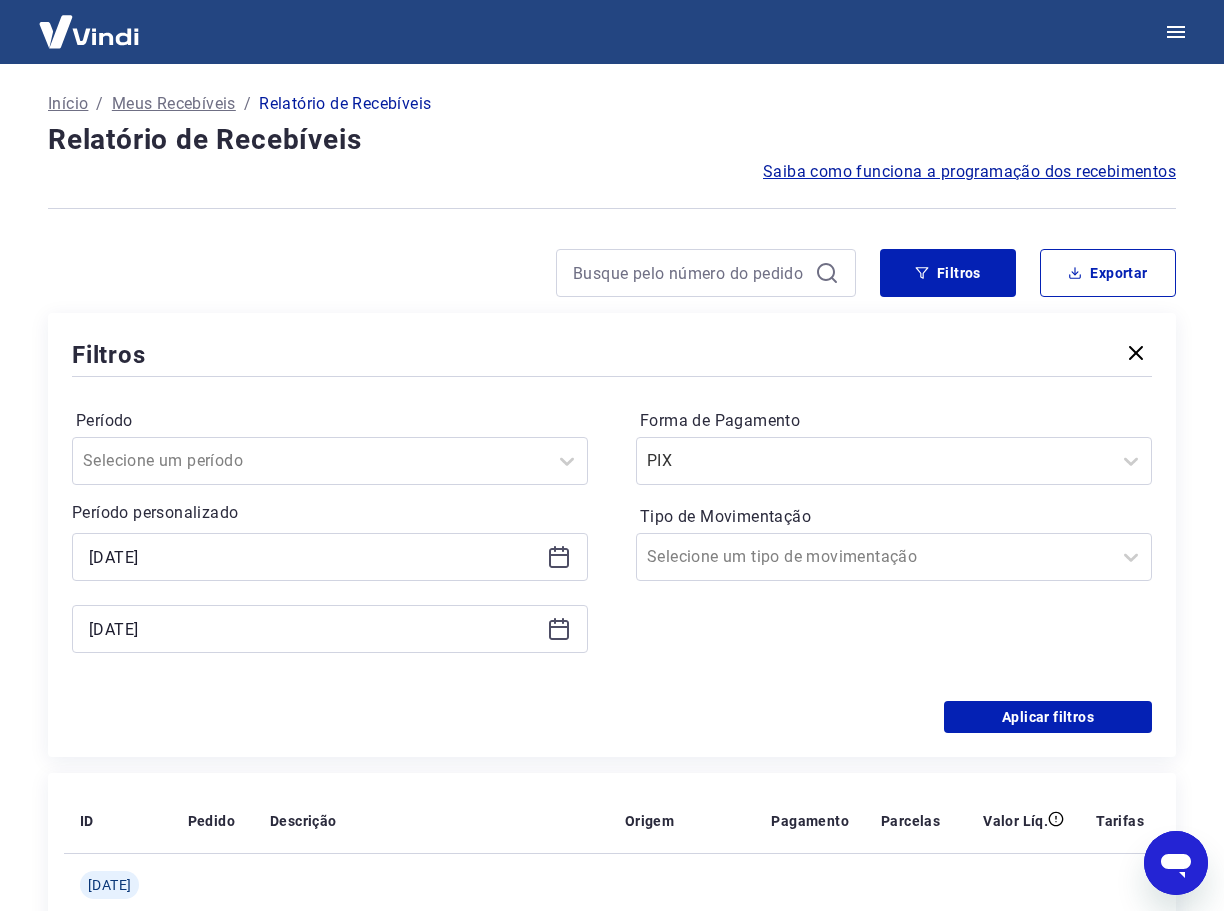click 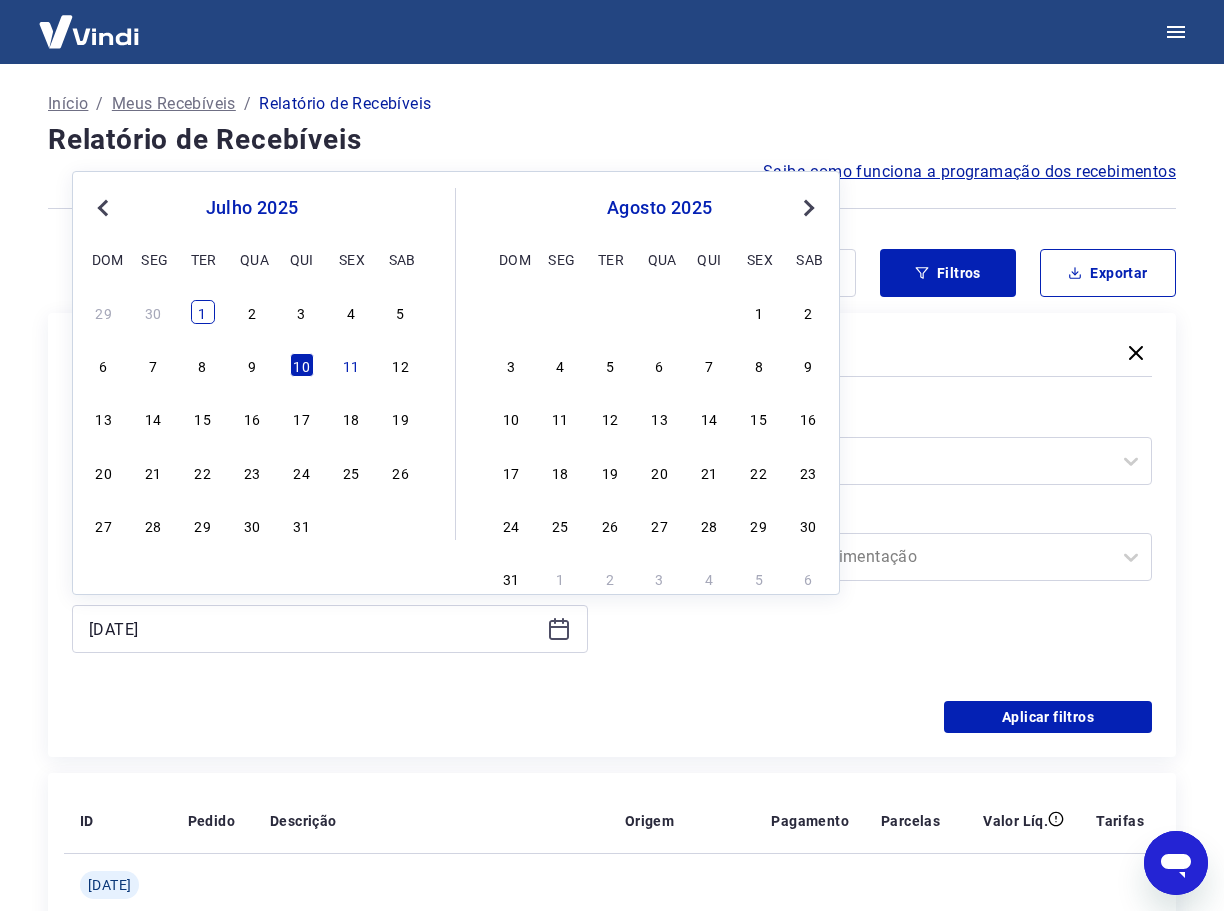 click on "1" at bounding box center [203, 312] 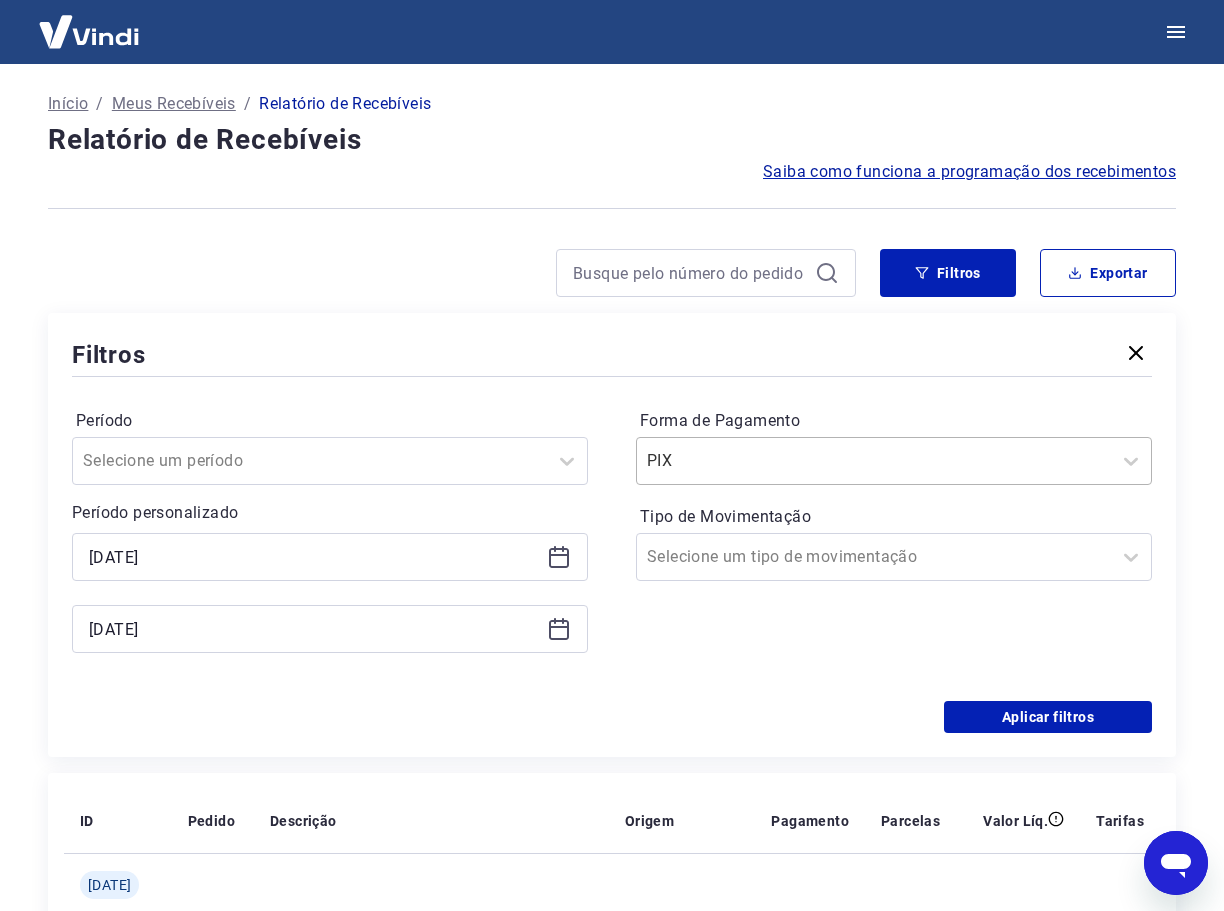 click on "Forma de Pagamento" at bounding box center (748, 461) 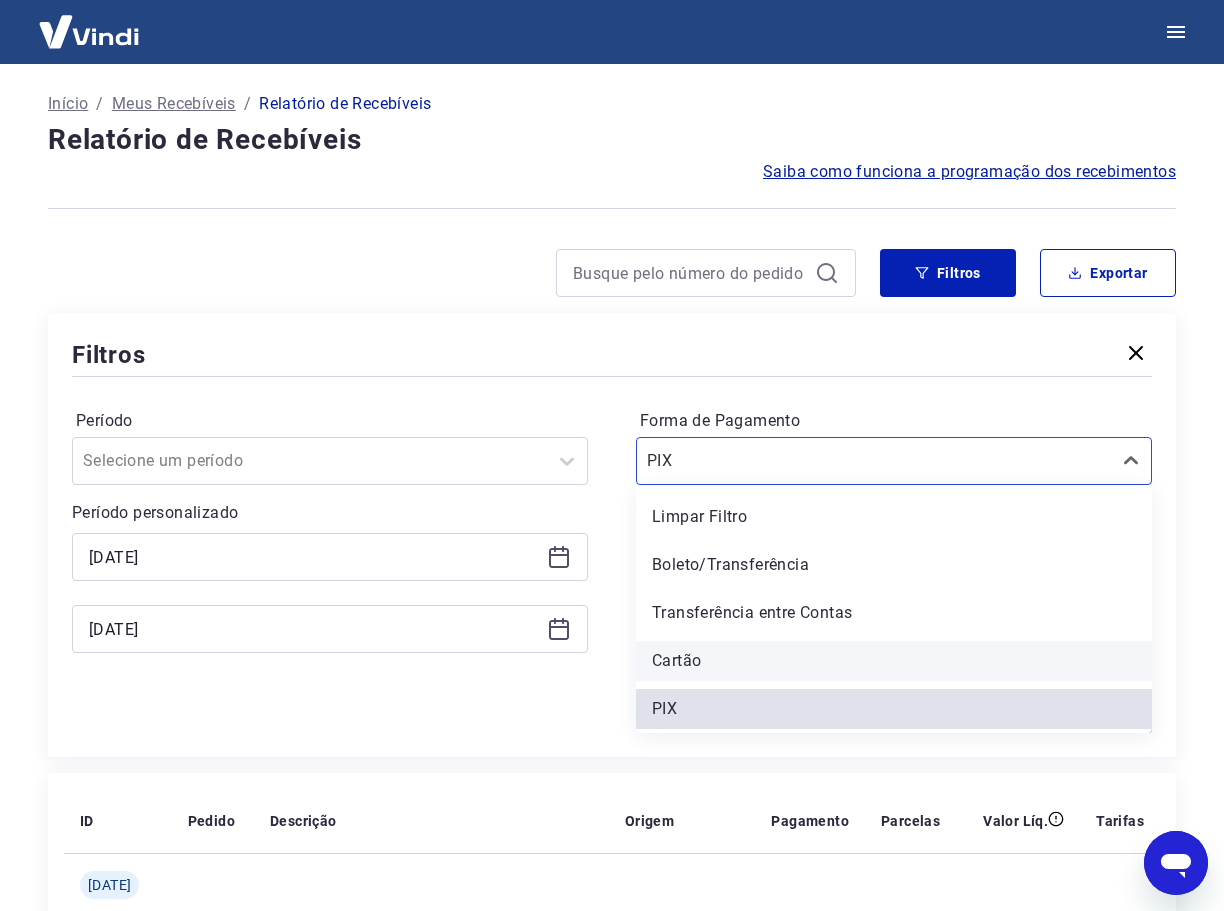 click on "Cartão" at bounding box center (894, 661) 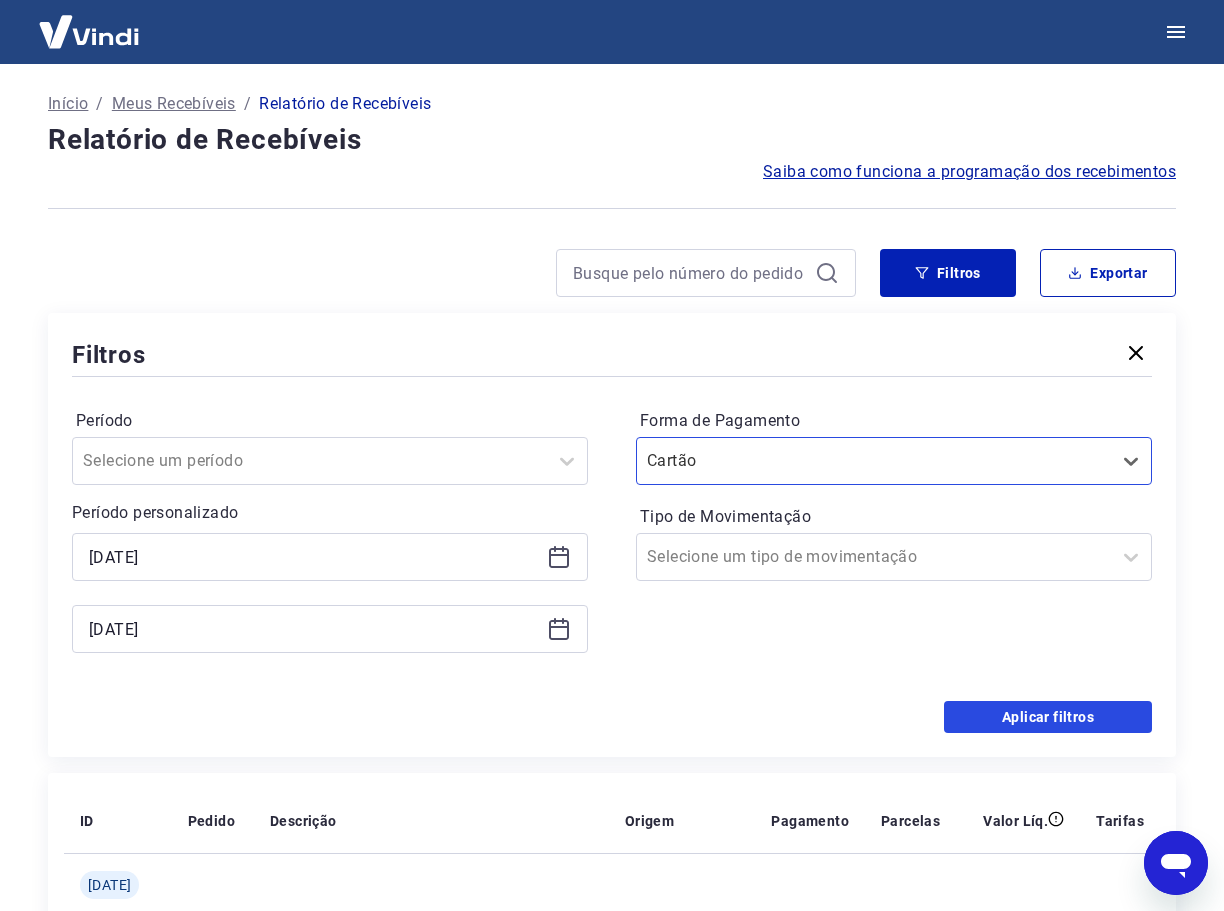 click on "Aplicar filtros" at bounding box center (1048, 717) 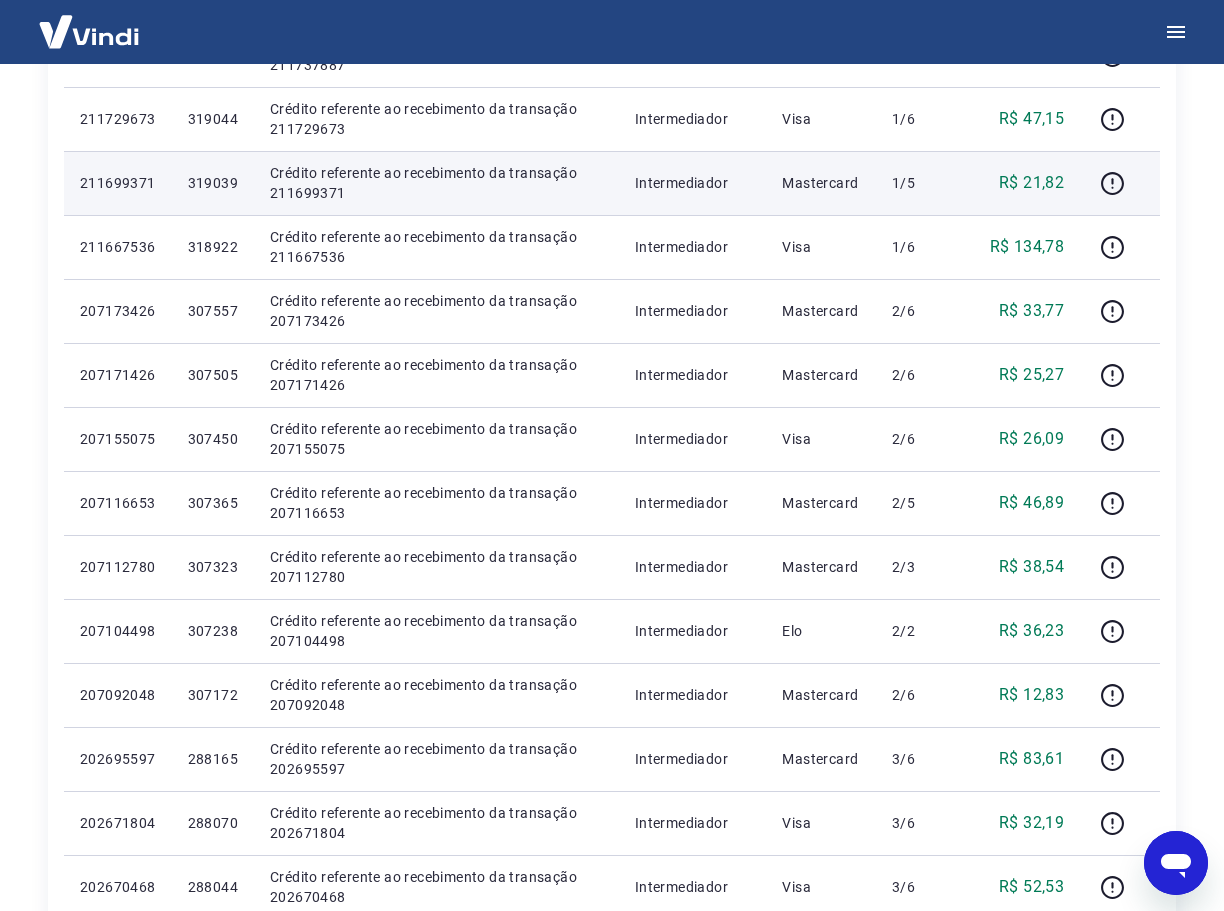 scroll, scrollTop: 1008, scrollLeft: 0, axis: vertical 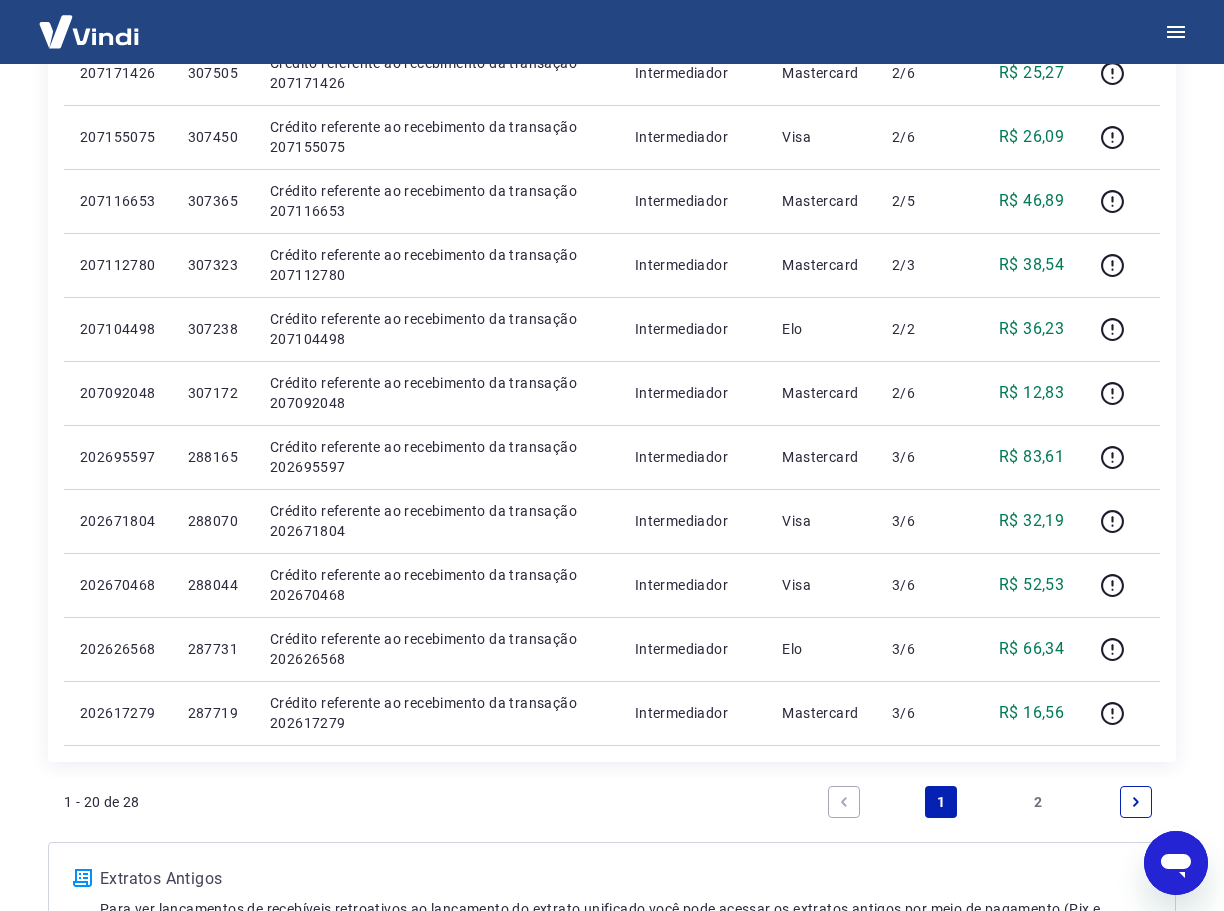 click on "2" at bounding box center (1039, 802) 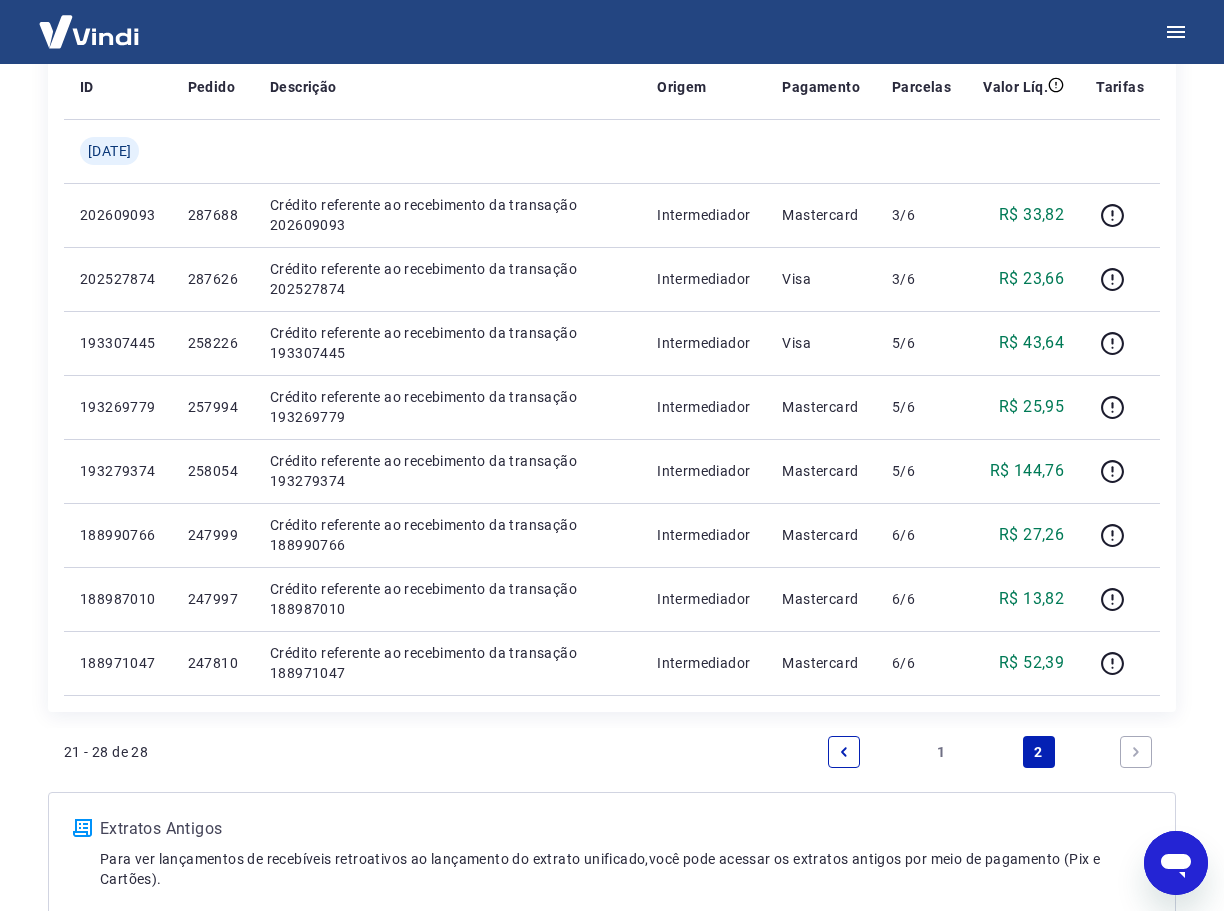 scroll, scrollTop: 275, scrollLeft: 0, axis: vertical 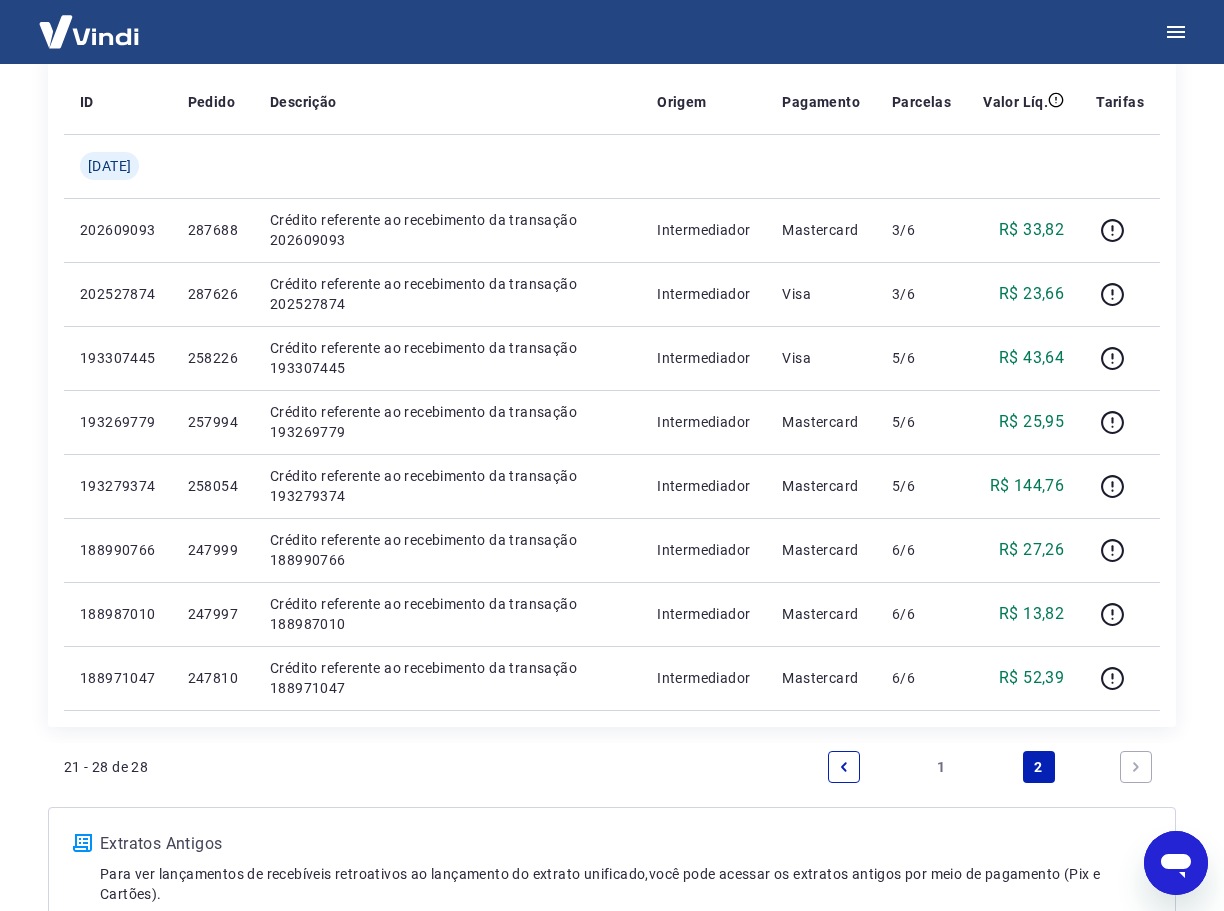 click on "1" at bounding box center (941, 767) 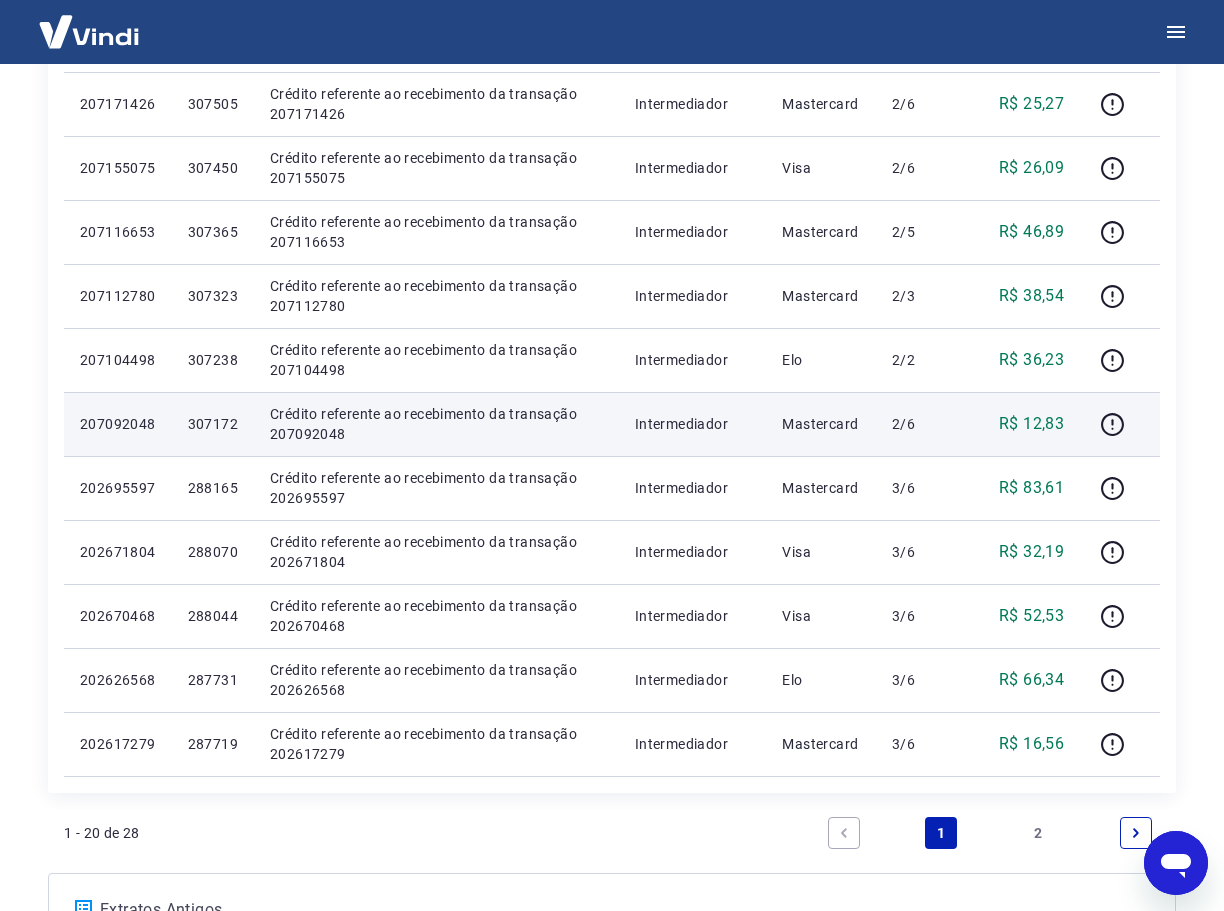 scroll, scrollTop: 943, scrollLeft: 0, axis: vertical 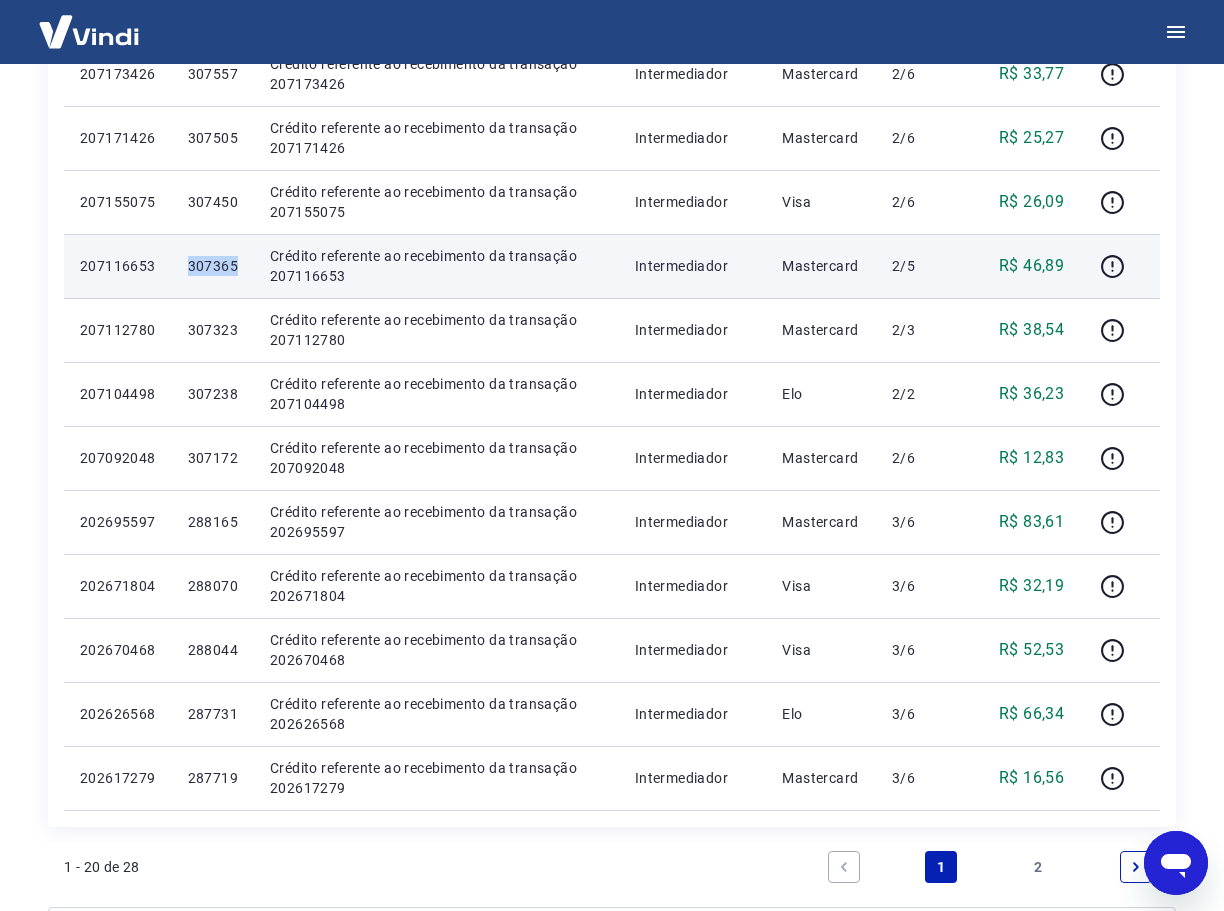 drag, startPoint x: 240, startPoint y: 265, endPoint x: 167, endPoint y: 256, distance: 73.552704 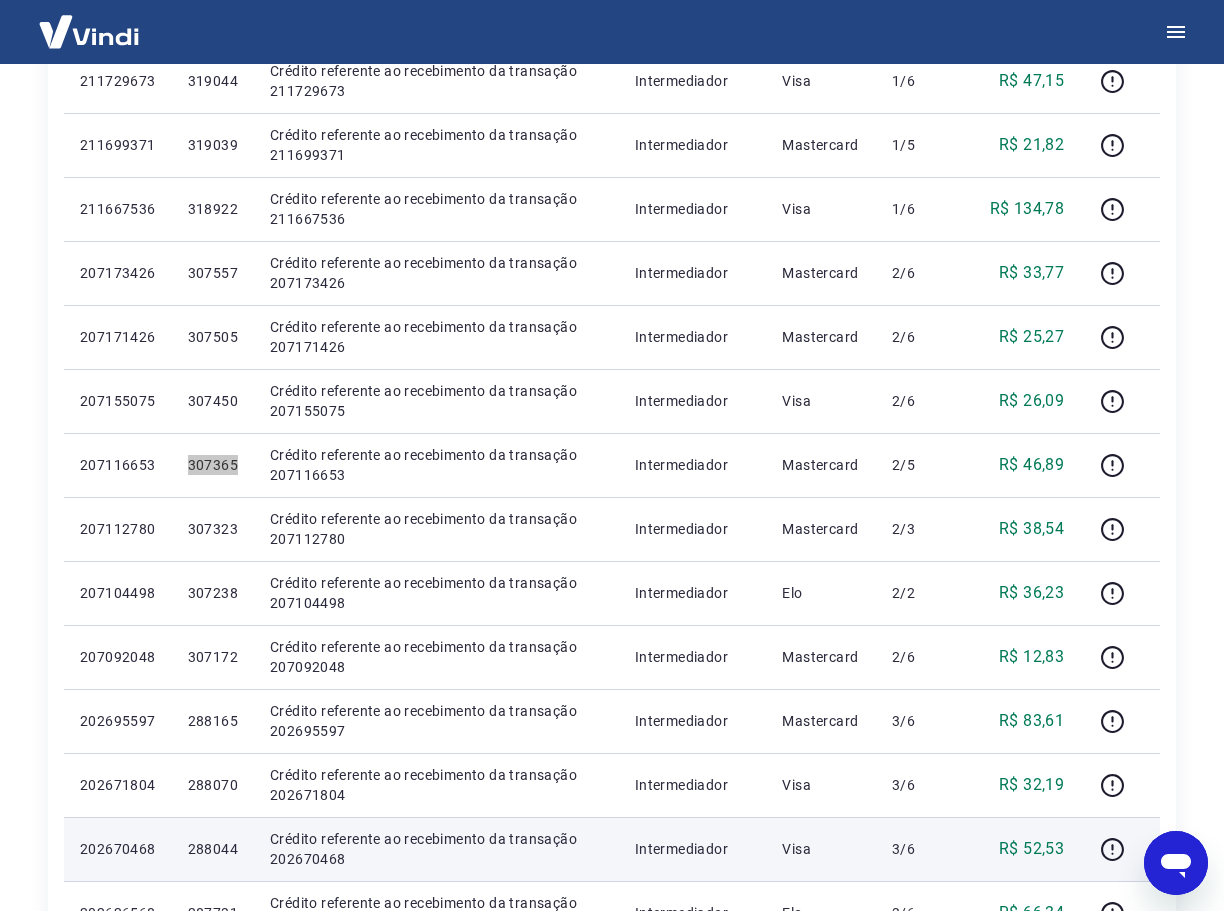 scroll, scrollTop: 743, scrollLeft: 0, axis: vertical 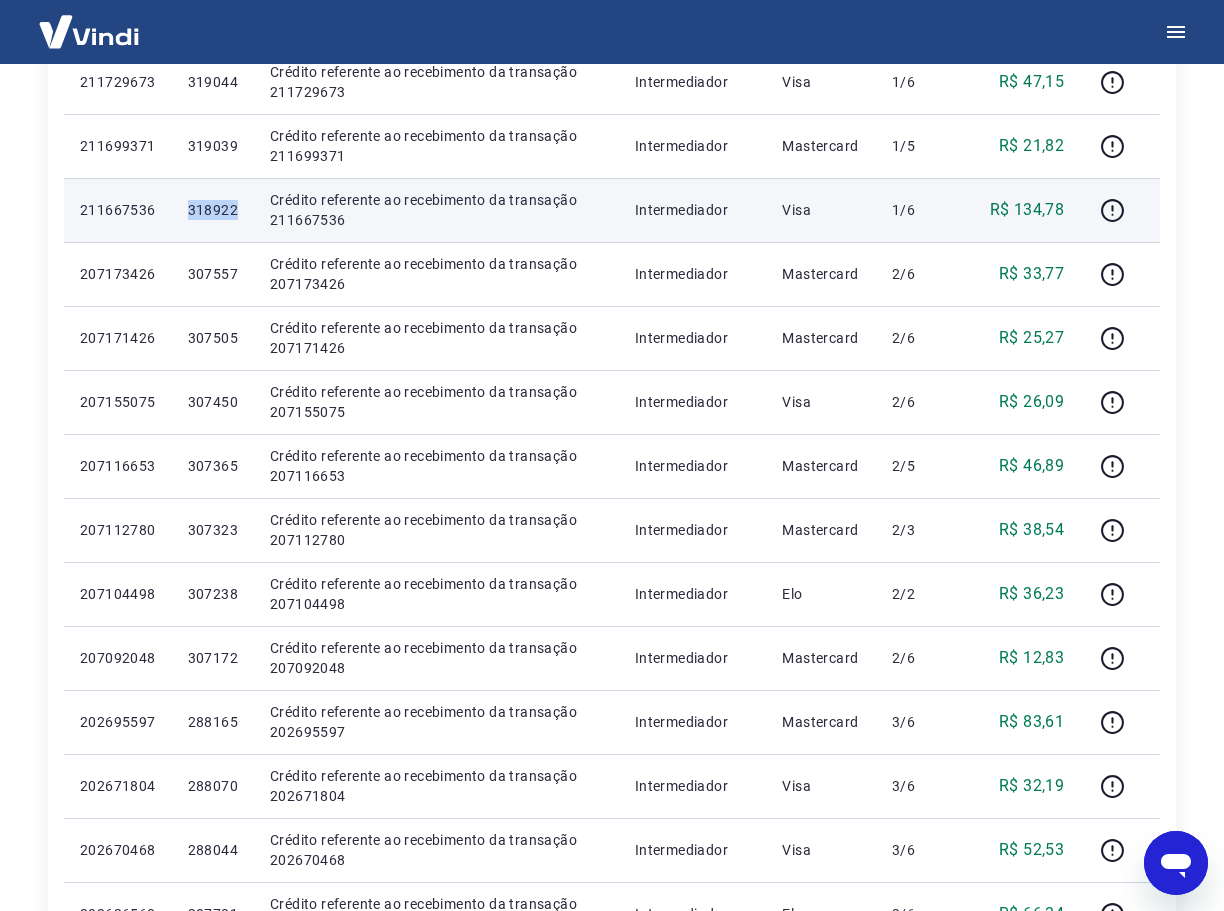 drag, startPoint x: 243, startPoint y: 211, endPoint x: 224, endPoint y: 209, distance: 19.104973 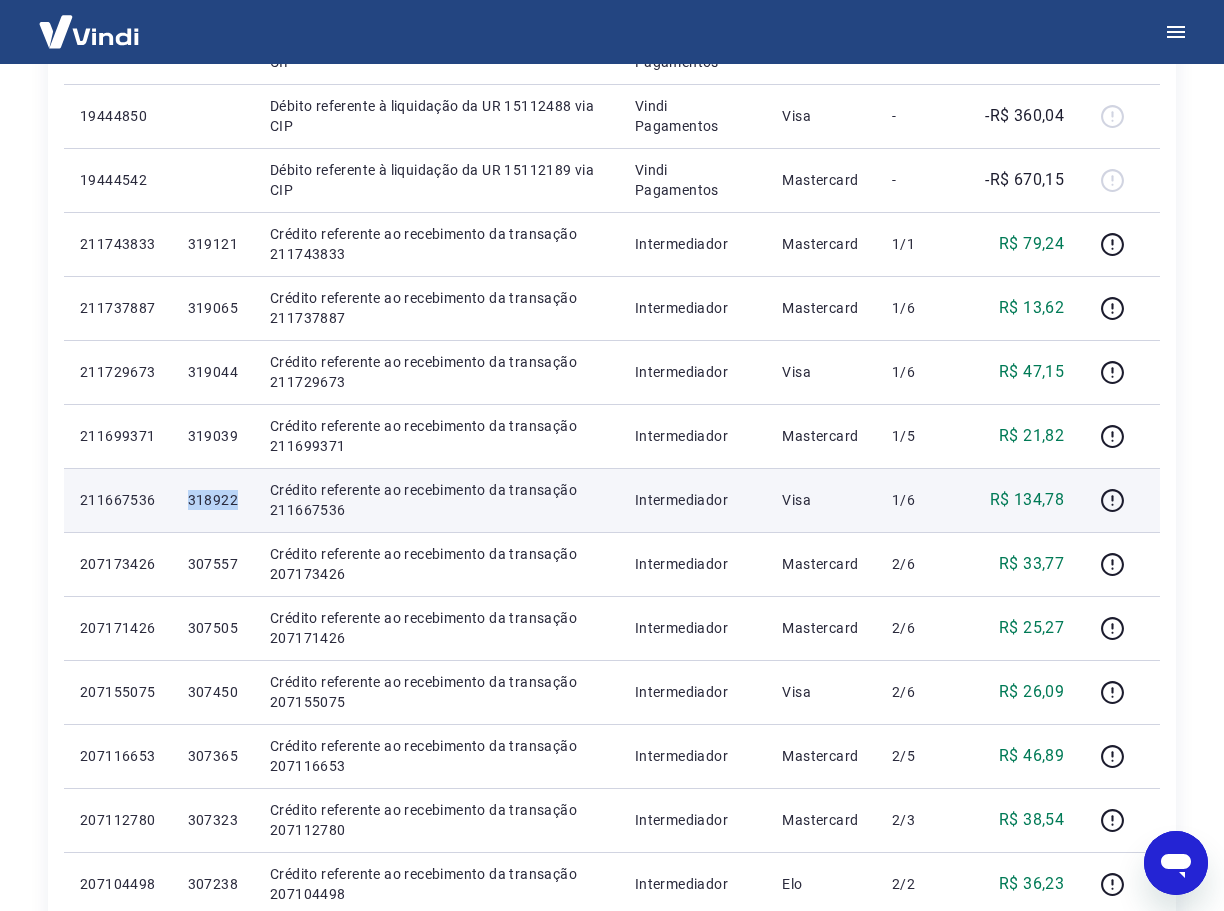 scroll, scrollTop: 443, scrollLeft: 0, axis: vertical 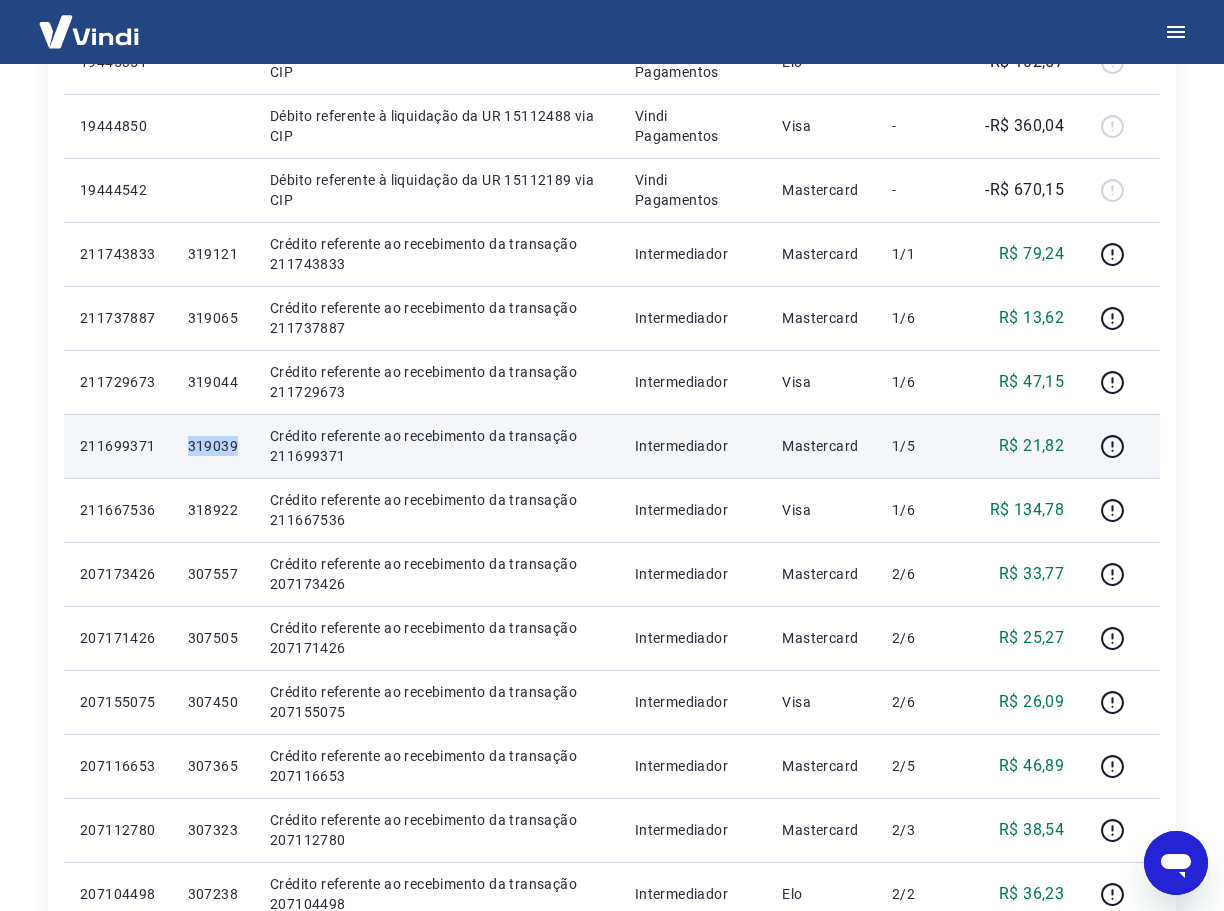 drag, startPoint x: 238, startPoint y: 443, endPoint x: 180, endPoint y: 440, distance: 58.077534 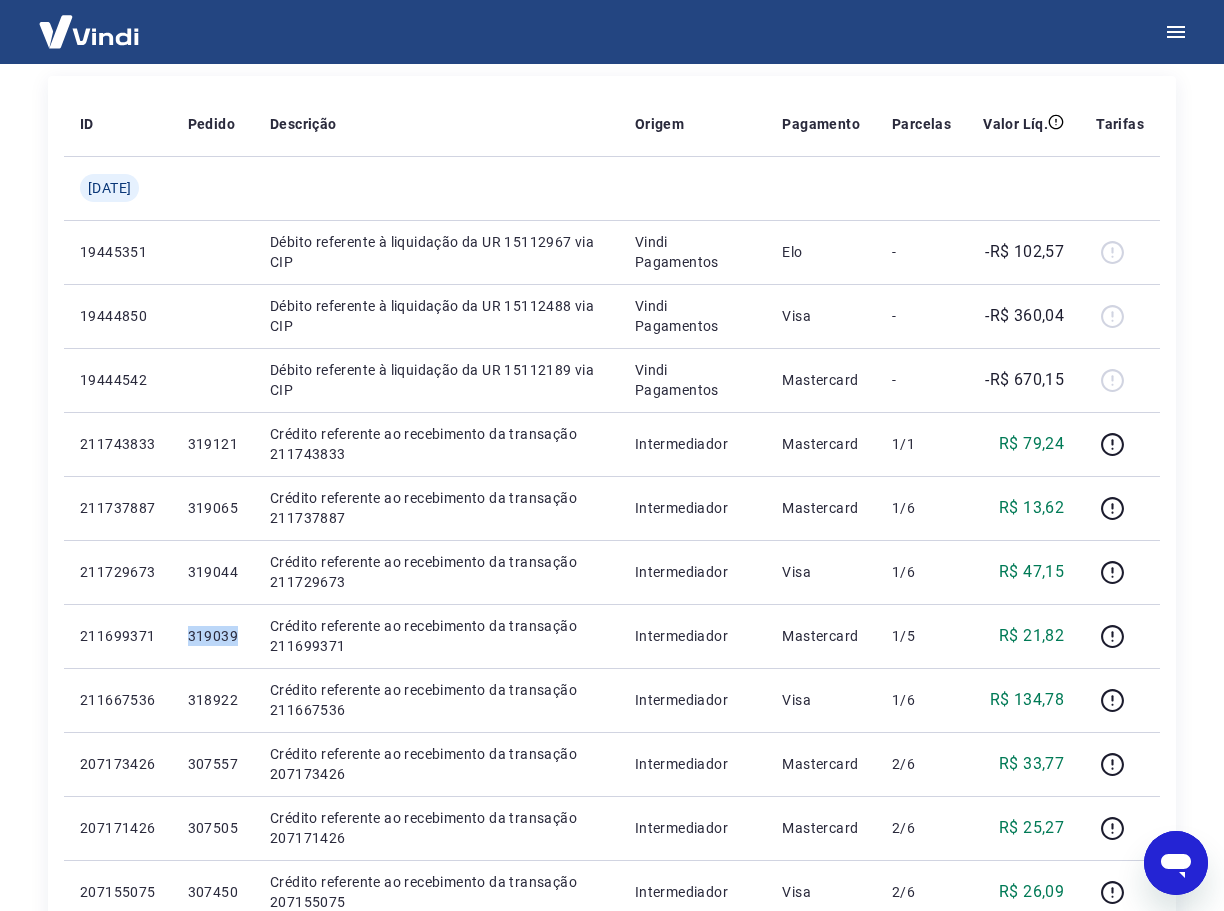 scroll, scrollTop: 0, scrollLeft: 0, axis: both 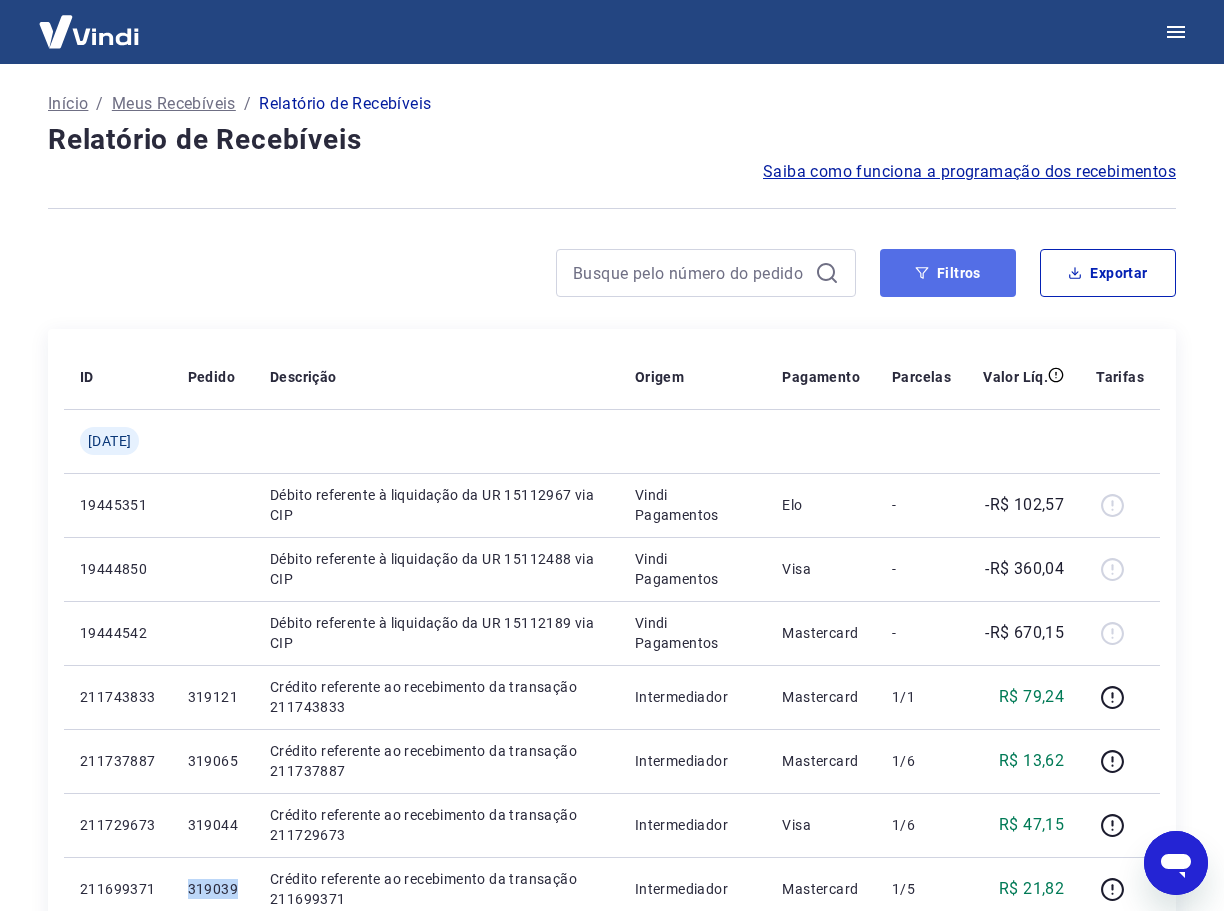 click 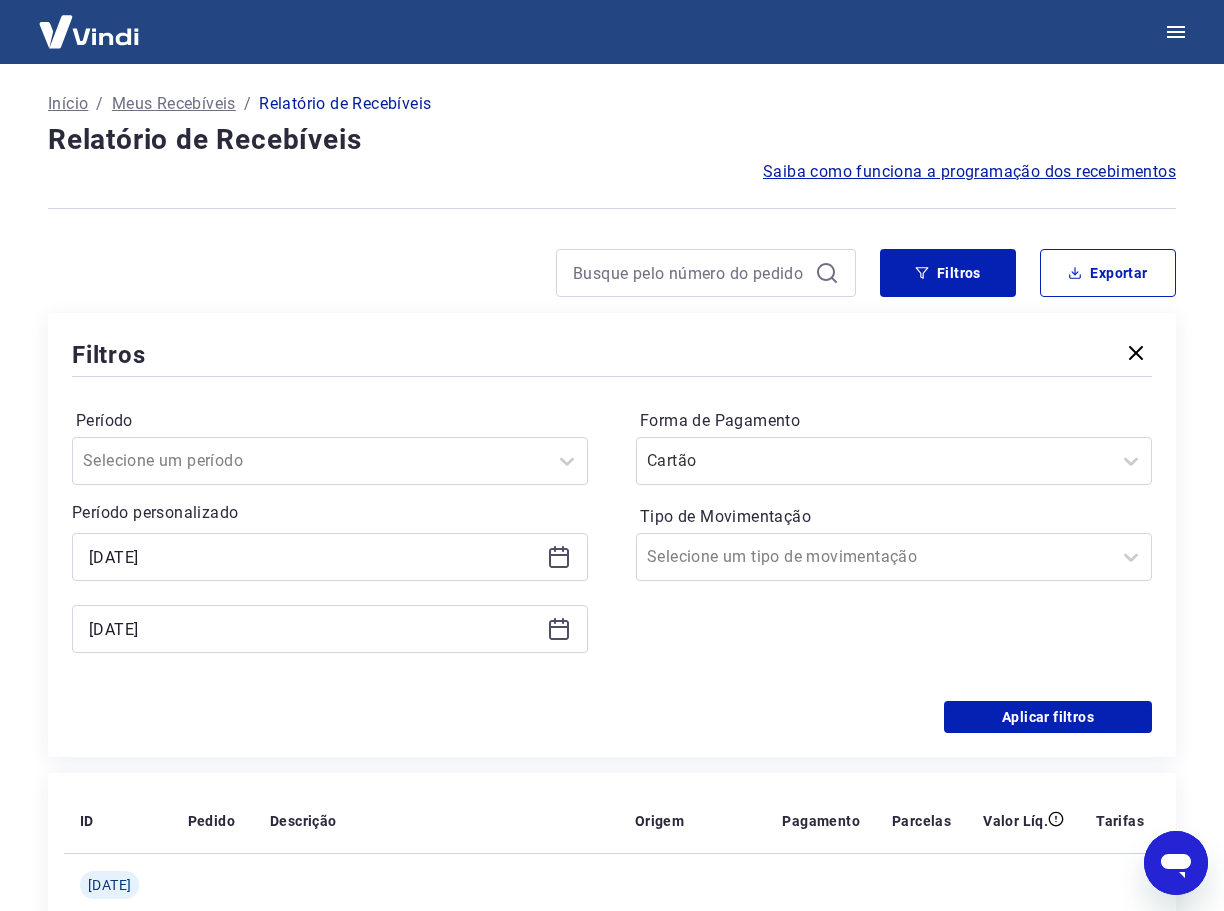 click 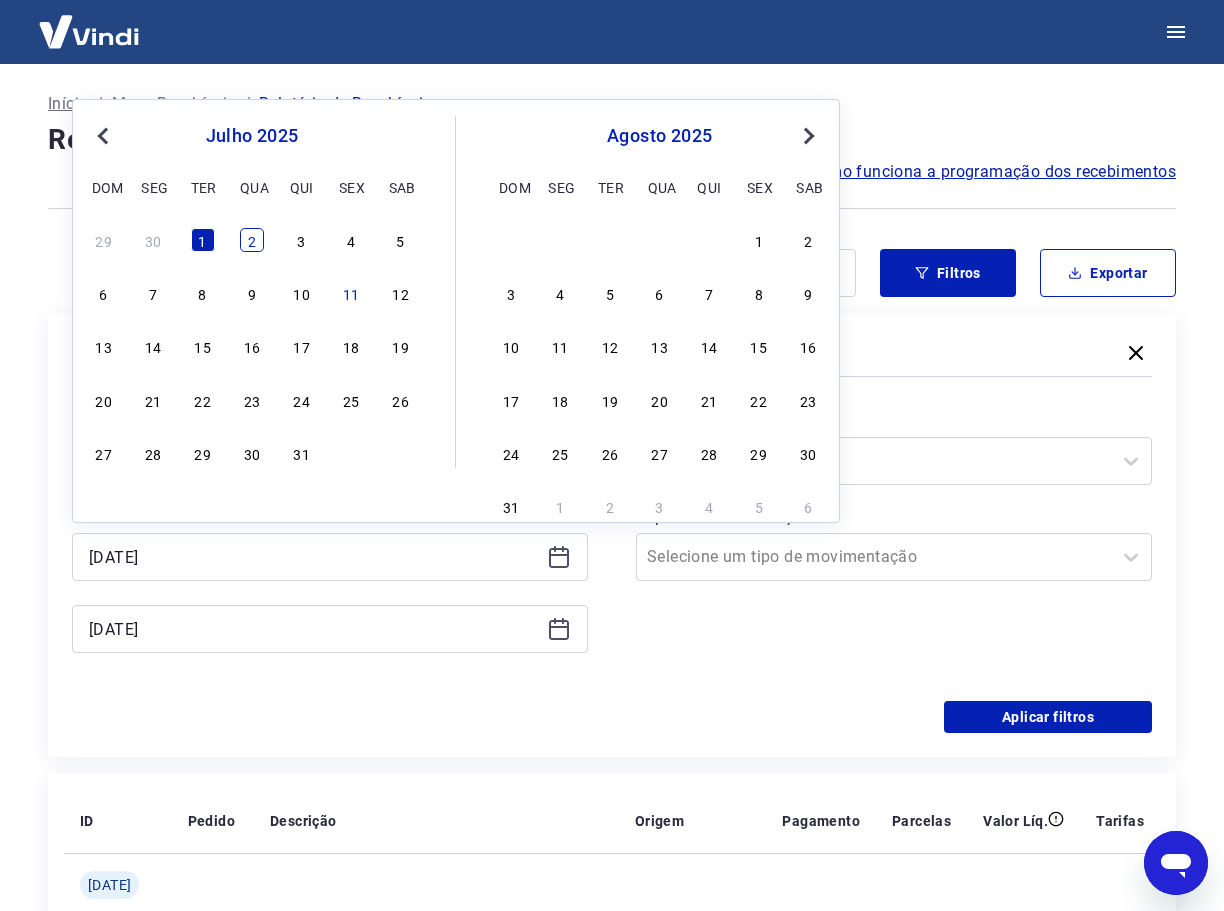 click on "2" at bounding box center [252, 240] 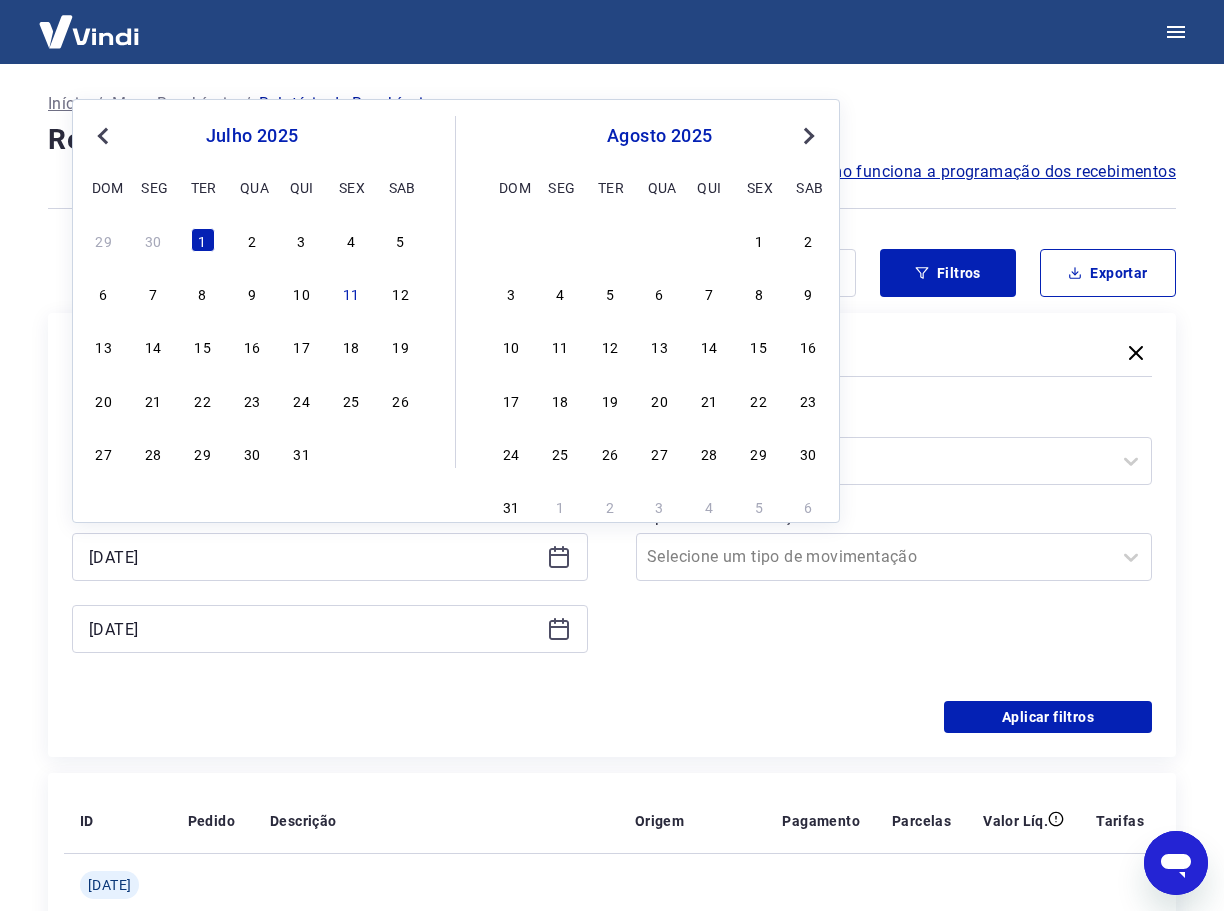 type on "[DATE]" 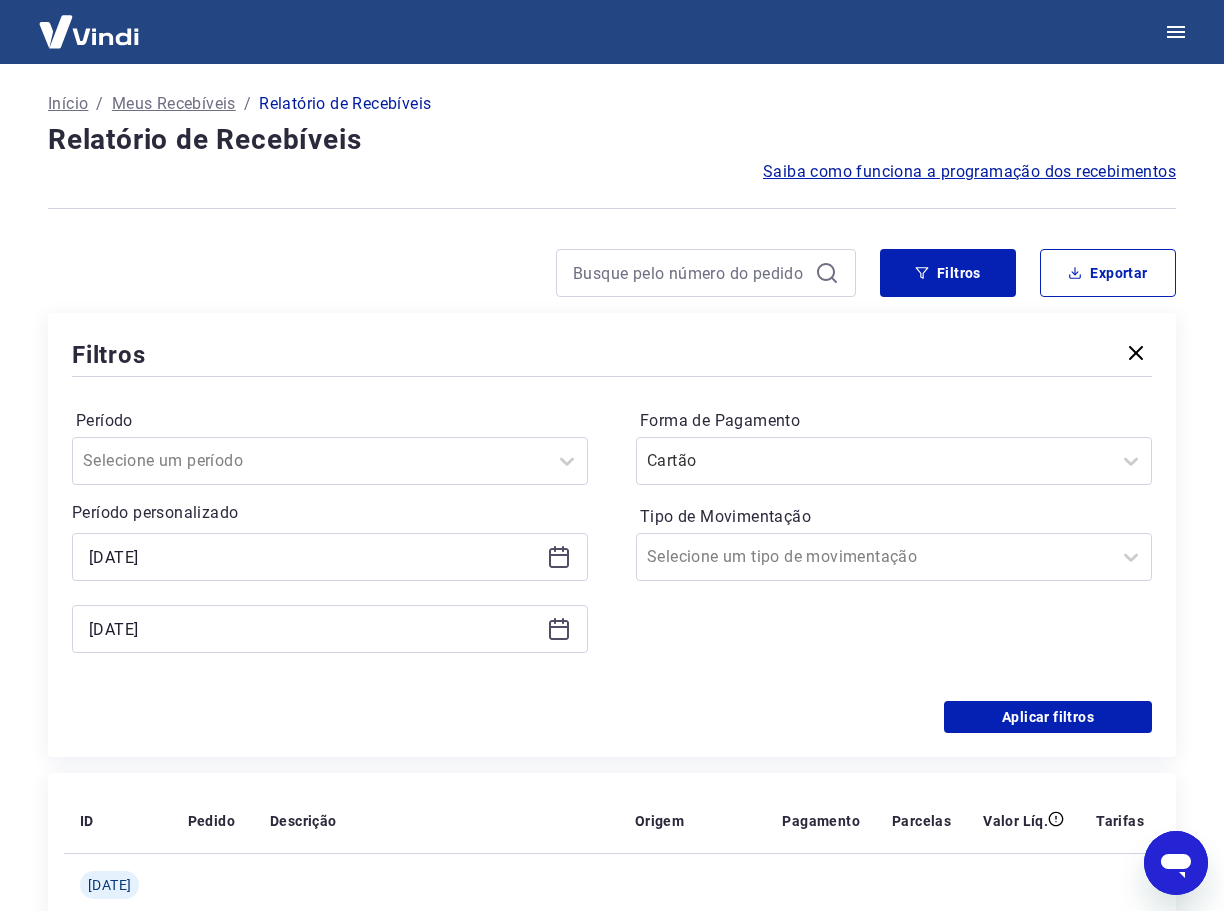 click 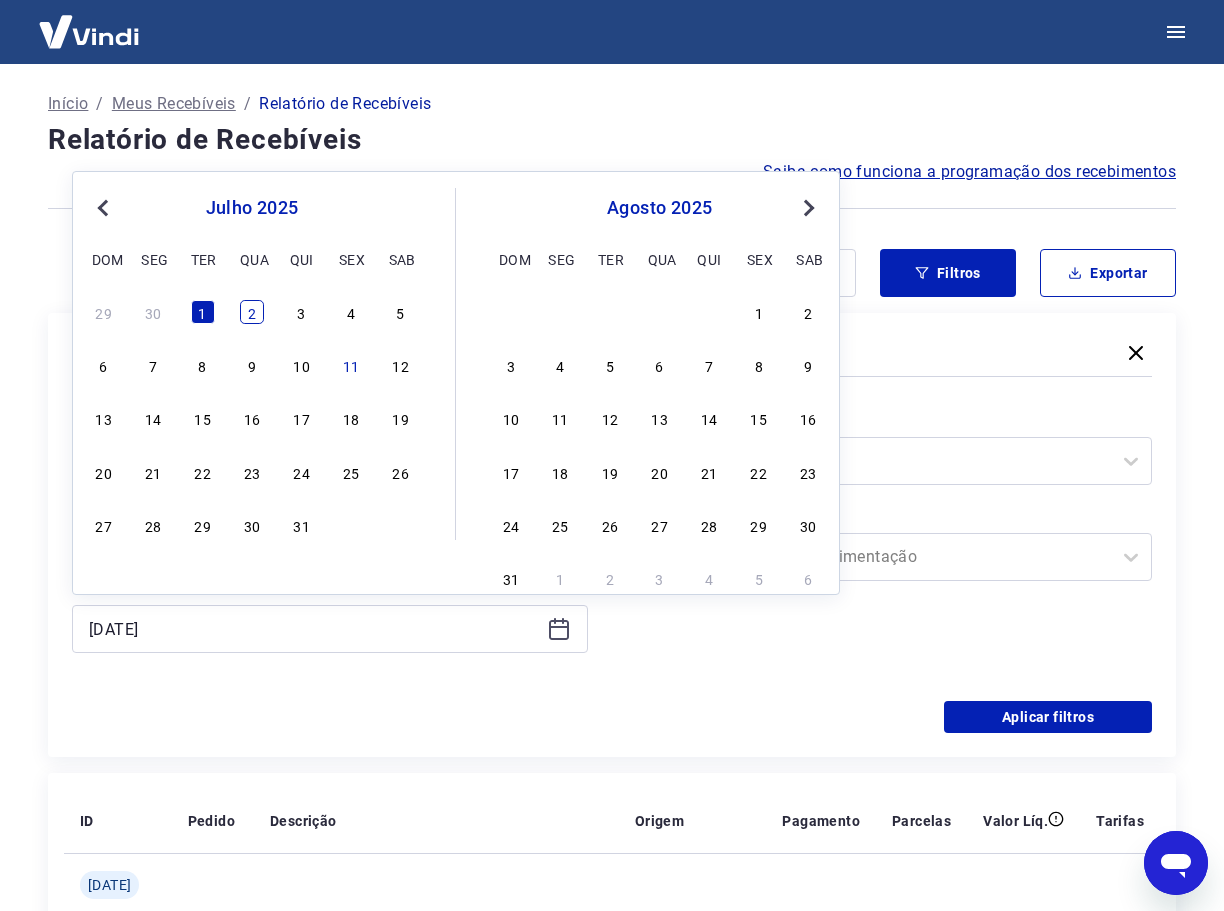 click on "2" at bounding box center [252, 312] 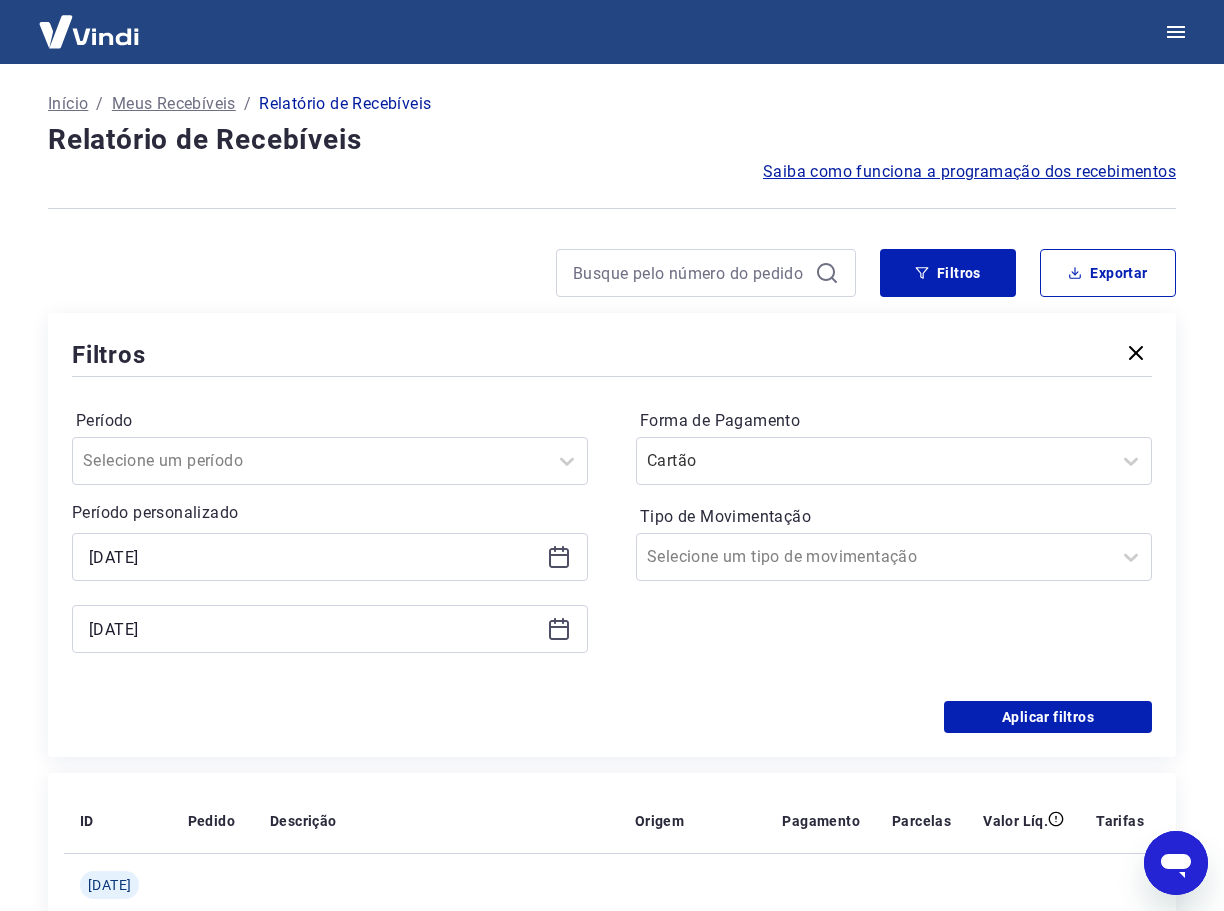 type on "[DATE]" 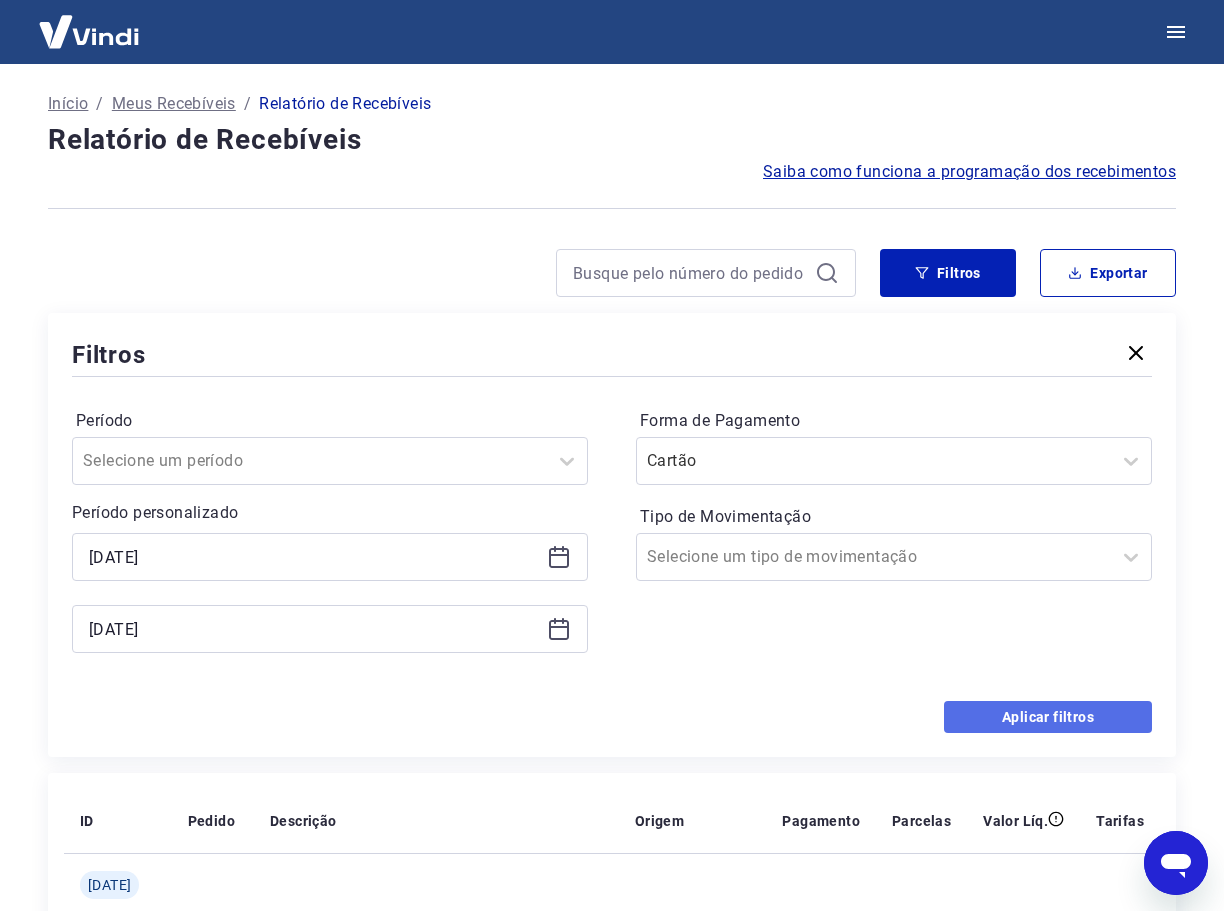 click on "Aplicar filtros" at bounding box center [1048, 717] 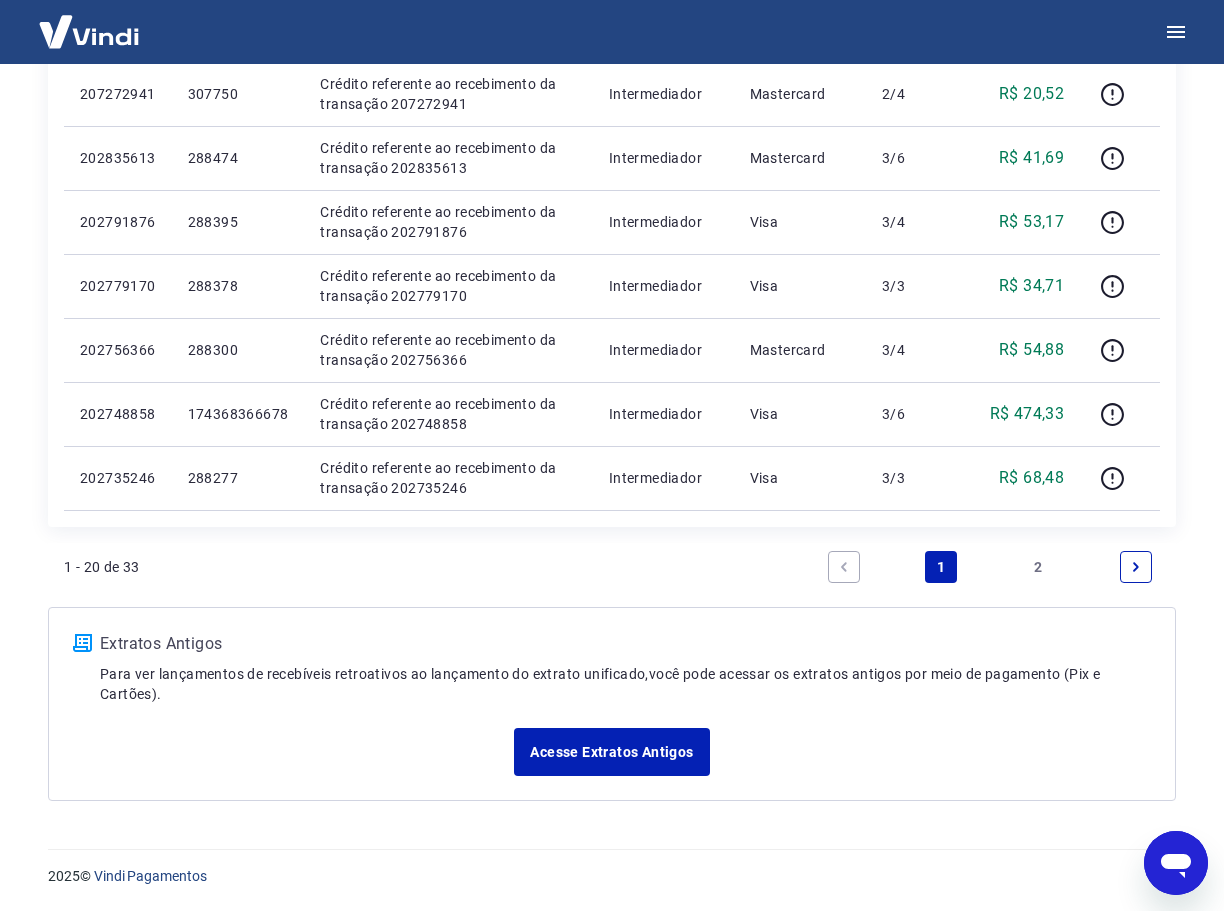 scroll, scrollTop: 1143, scrollLeft: 0, axis: vertical 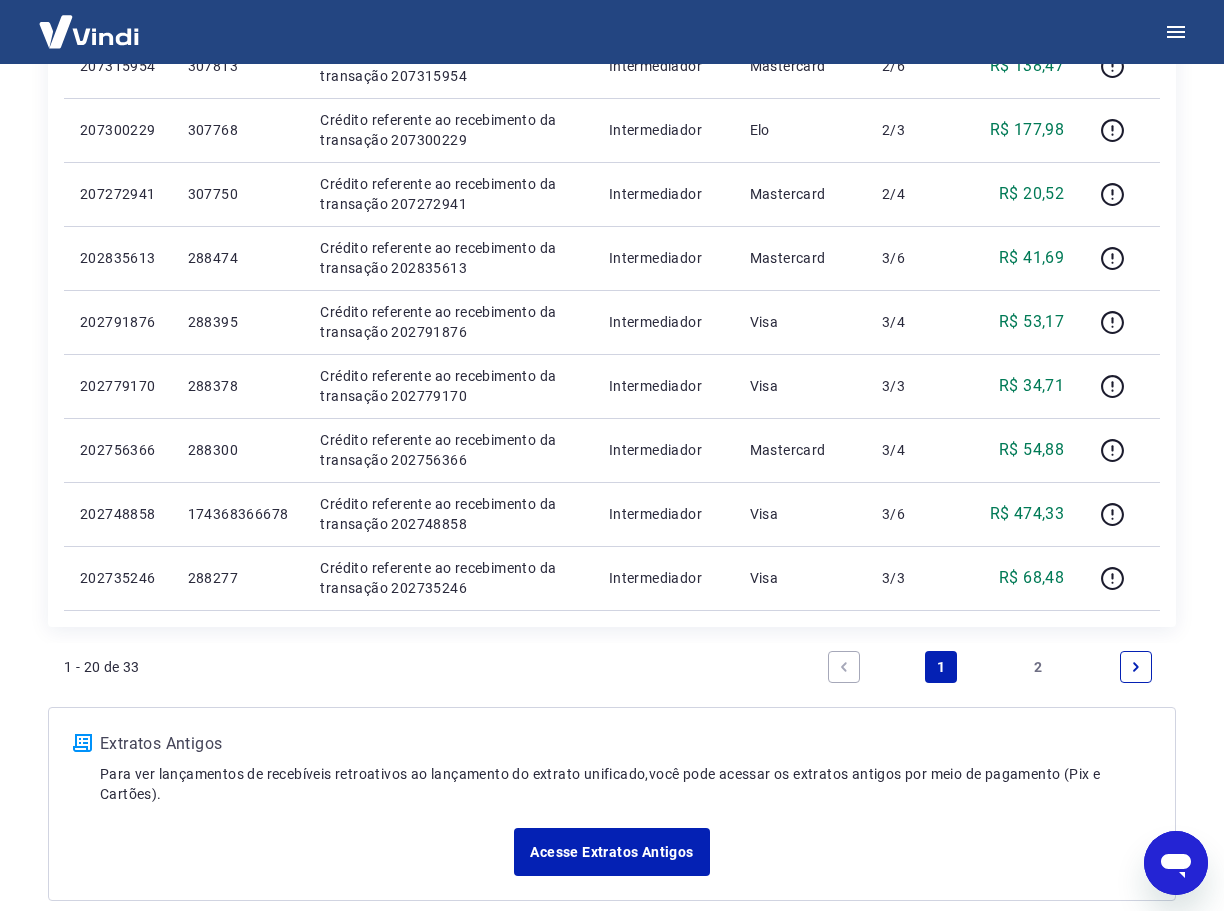 click on "2" at bounding box center (1039, 667) 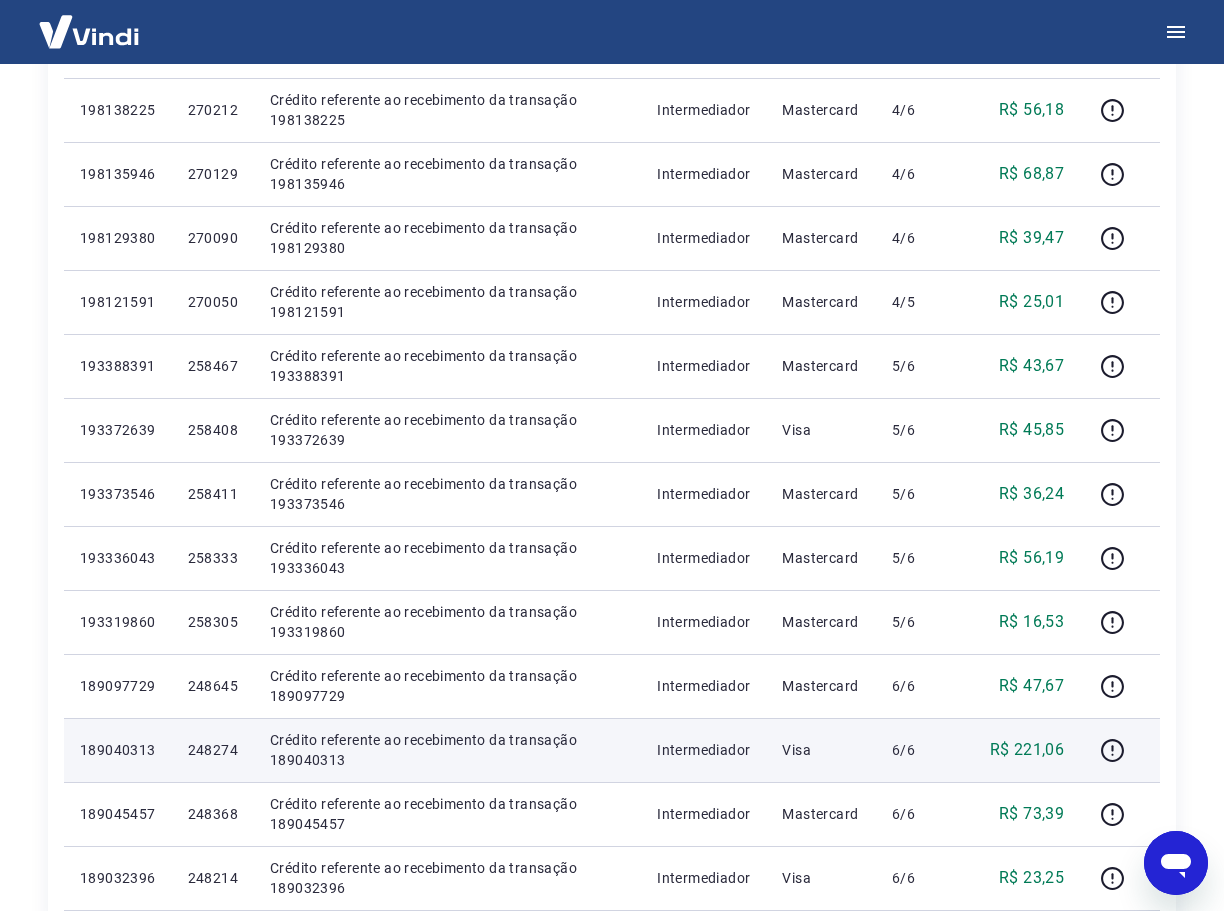 scroll, scrollTop: 795, scrollLeft: 0, axis: vertical 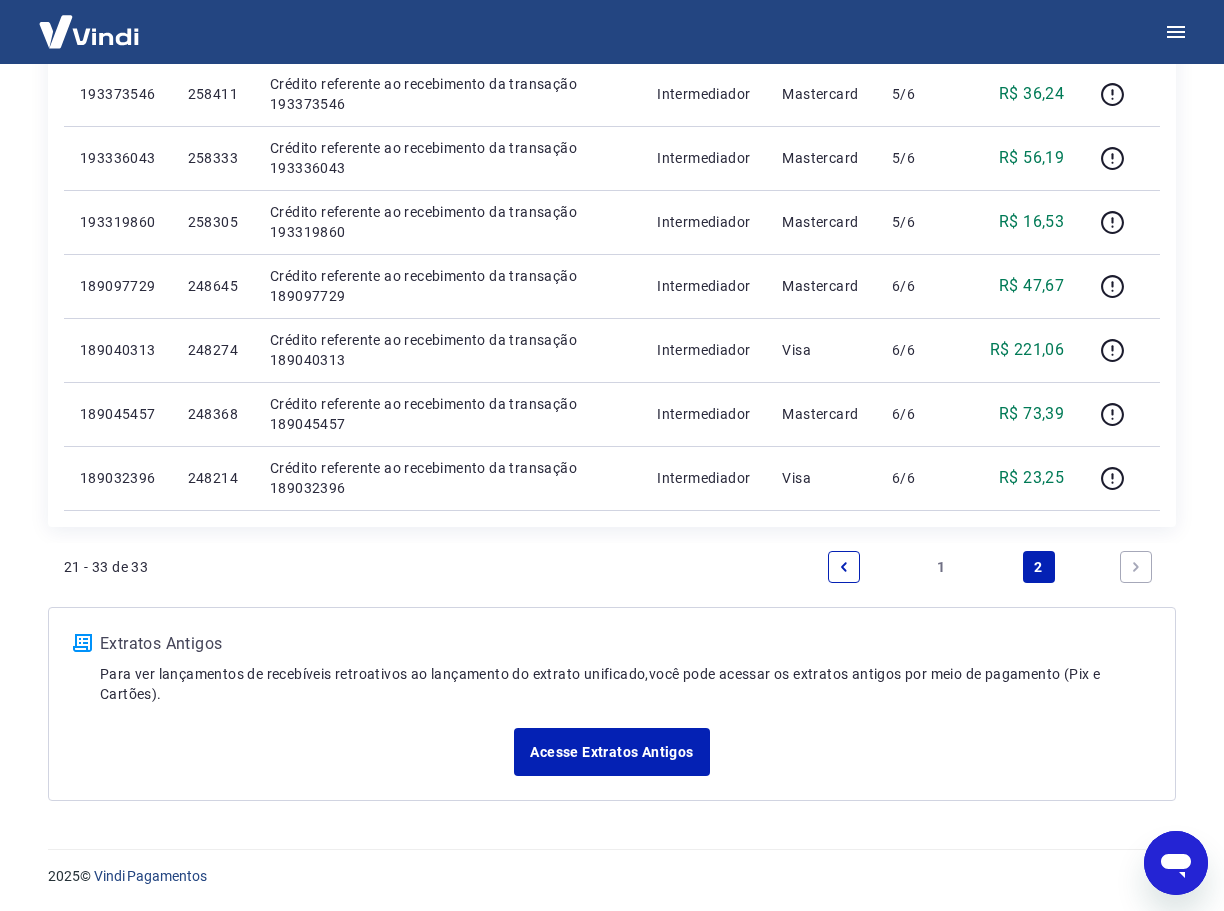 click on "1" at bounding box center [941, 567] 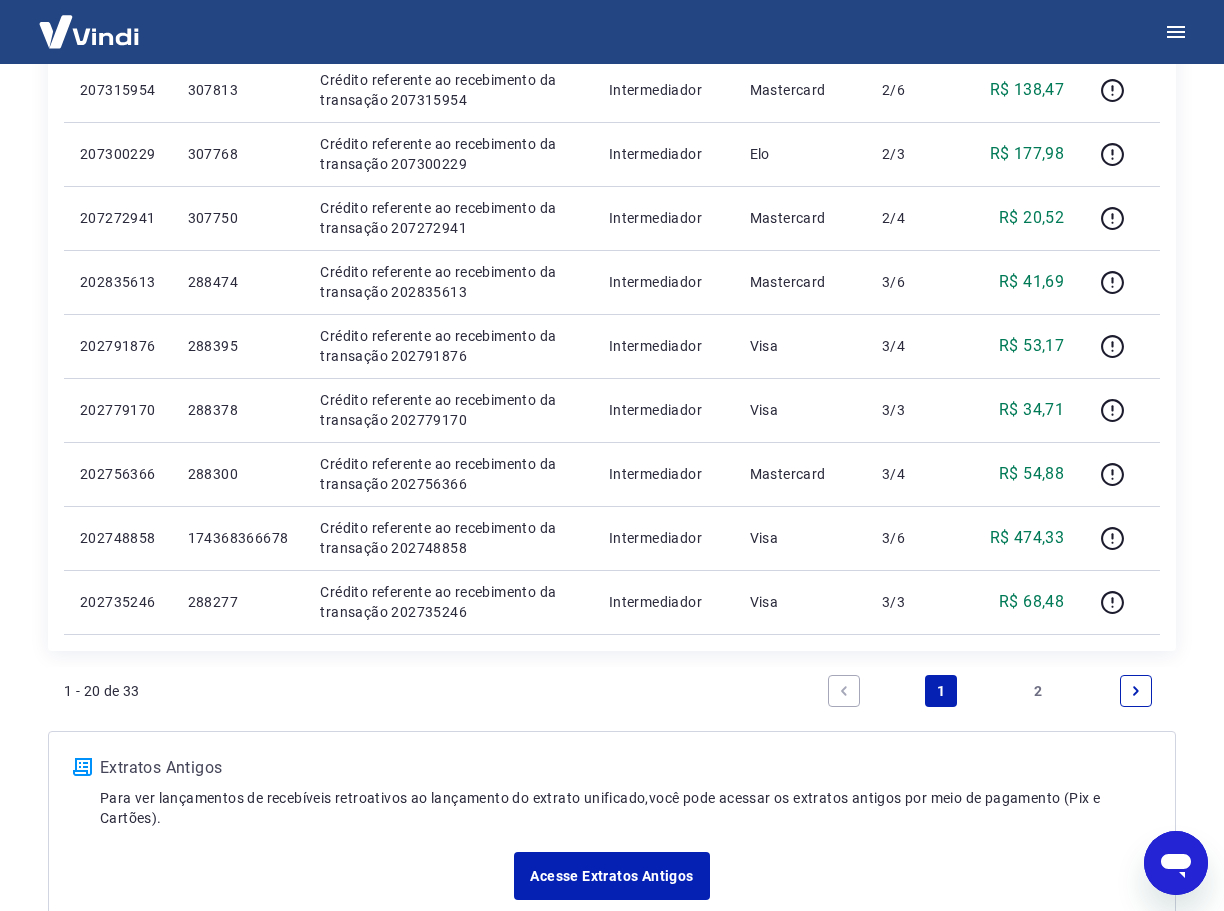 scroll, scrollTop: 1243, scrollLeft: 0, axis: vertical 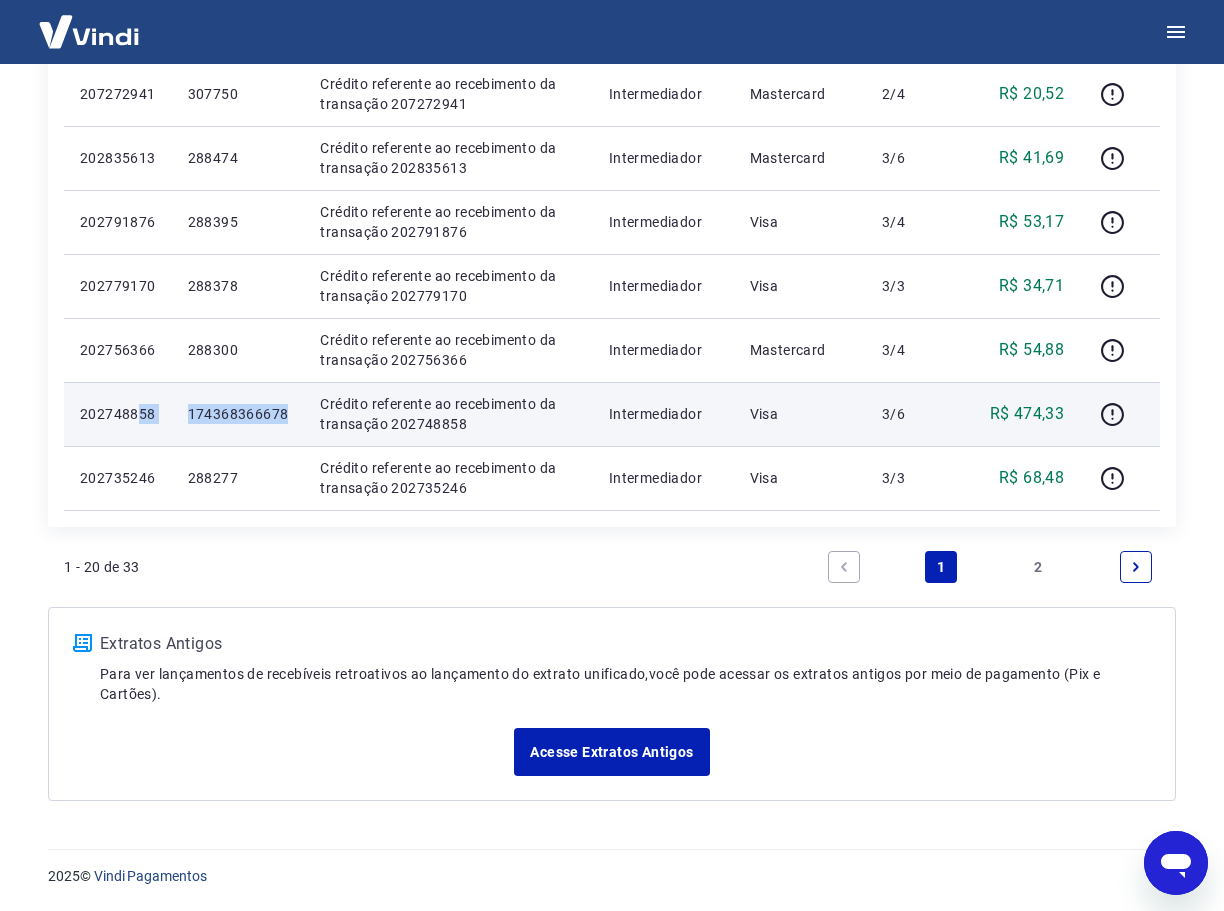 drag, startPoint x: 298, startPoint y: 414, endPoint x: 202, endPoint y: 420, distance: 96.18732 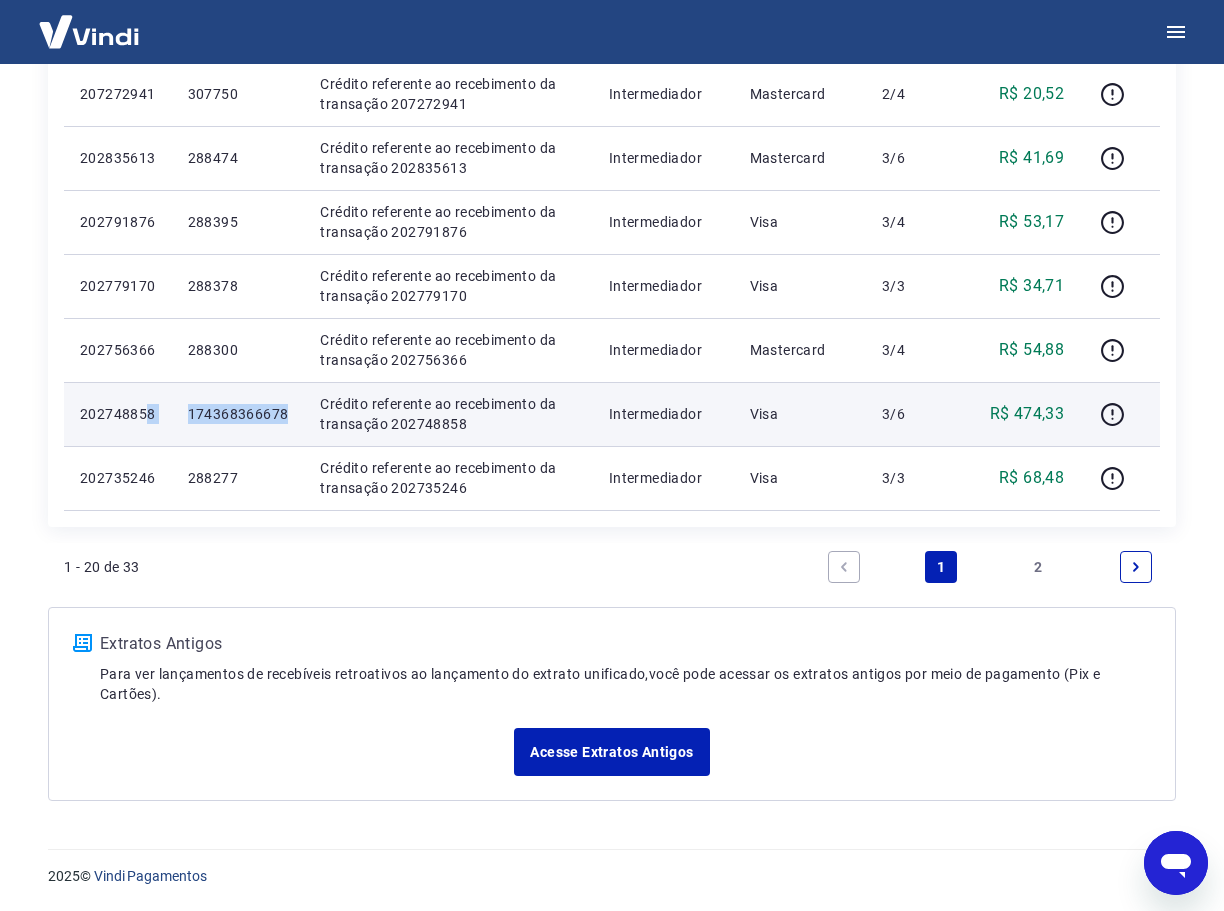 click on "174368366678" at bounding box center (238, 414) 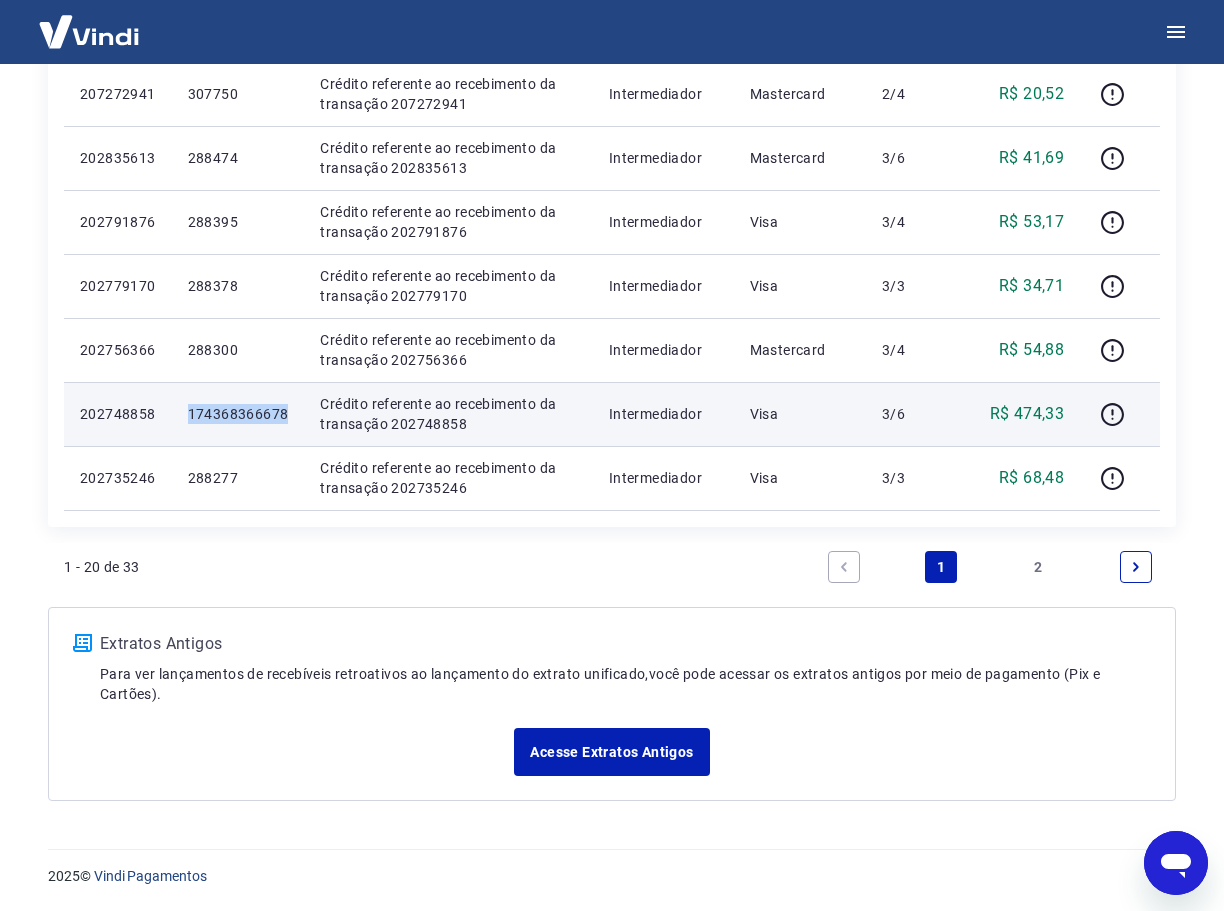 drag, startPoint x: 199, startPoint y: 413, endPoint x: 298, endPoint y: 408, distance: 99.12618 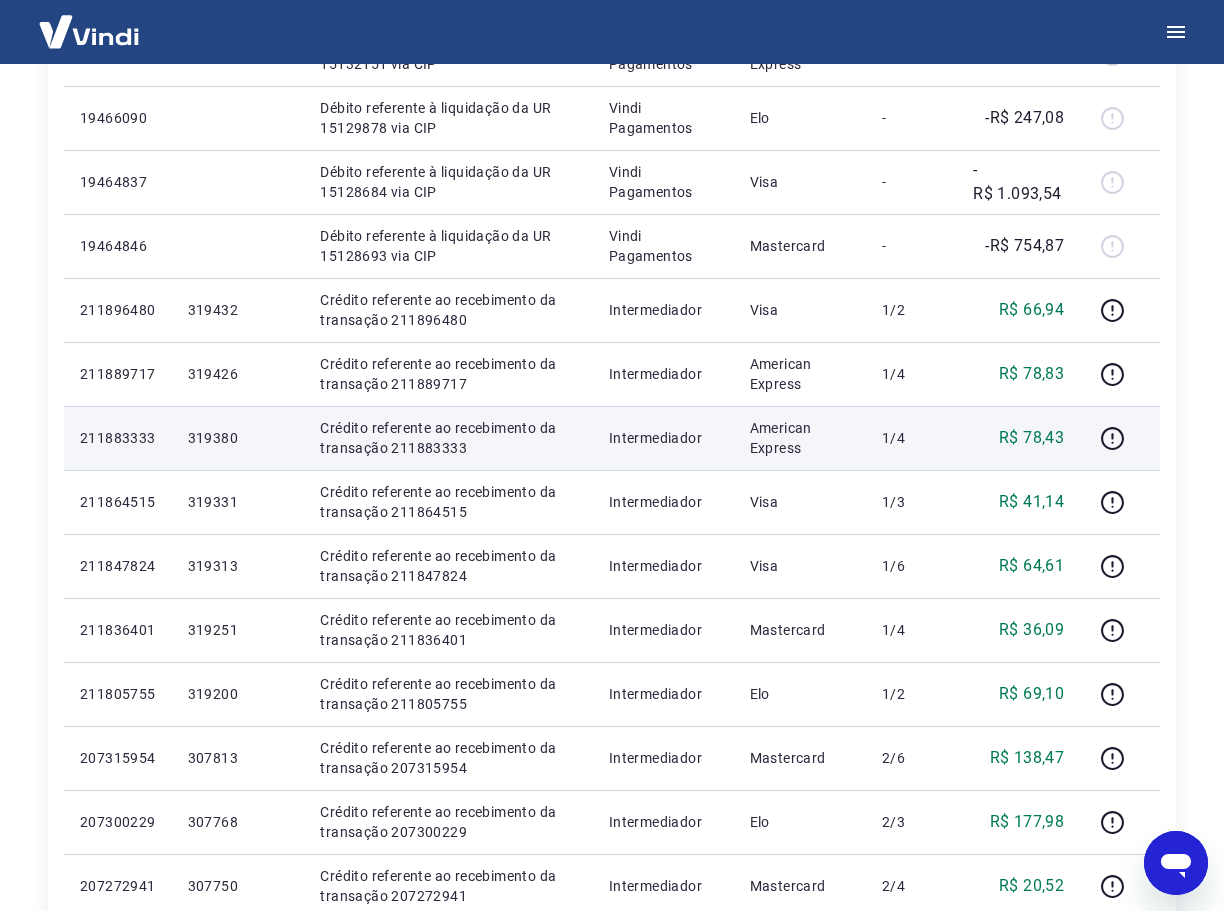 scroll, scrollTop: 0, scrollLeft: 0, axis: both 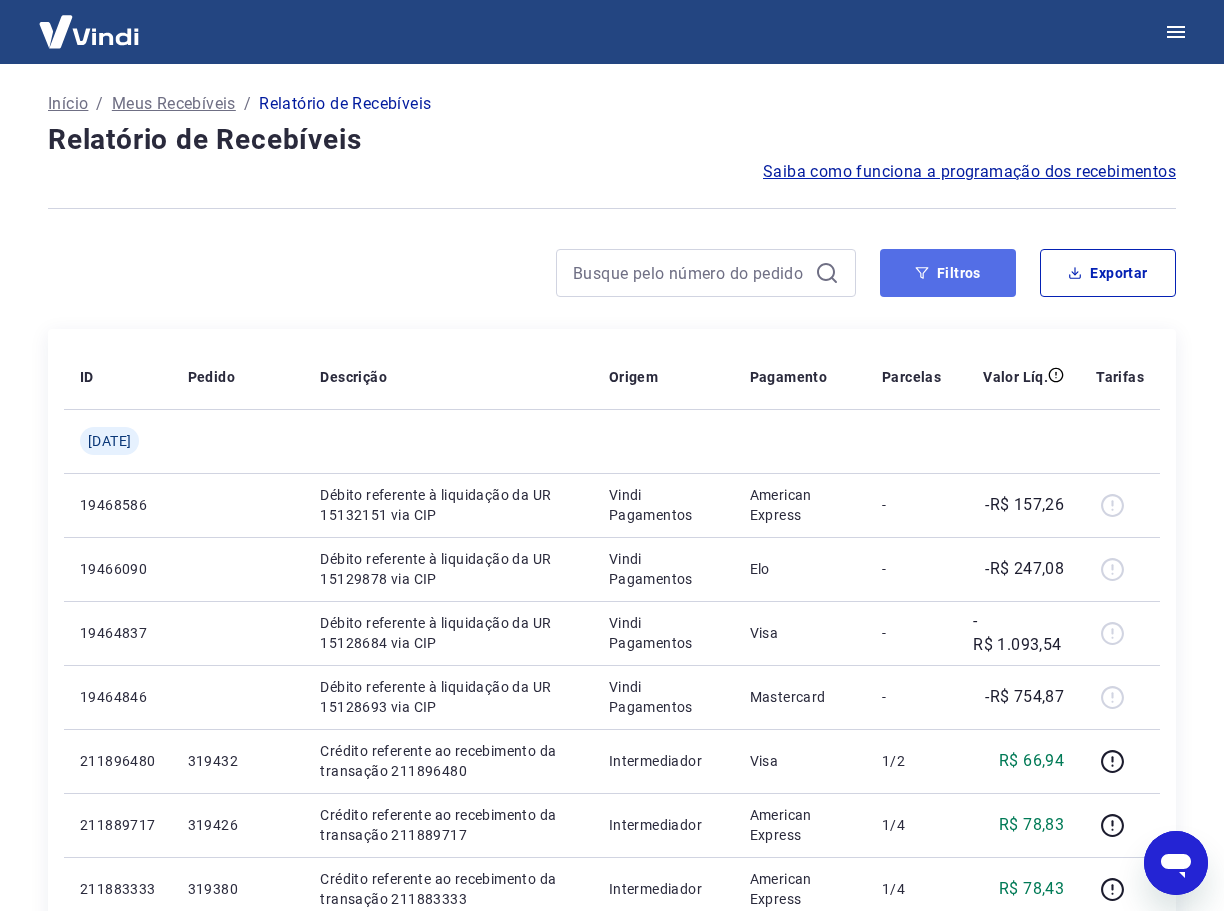 click on "Filtros" at bounding box center (948, 273) 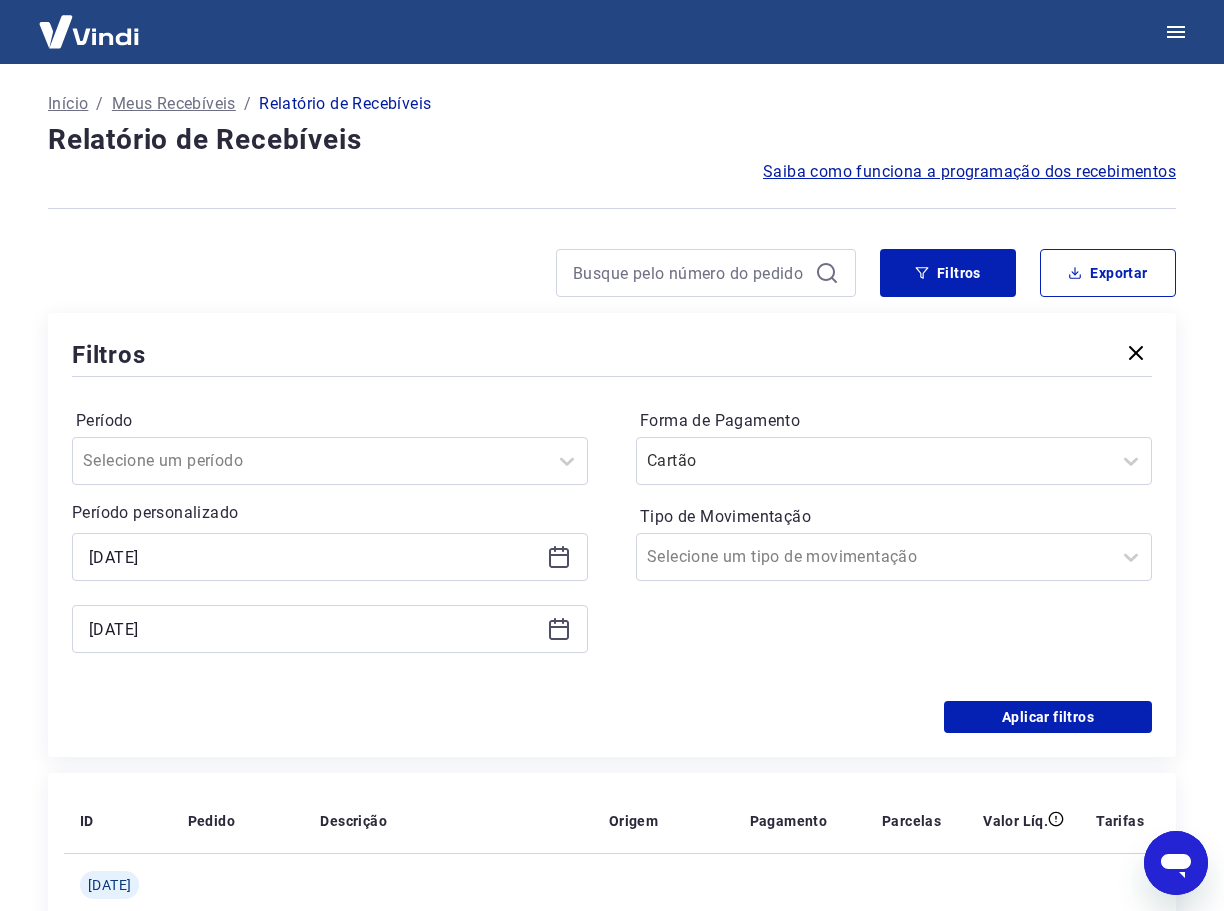 click 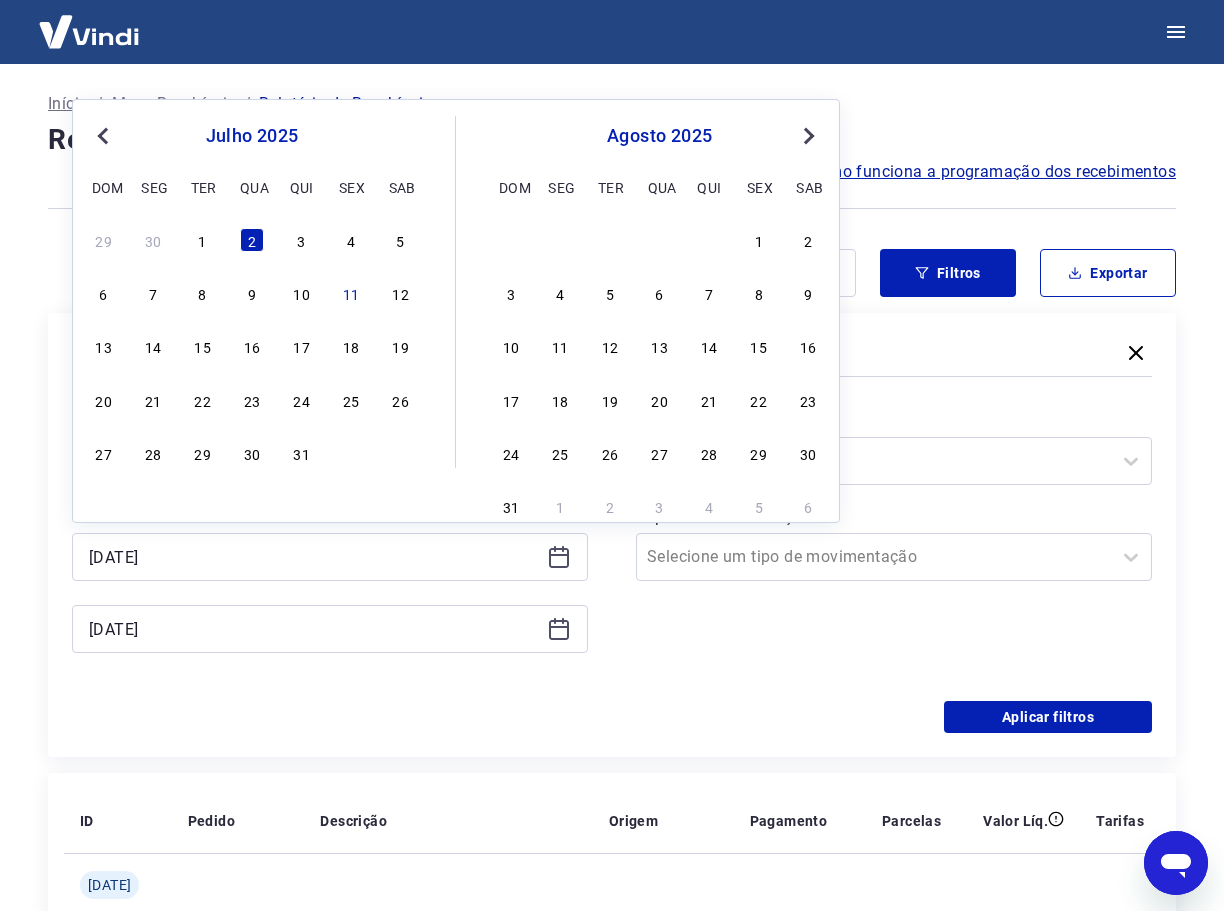 click on "3" at bounding box center [302, 240] 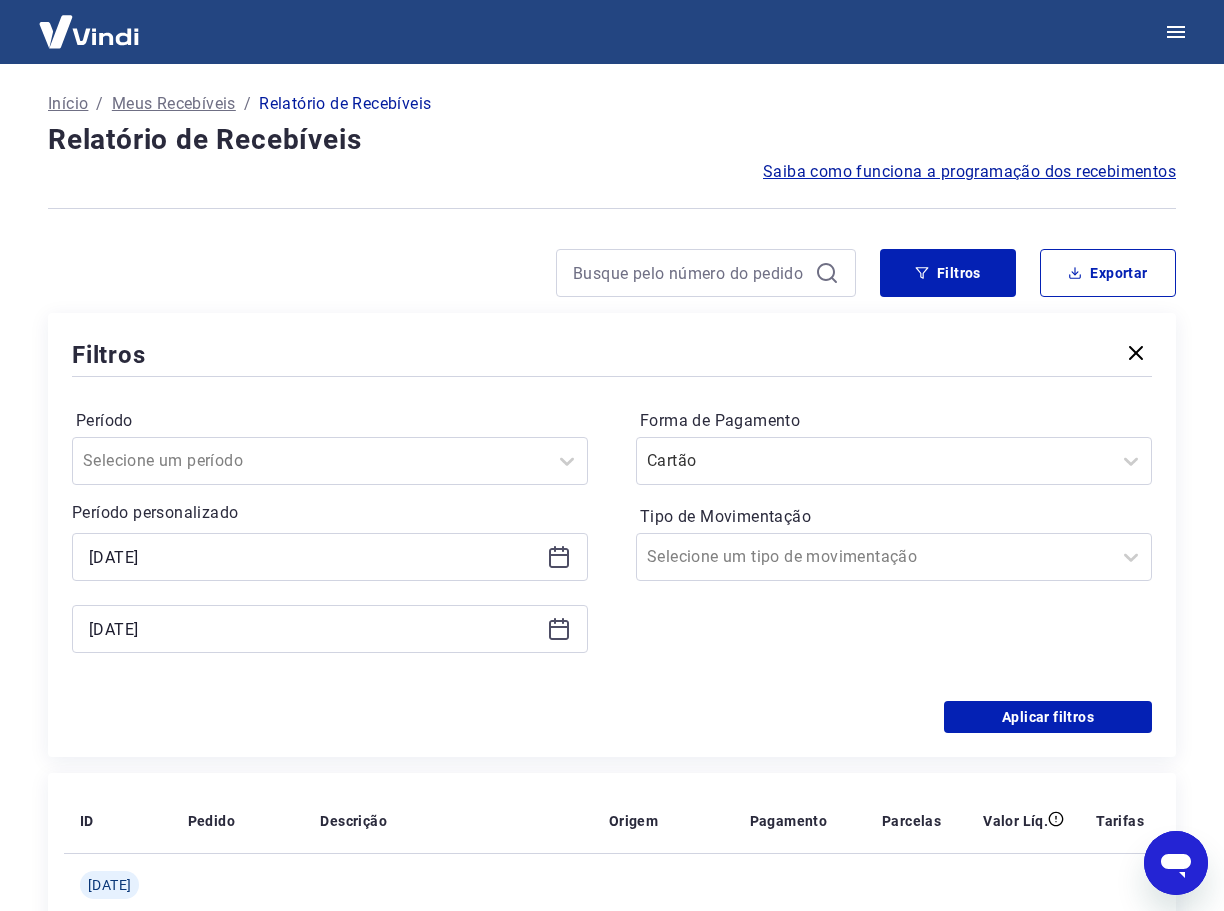 type on "[DATE]" 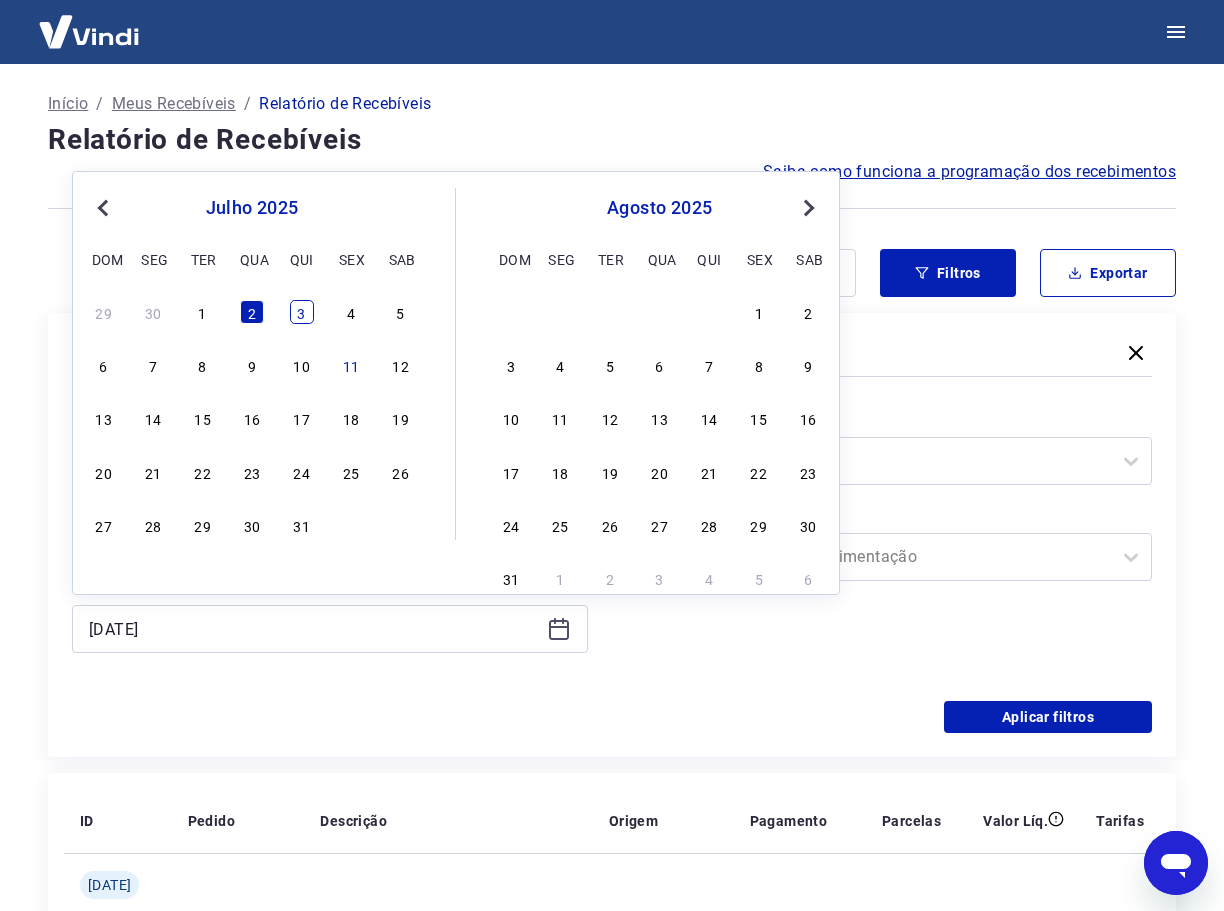 click on "3" at bounding box center [302, 312] 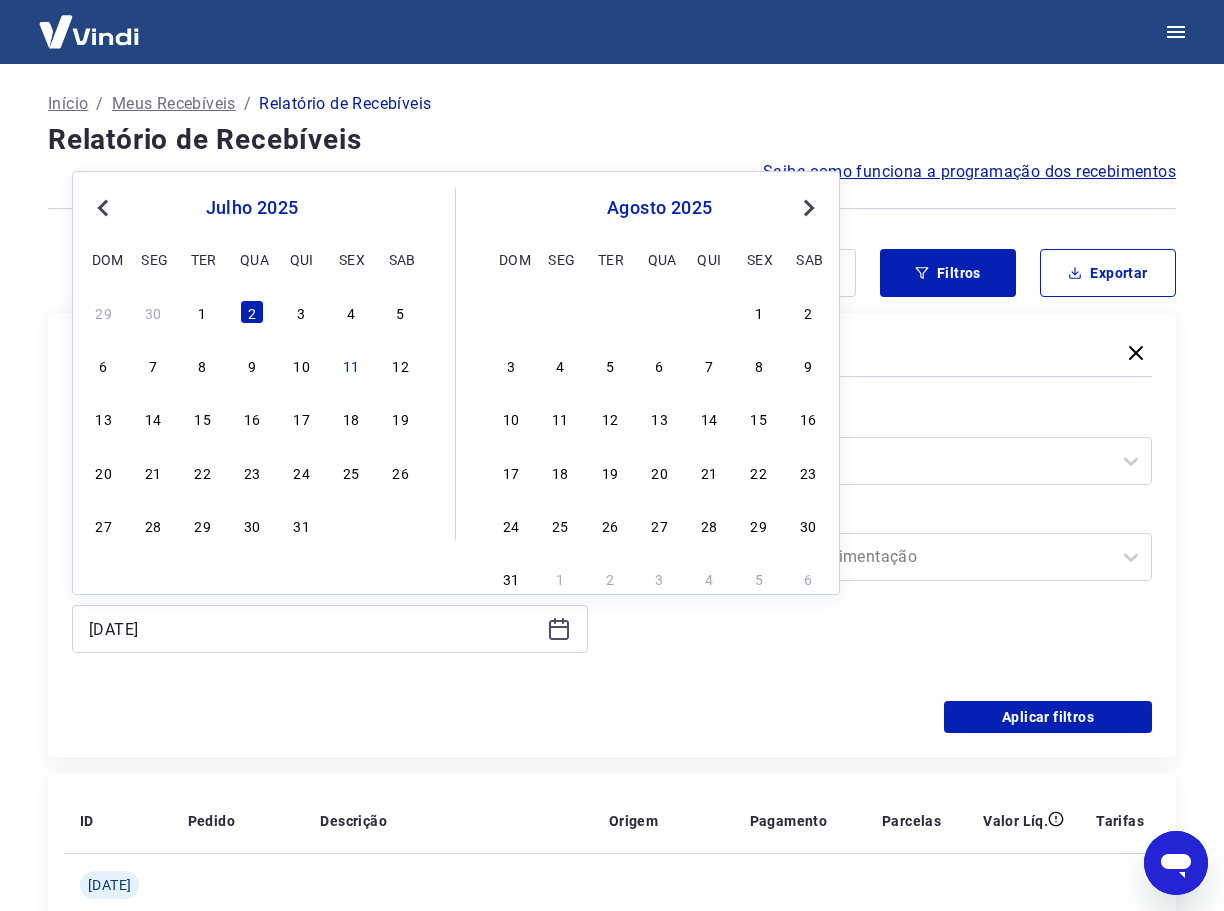 type on "[DATE]" 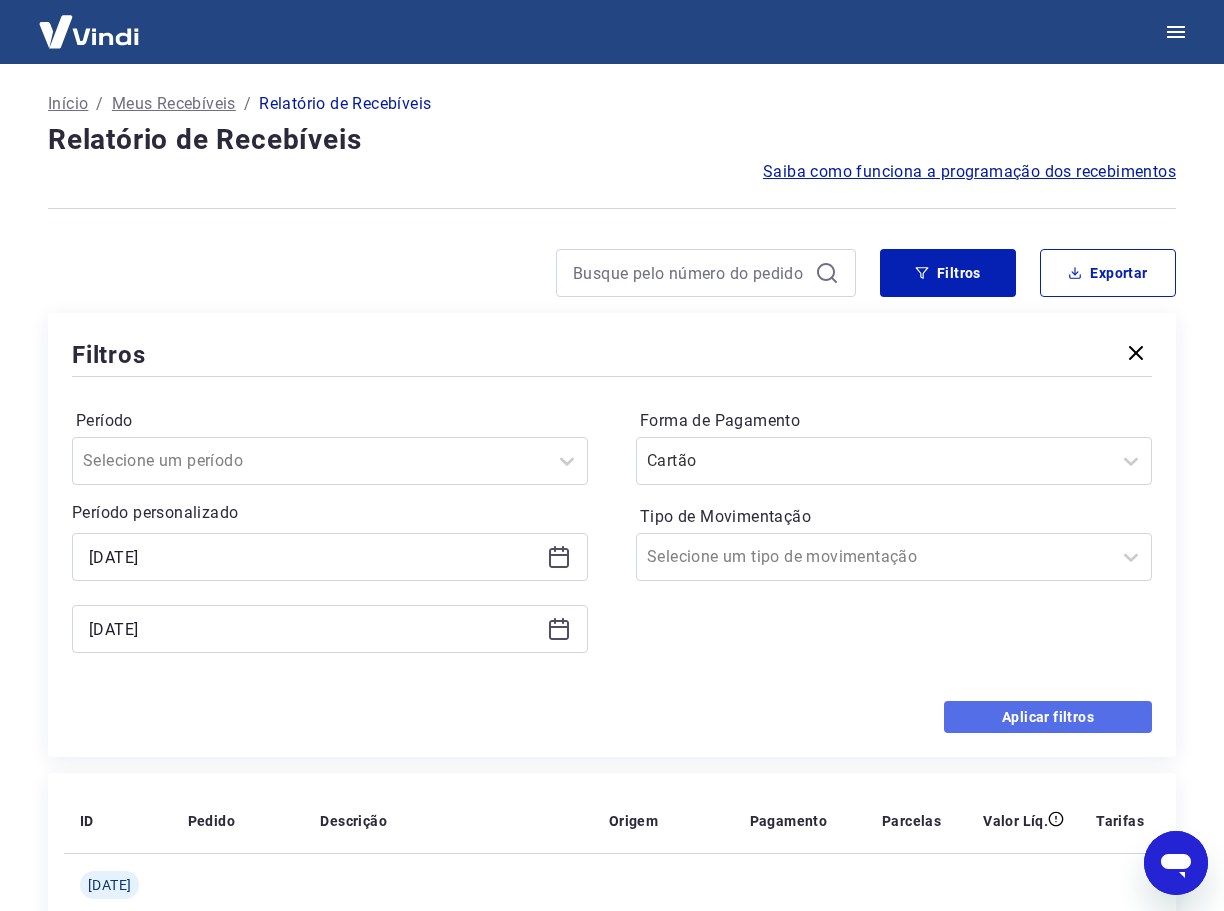 click on "Aplicar filtros" at bounding box center [1048, 717] 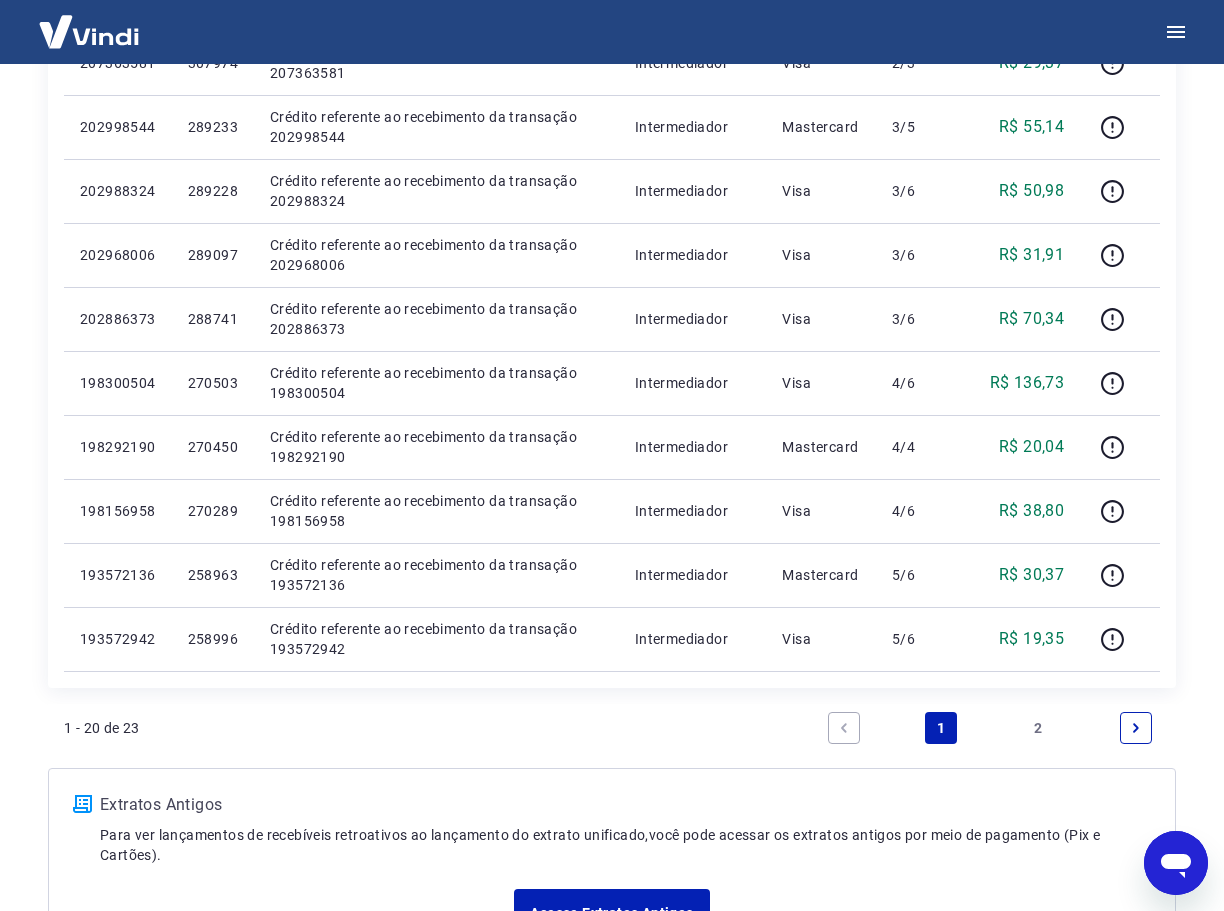scroll, scrollTop: 1243, scrollLeft: 0, axis: vertical 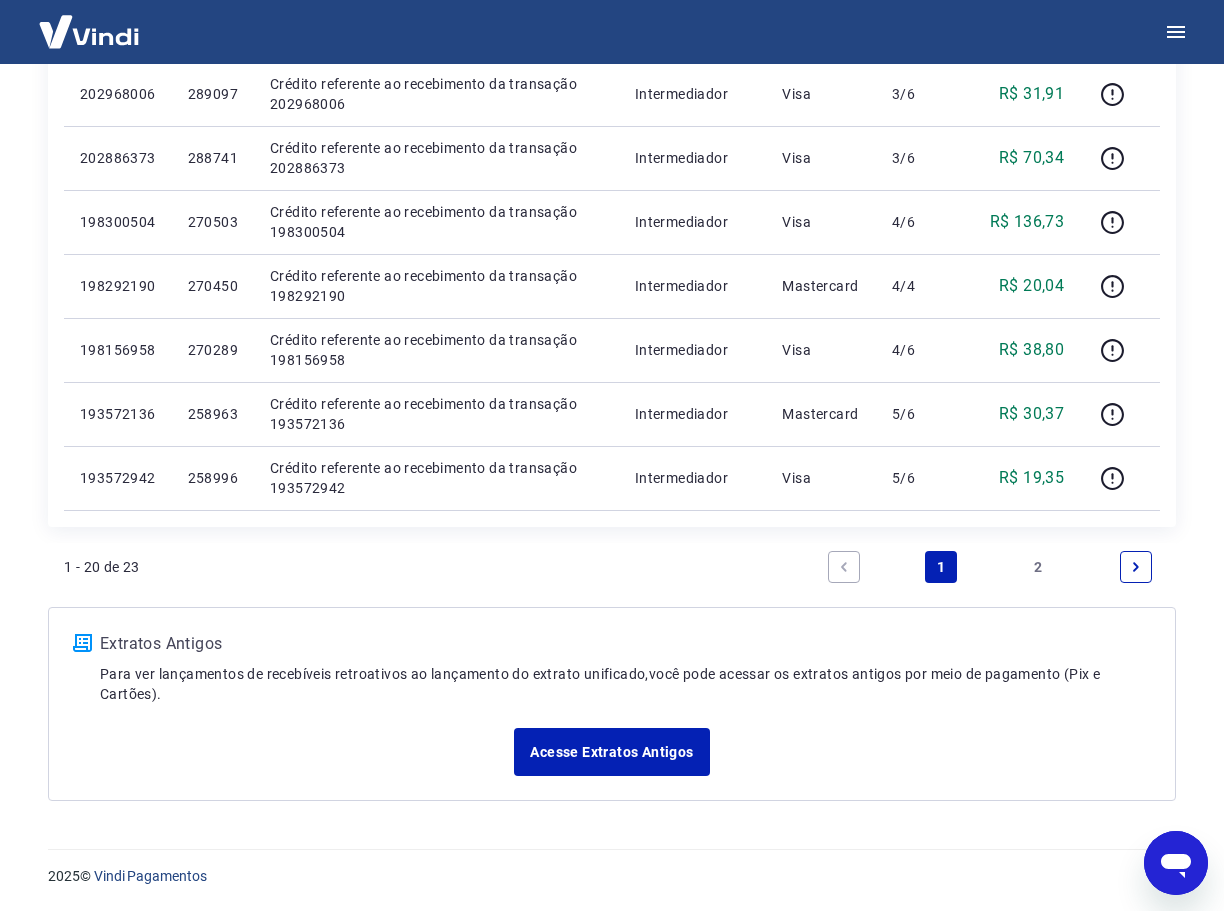 click on "2" at bounding box center (1039, 567) 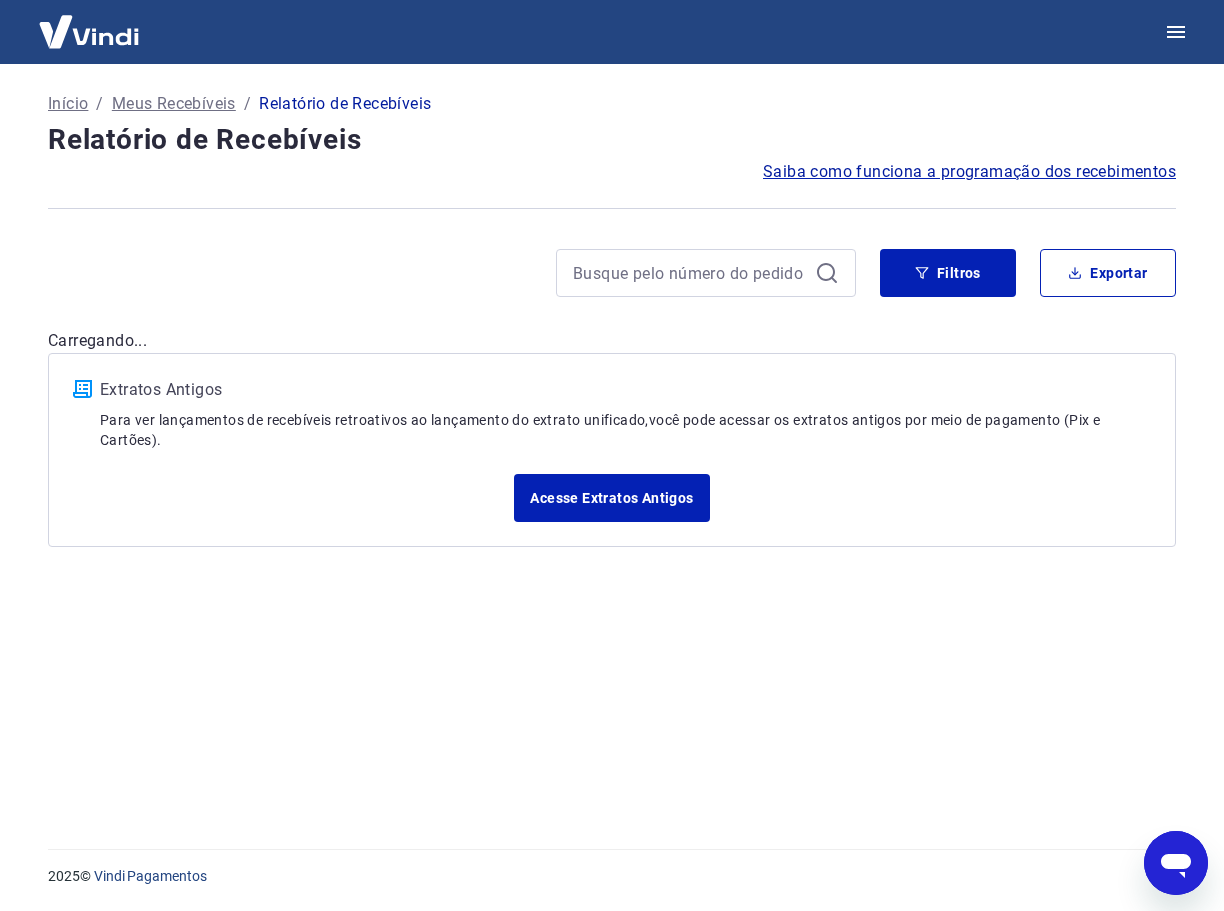 scroll, scrollTop: 0, scrollLeft: 0, axis: both 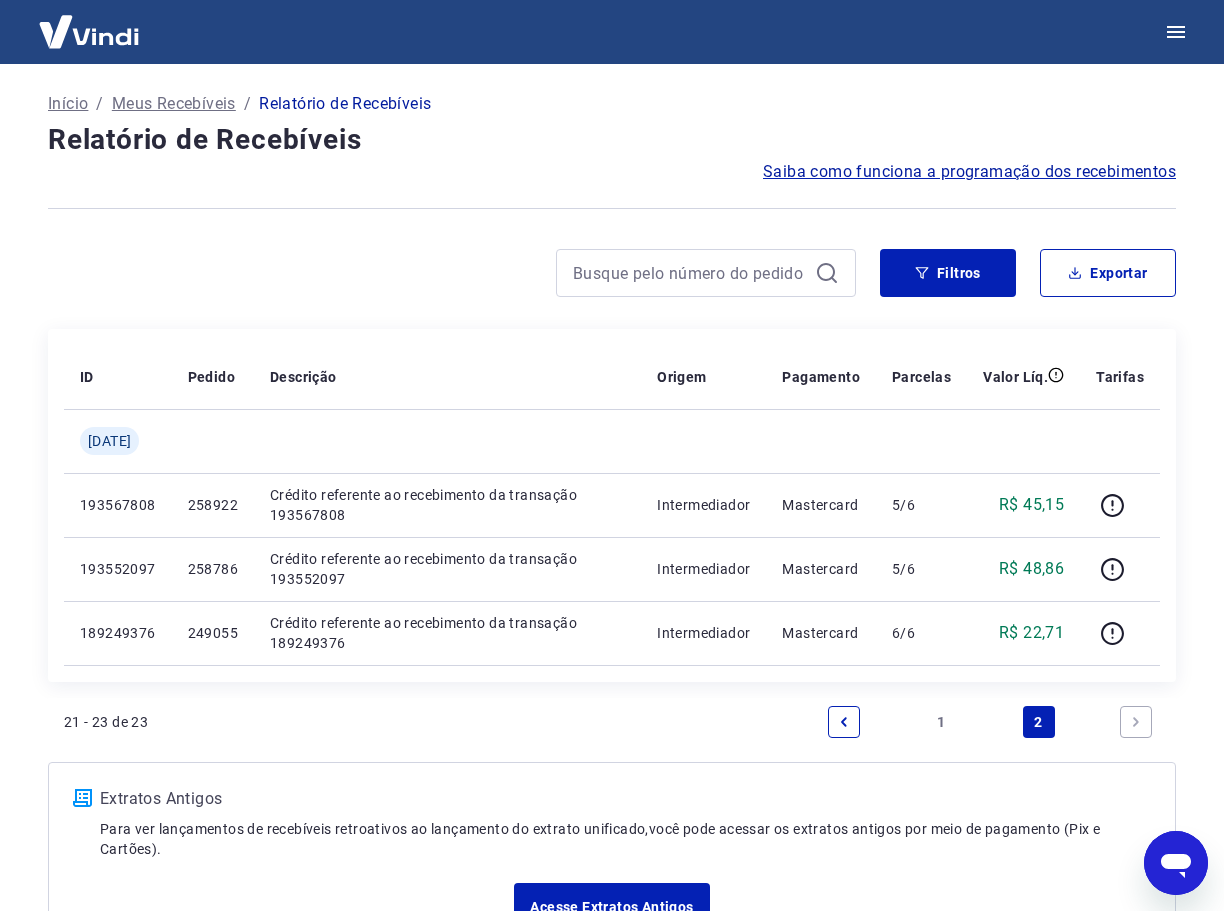 click on "1" at bounding box center (941, 722) 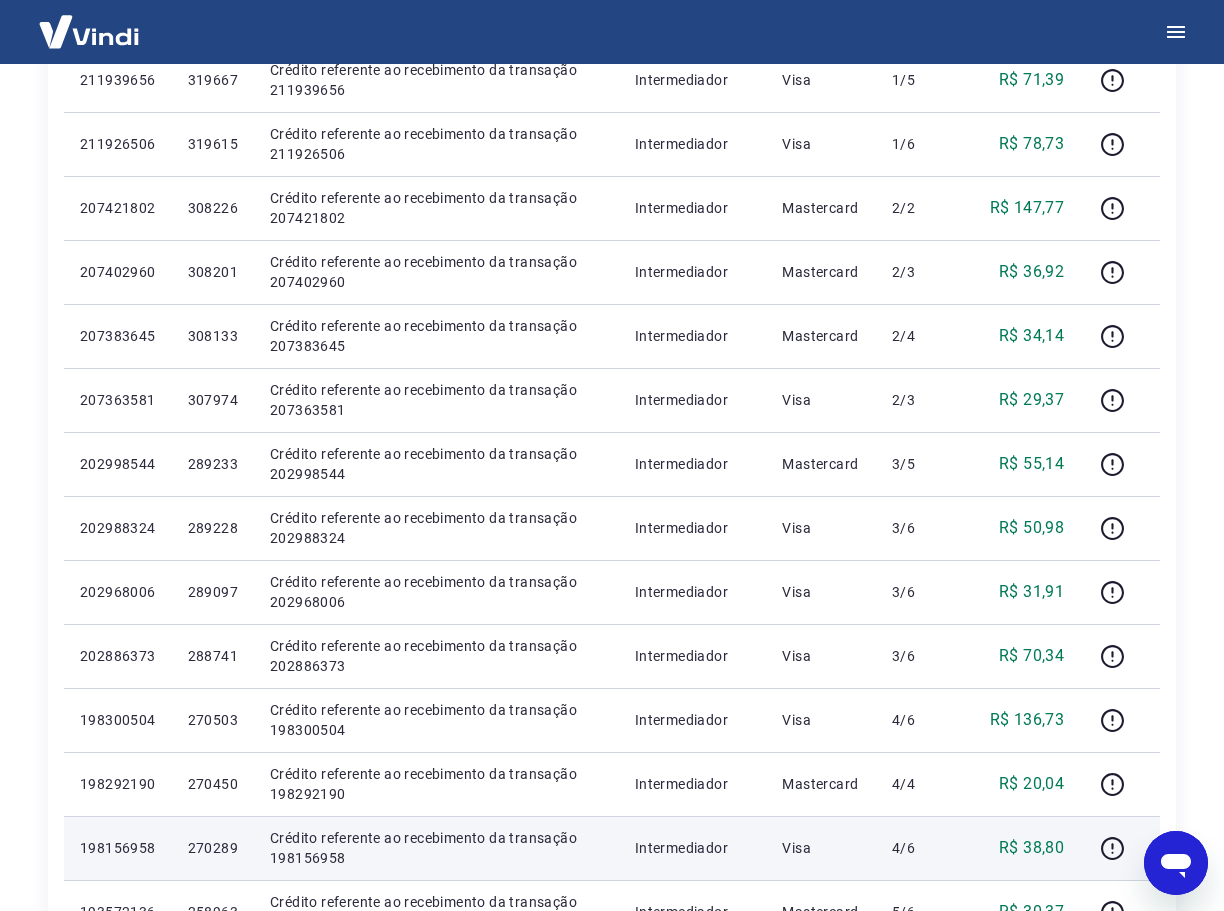 scroll, scrollTop: 743, scrollLeft: 0, axis: vertical 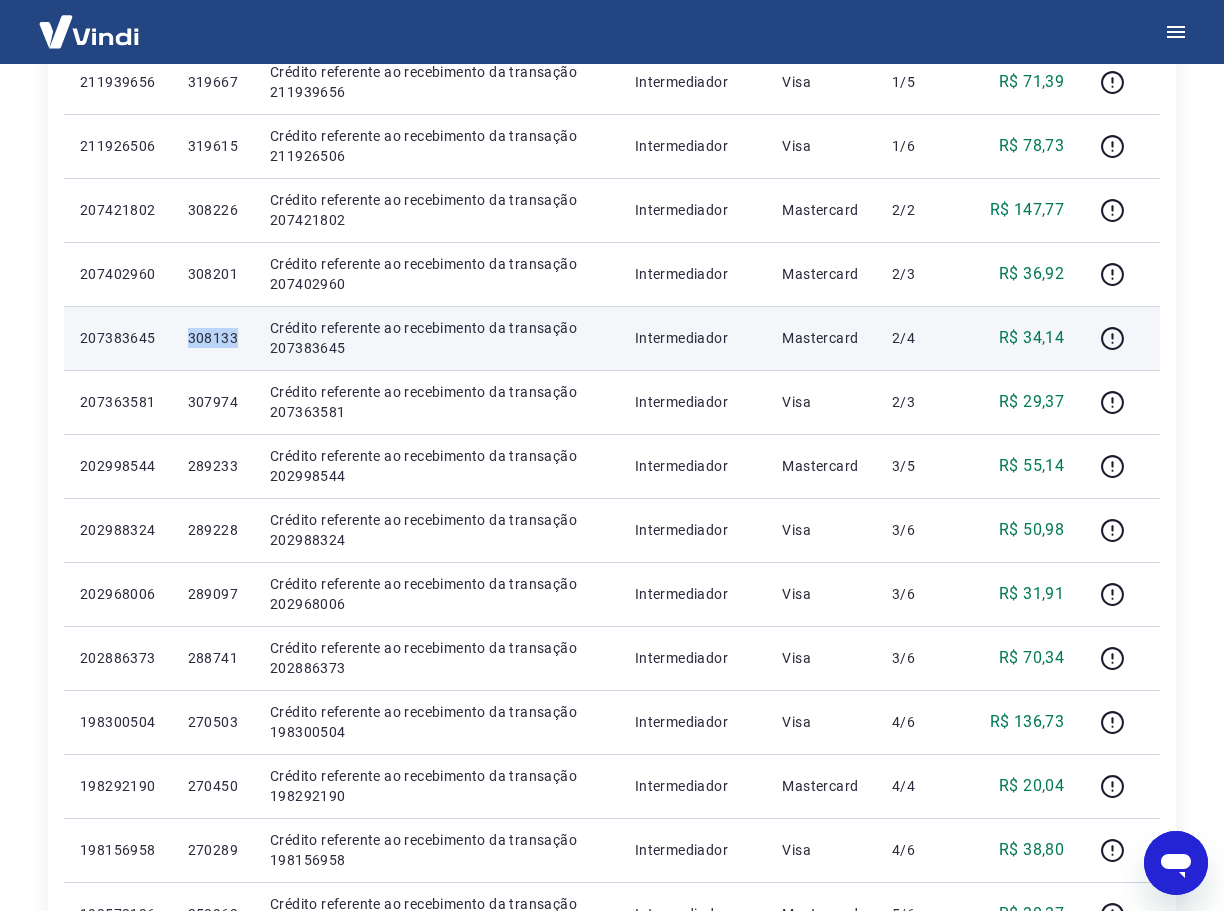 drag, startPoint x: 243, startPoint y: 339, endPoint x: 184, endPoint y: 343, distance: 59.135437 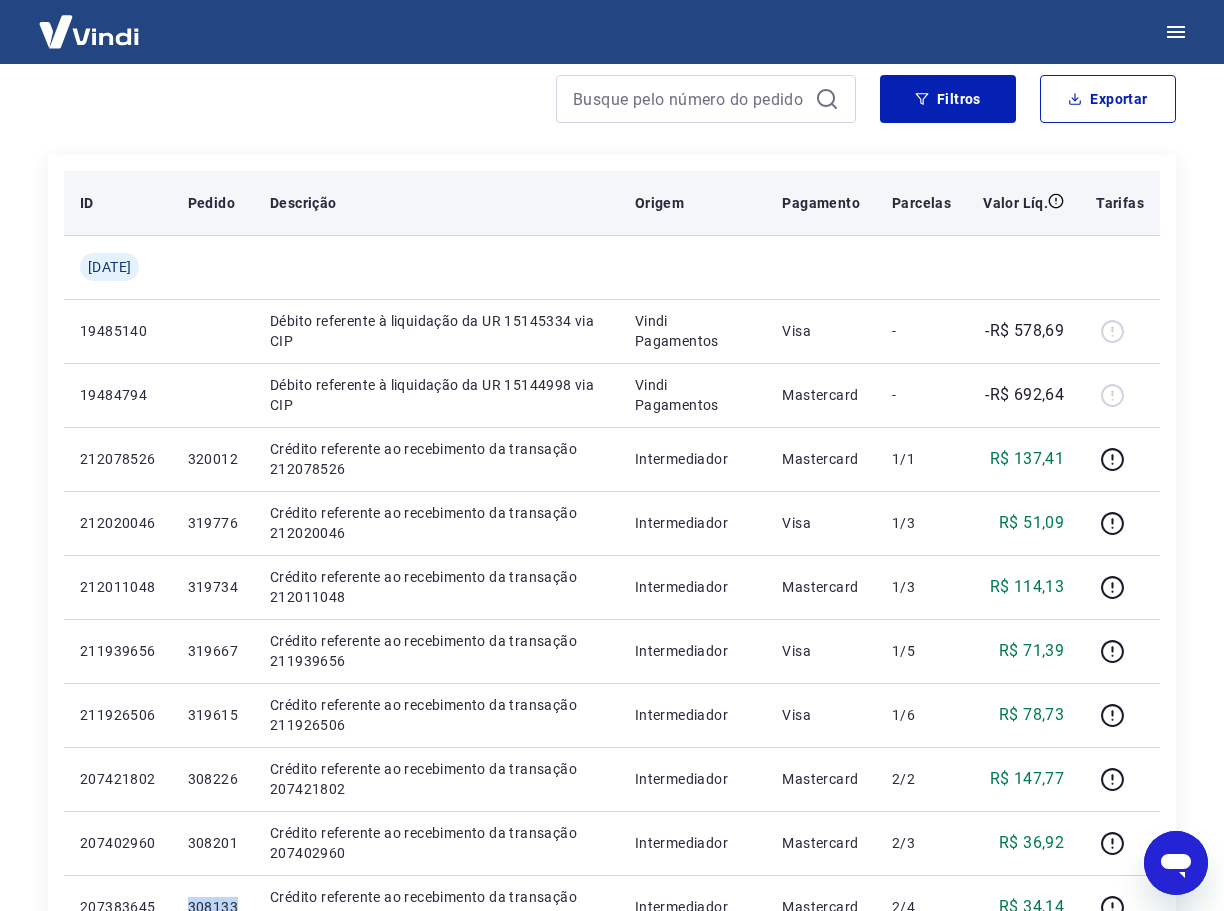 scroll, scrollTop: 0, scrollLeft: 0, axis: both 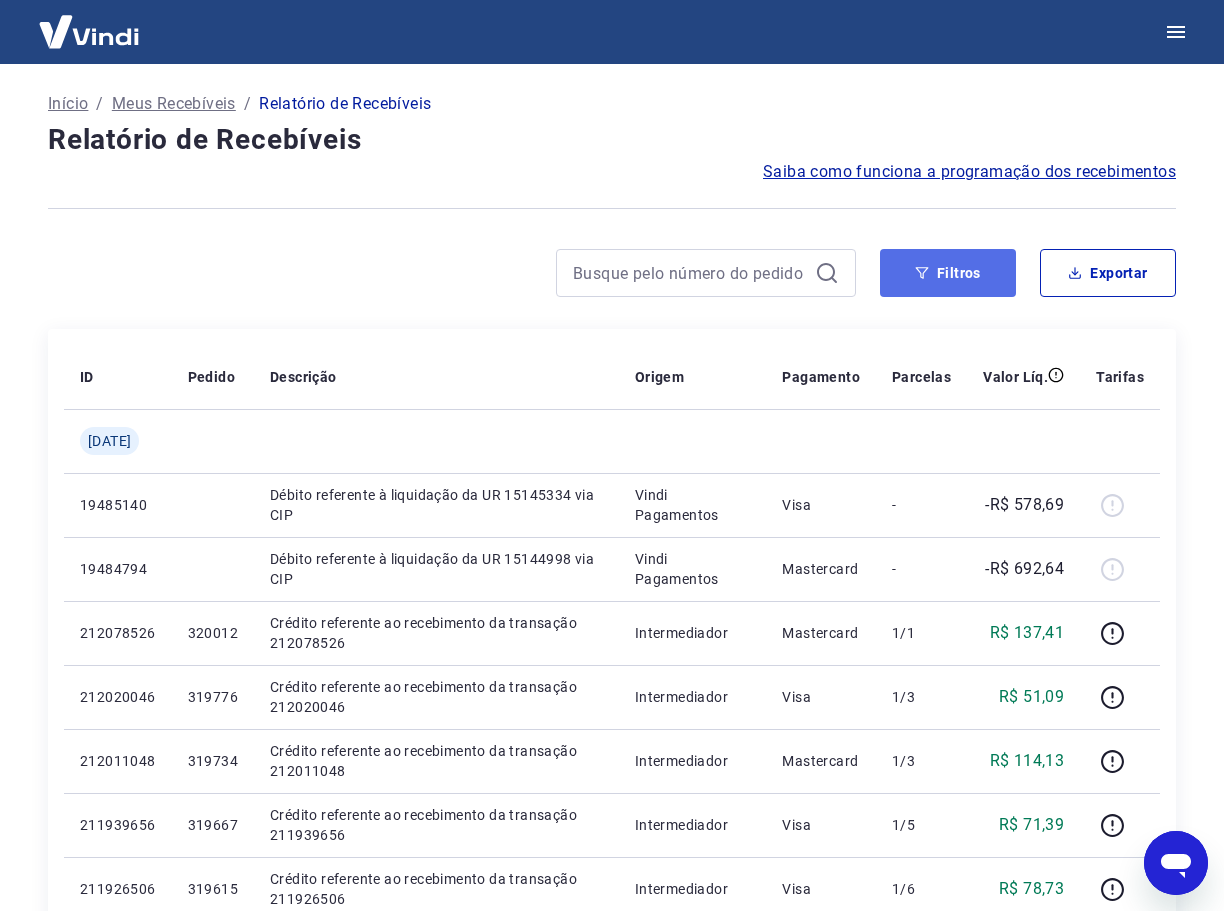 click on "Filtros" at bounding box center (948, 273) 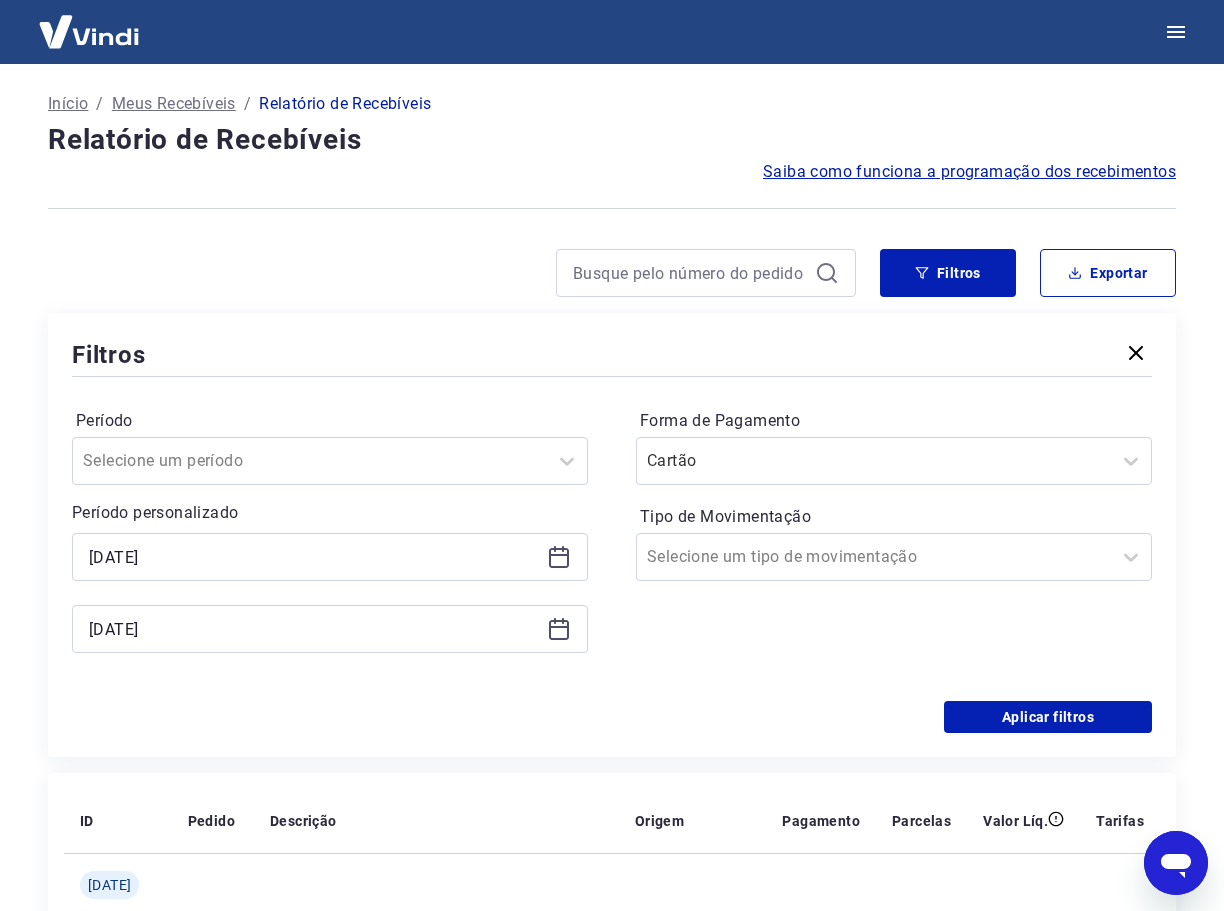 click 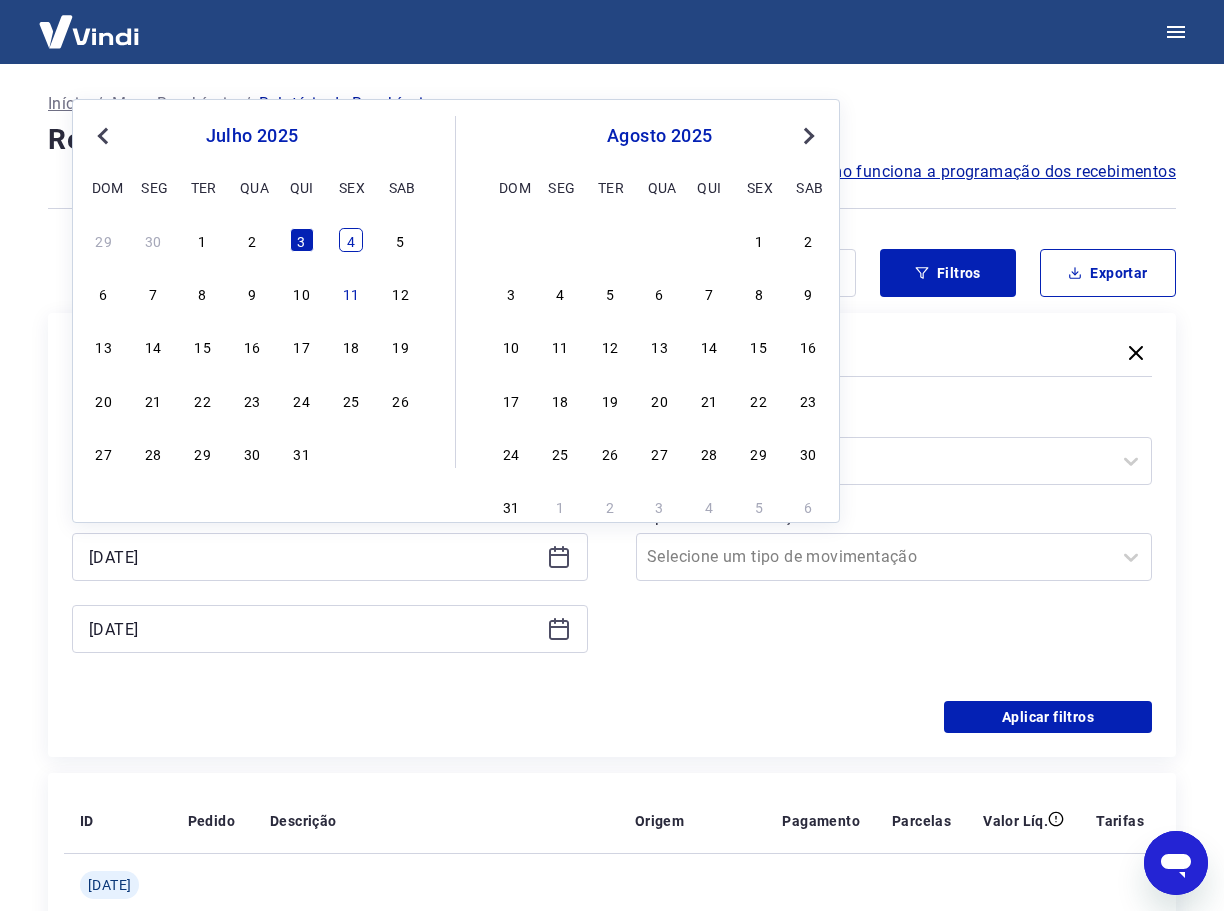 click on "4" at bounding box center (351, 240) 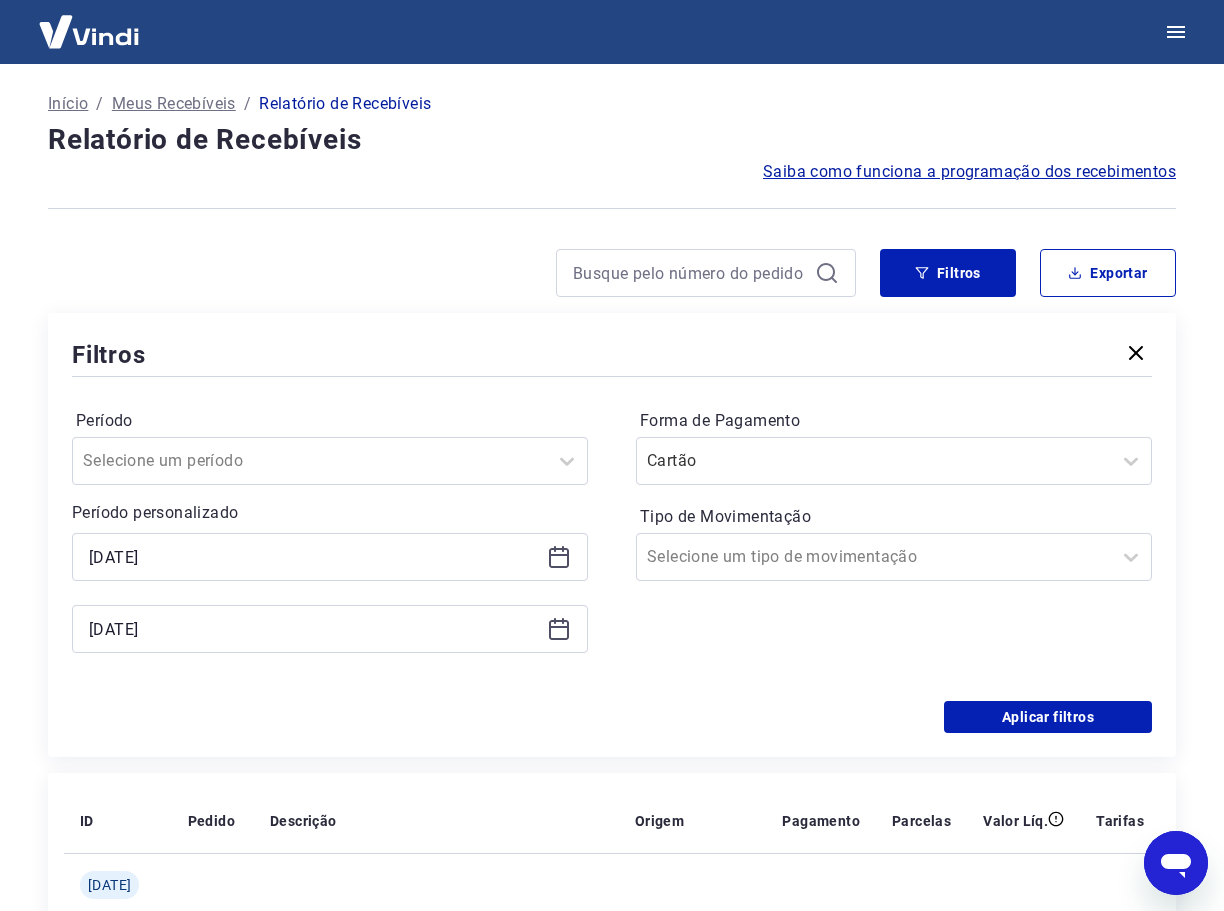 click 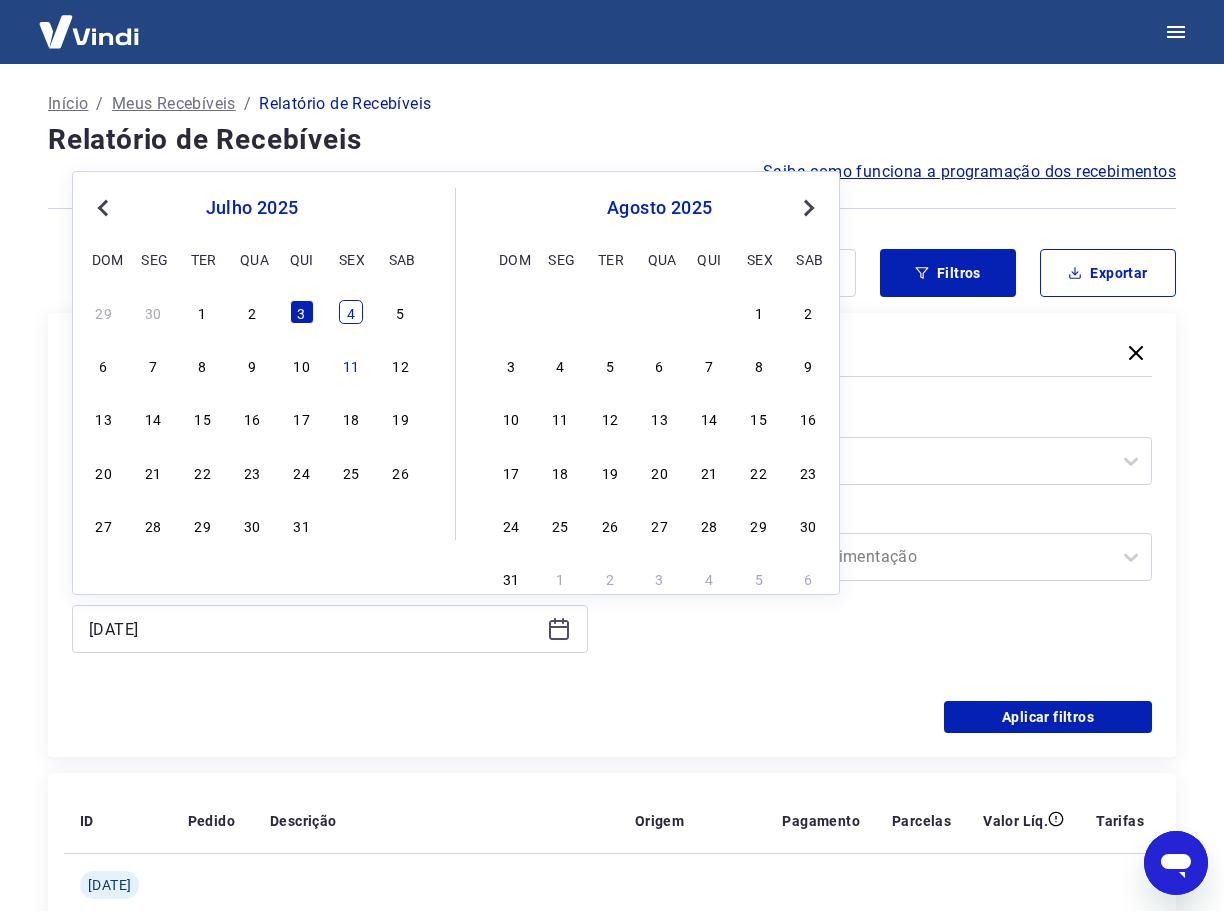 click on "4" at bounding box center [351, 312] 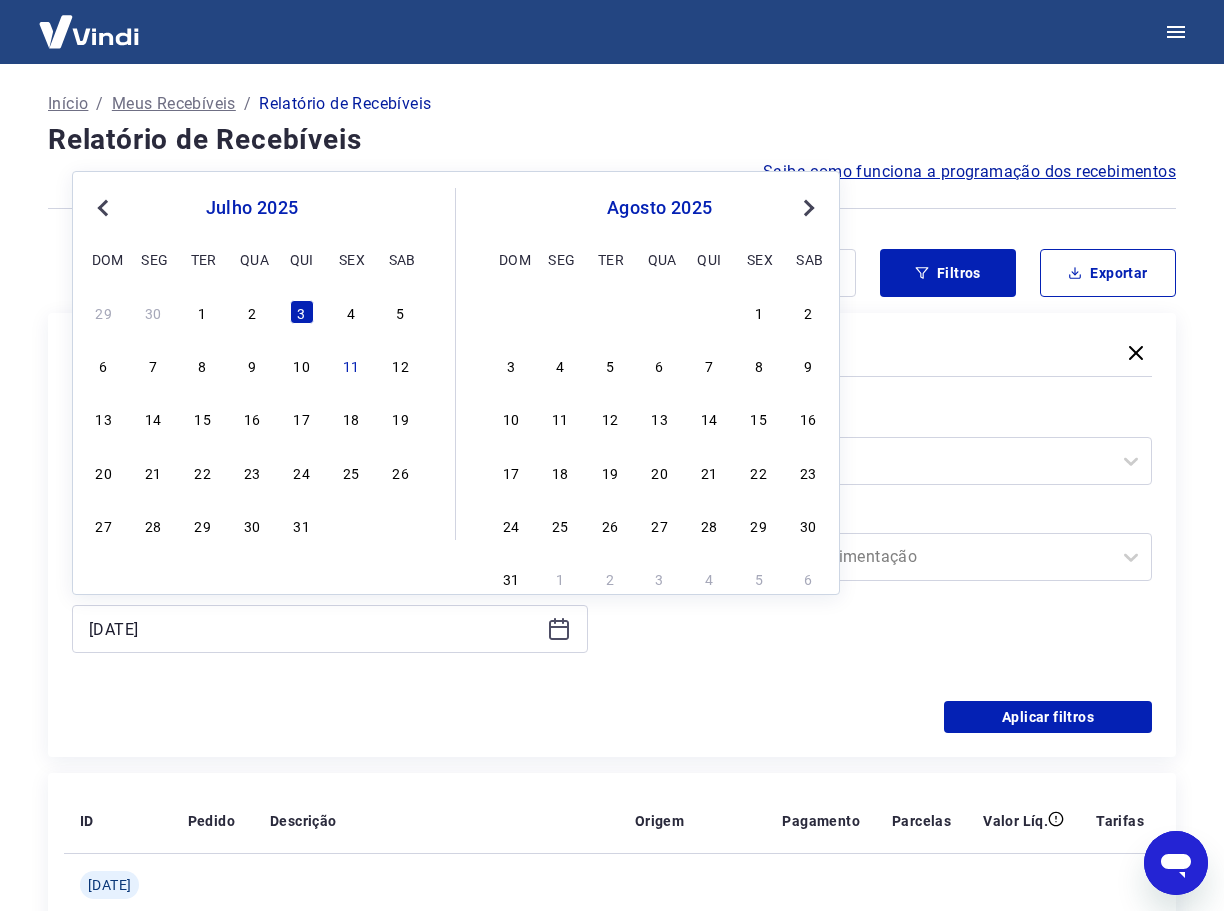 type on "[DATE]" 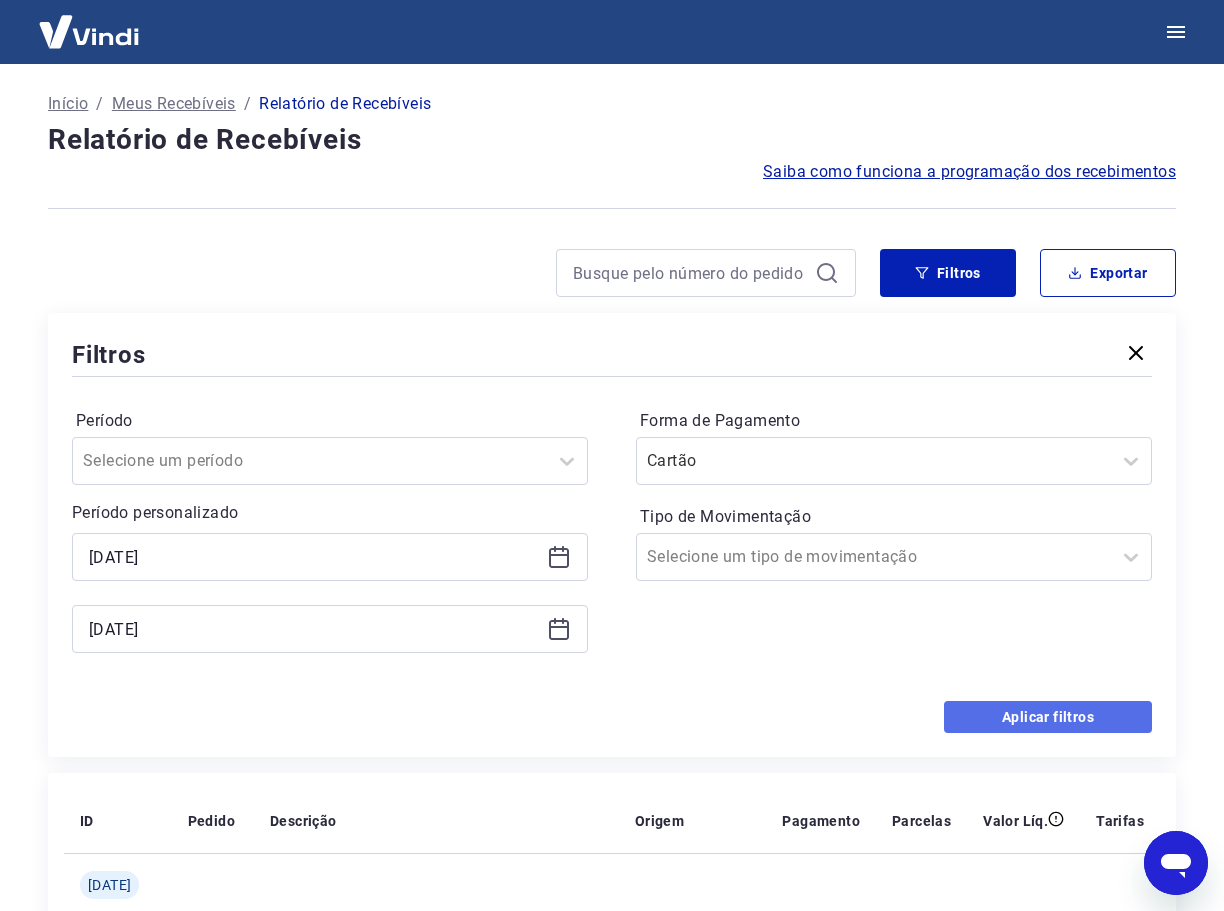 click on "Aplicar filtros" at bounding box center (1048, 717) 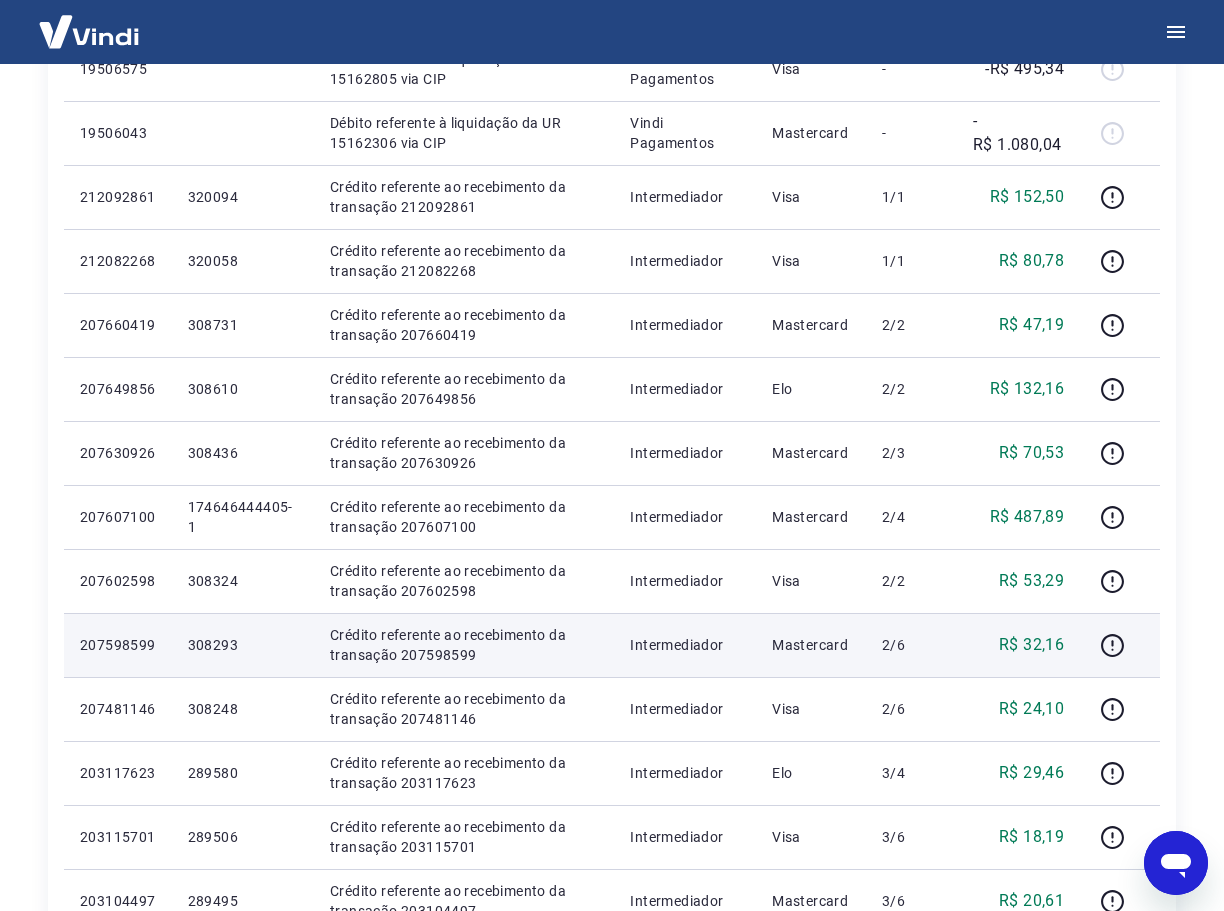 scroll, scrollTop: 1100, scrollLeft: 0, axis: vertical 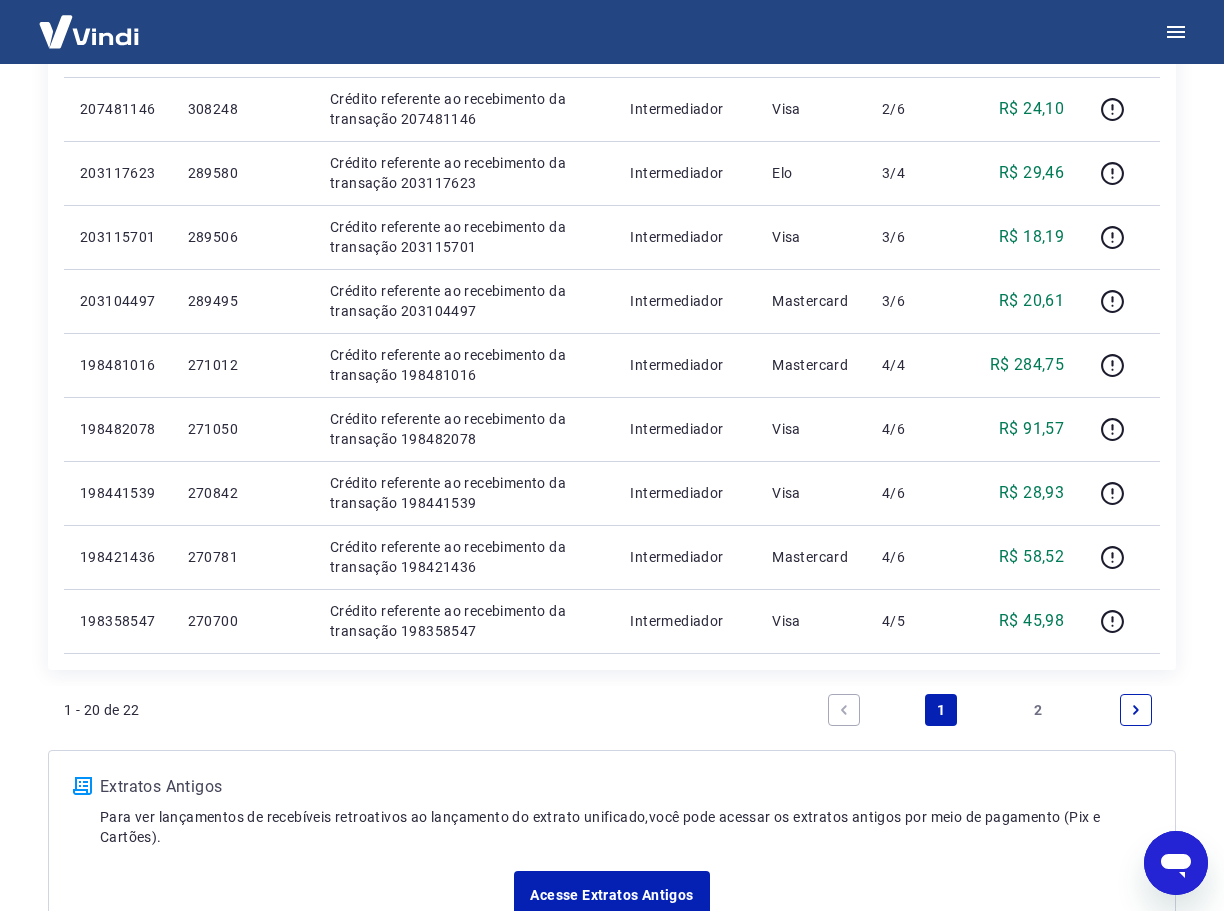 click on "2" at bounding box center [1039, 710] 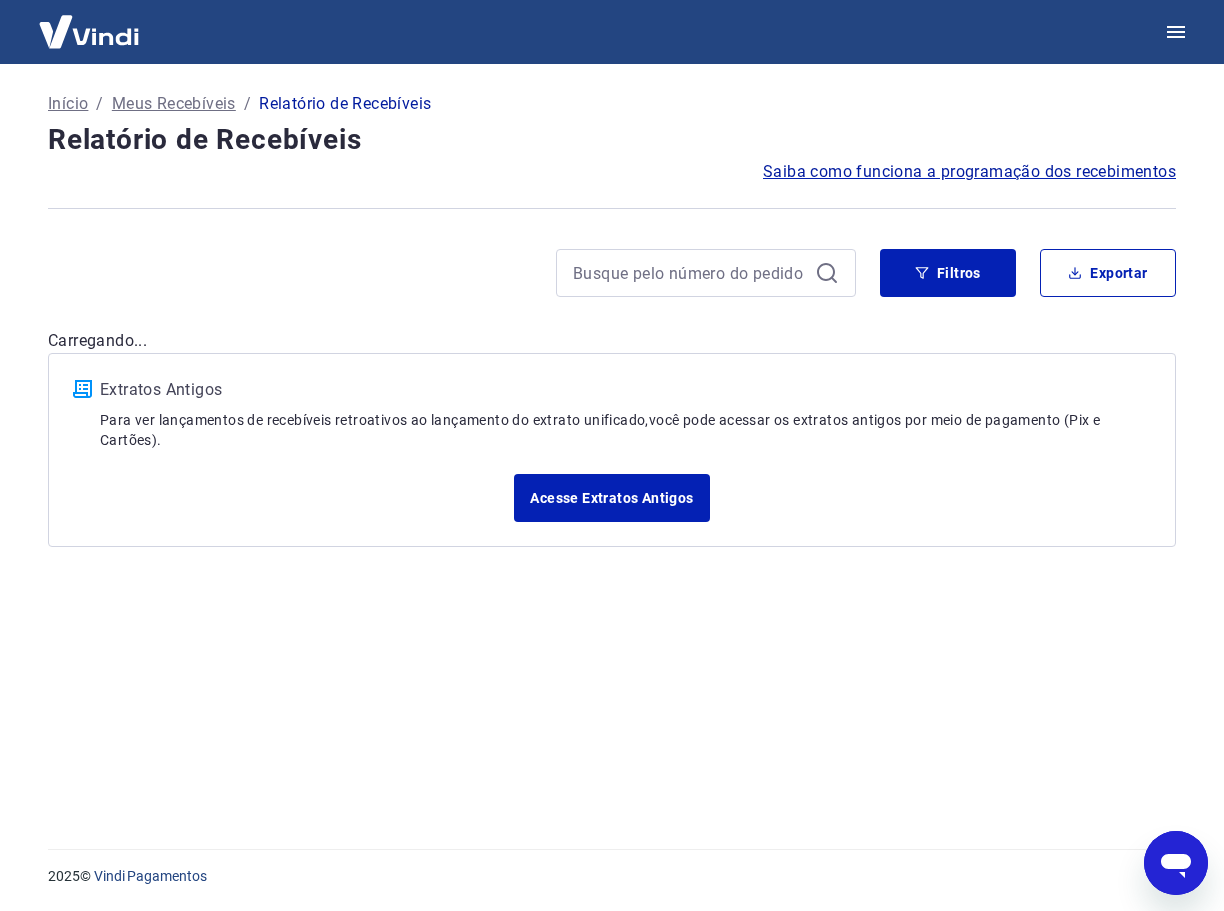scroll, scrollTop: 0, scrollLeft: 0, axis: both 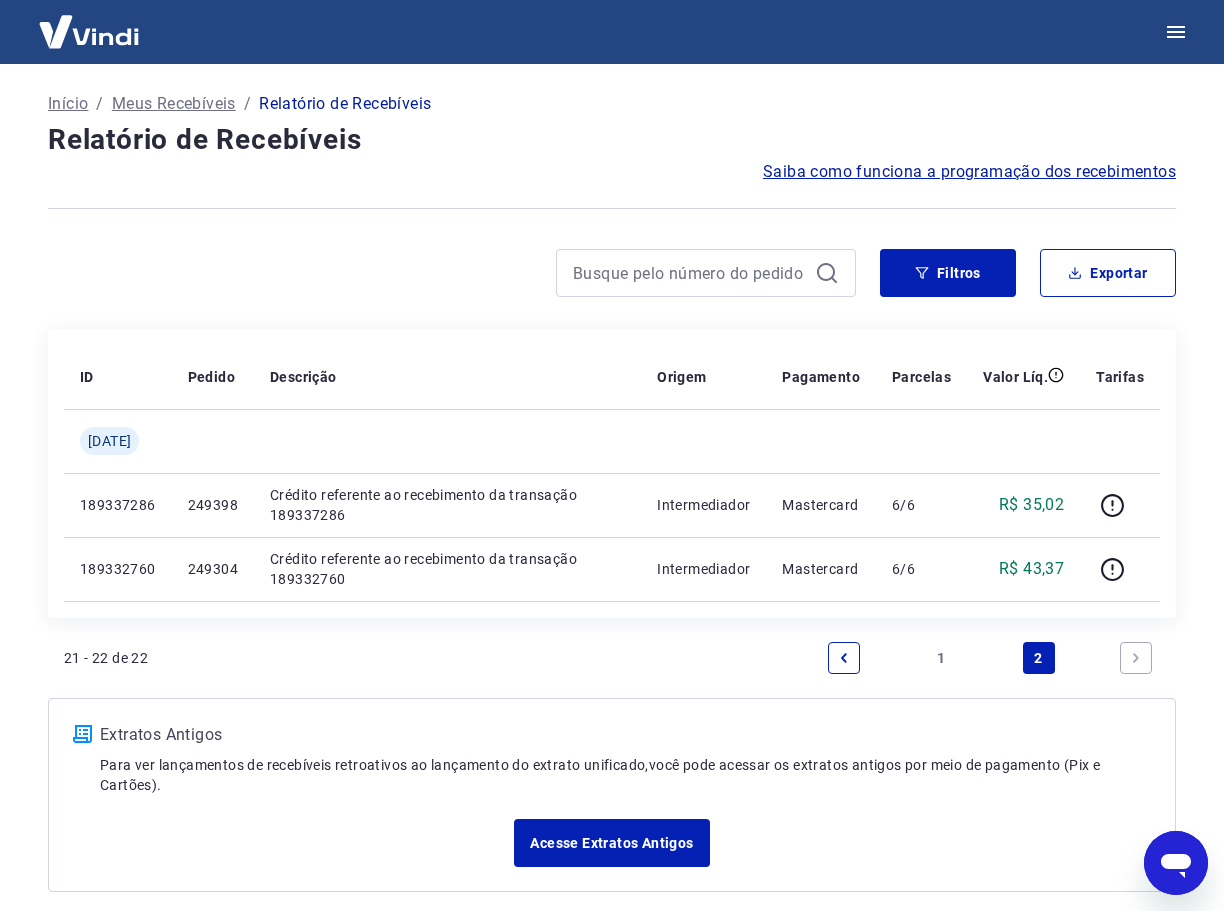 click on "1" at bounding box center [941, 658] 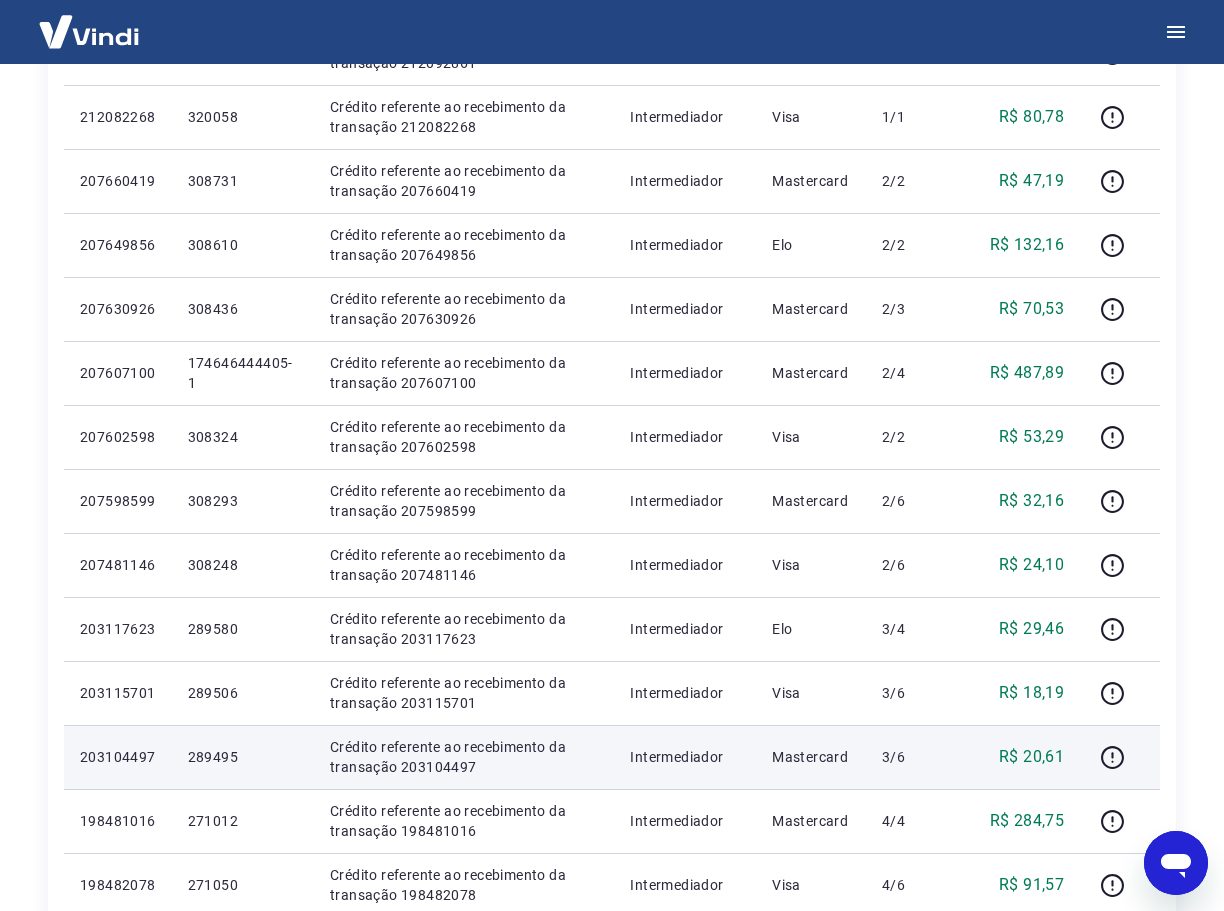 scroll, scrollTop: 643, scrollLeft: 0, axis: vertical 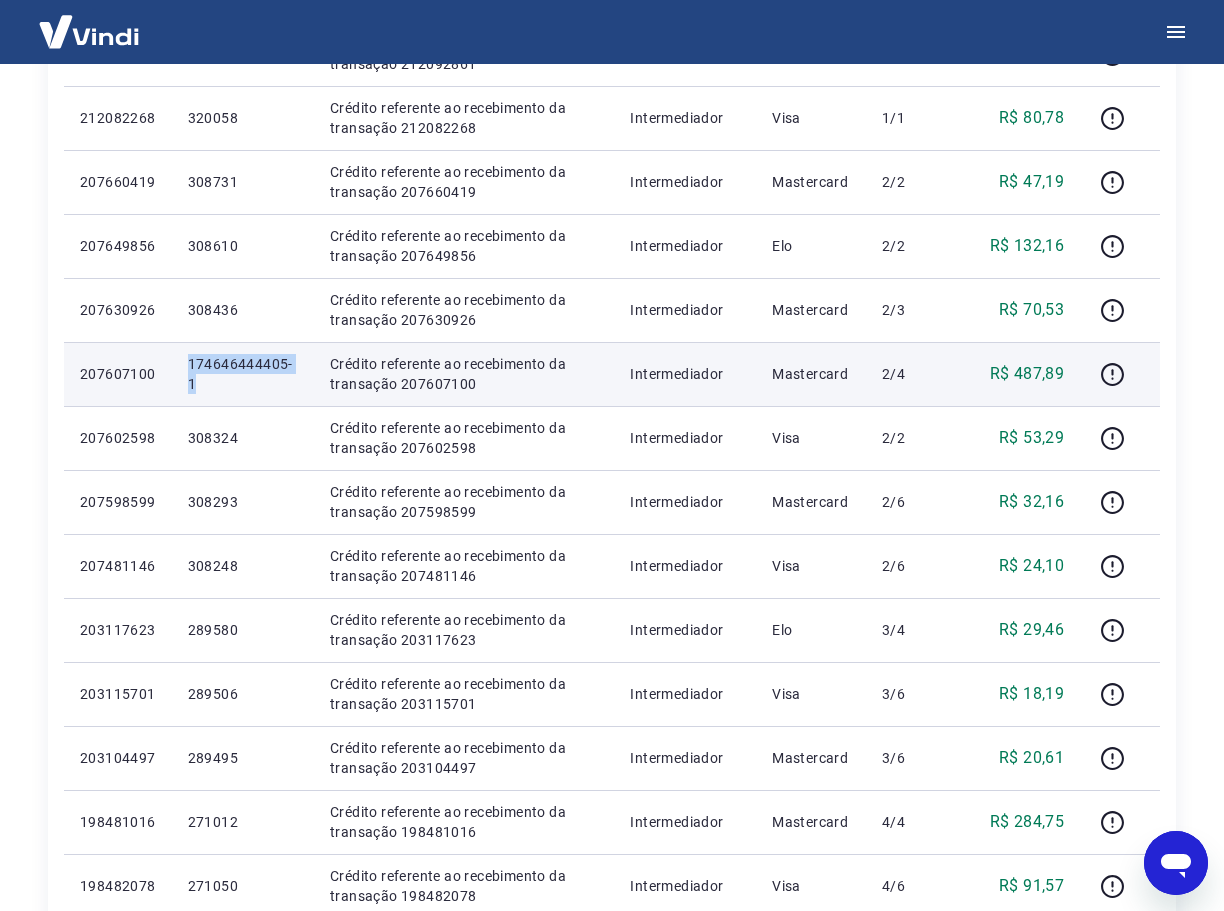drag, startPoint x: 197, startPoint y: 362, endPoint x: 227, endPoint y: 379, distance: 34.48188 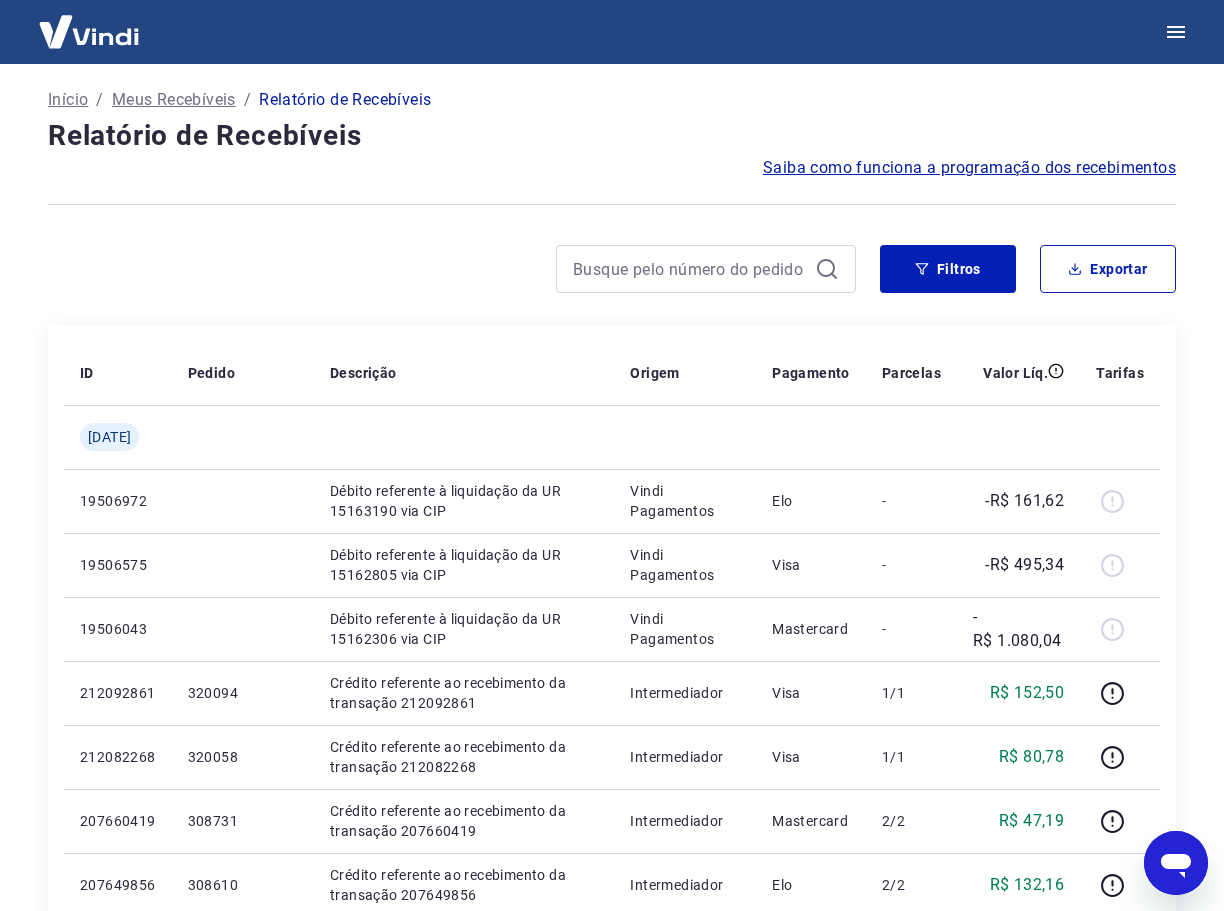 scroll, scrollTop: 0, scrollLeft: 0, axis: both 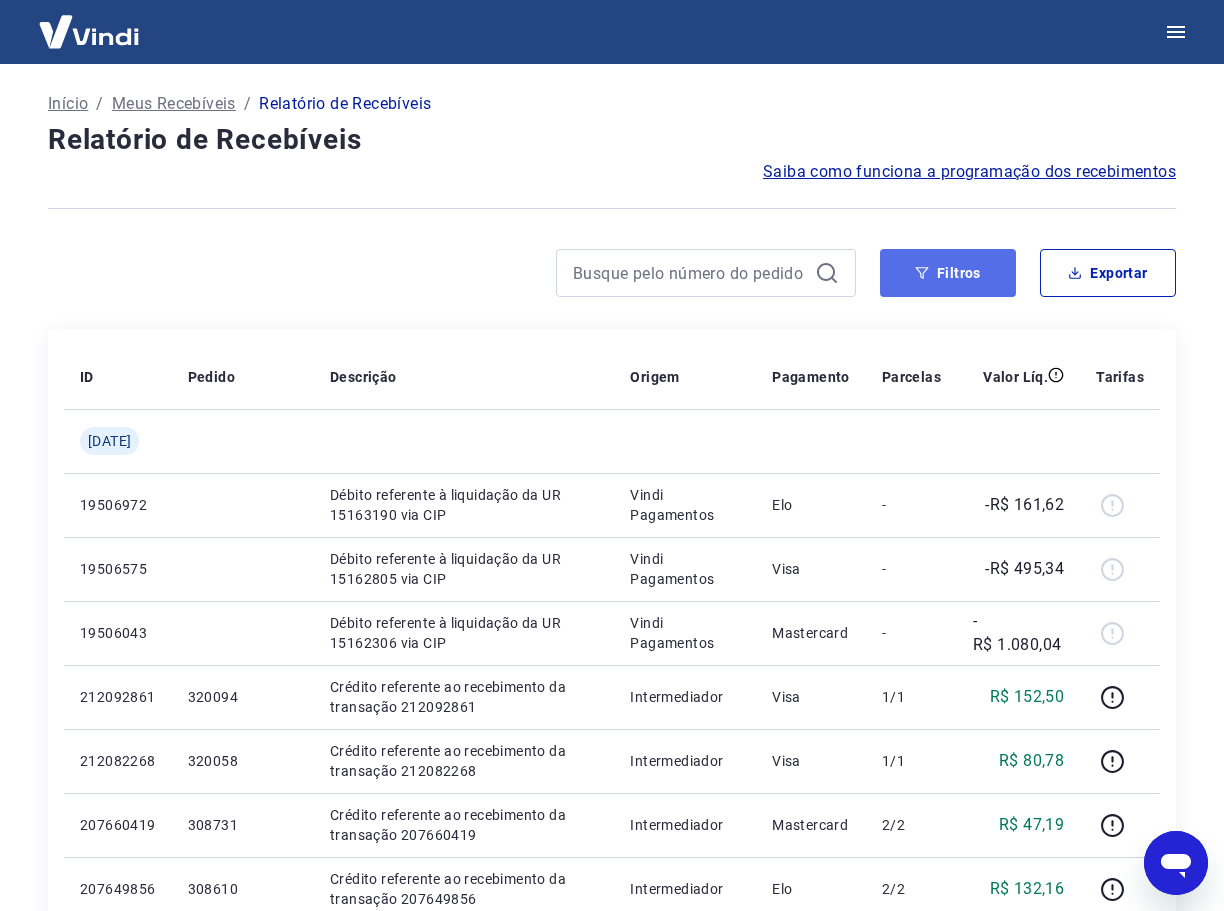 click on "Filtros" at bounding box center (948, 273) 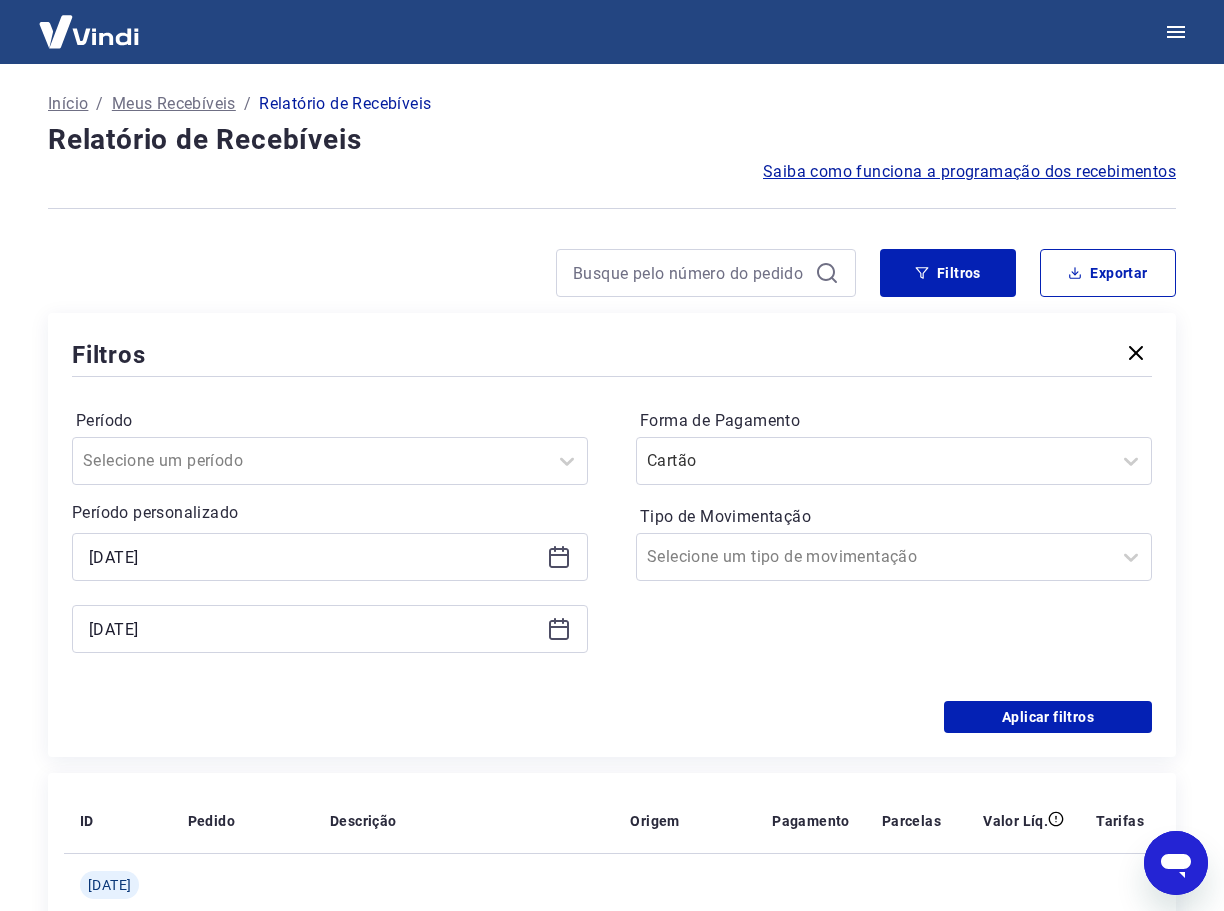 click 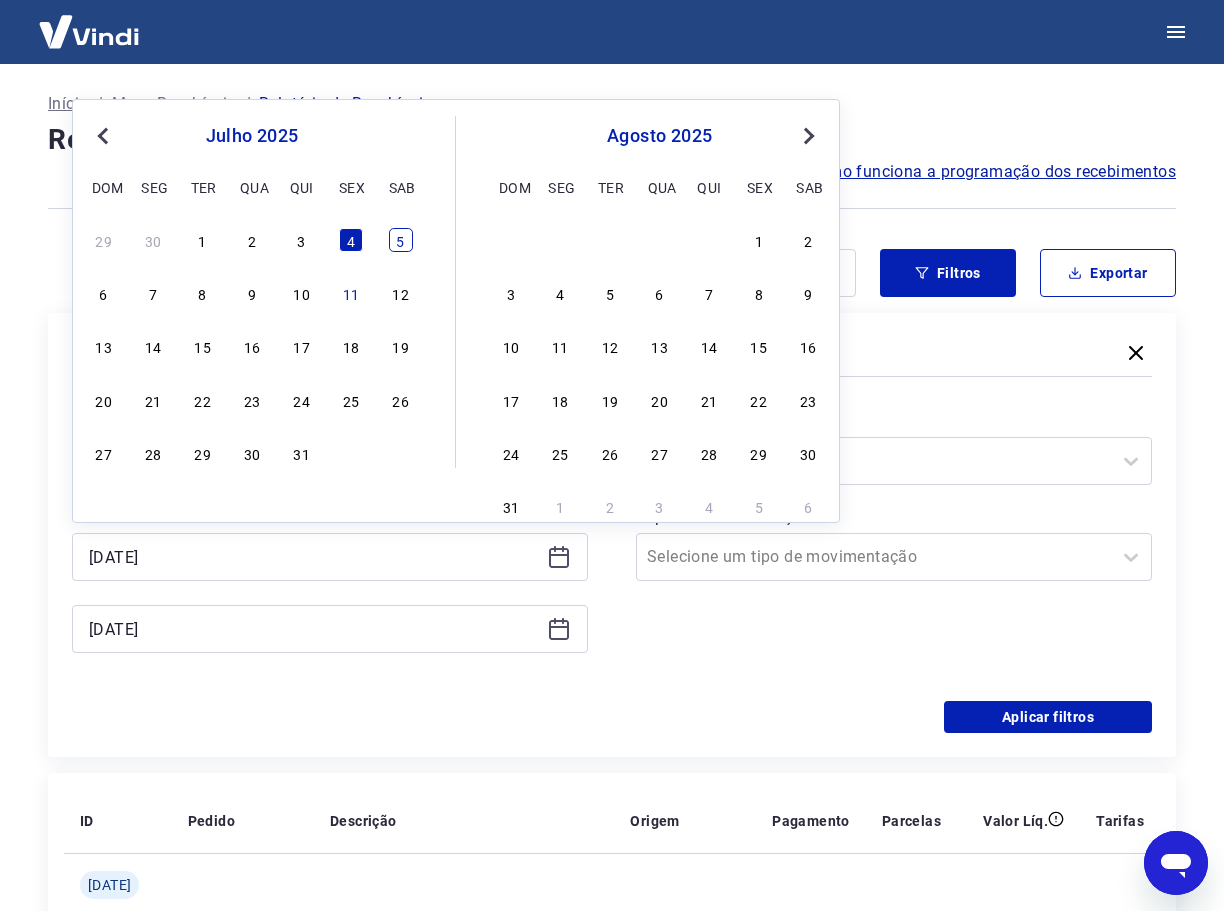 click on "5" at bounding box center (401, 240) 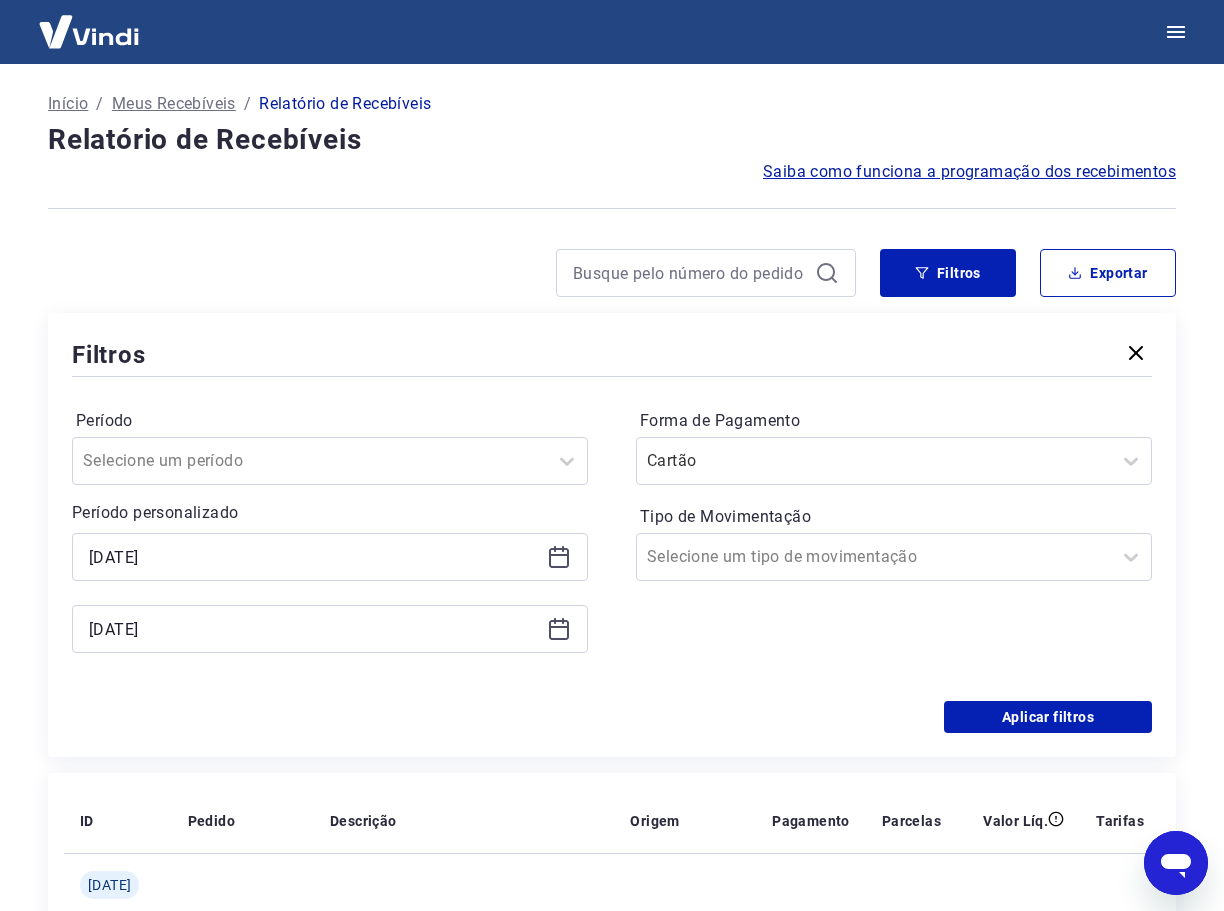 click on "[DATE]" at bounding box center [330, 629] 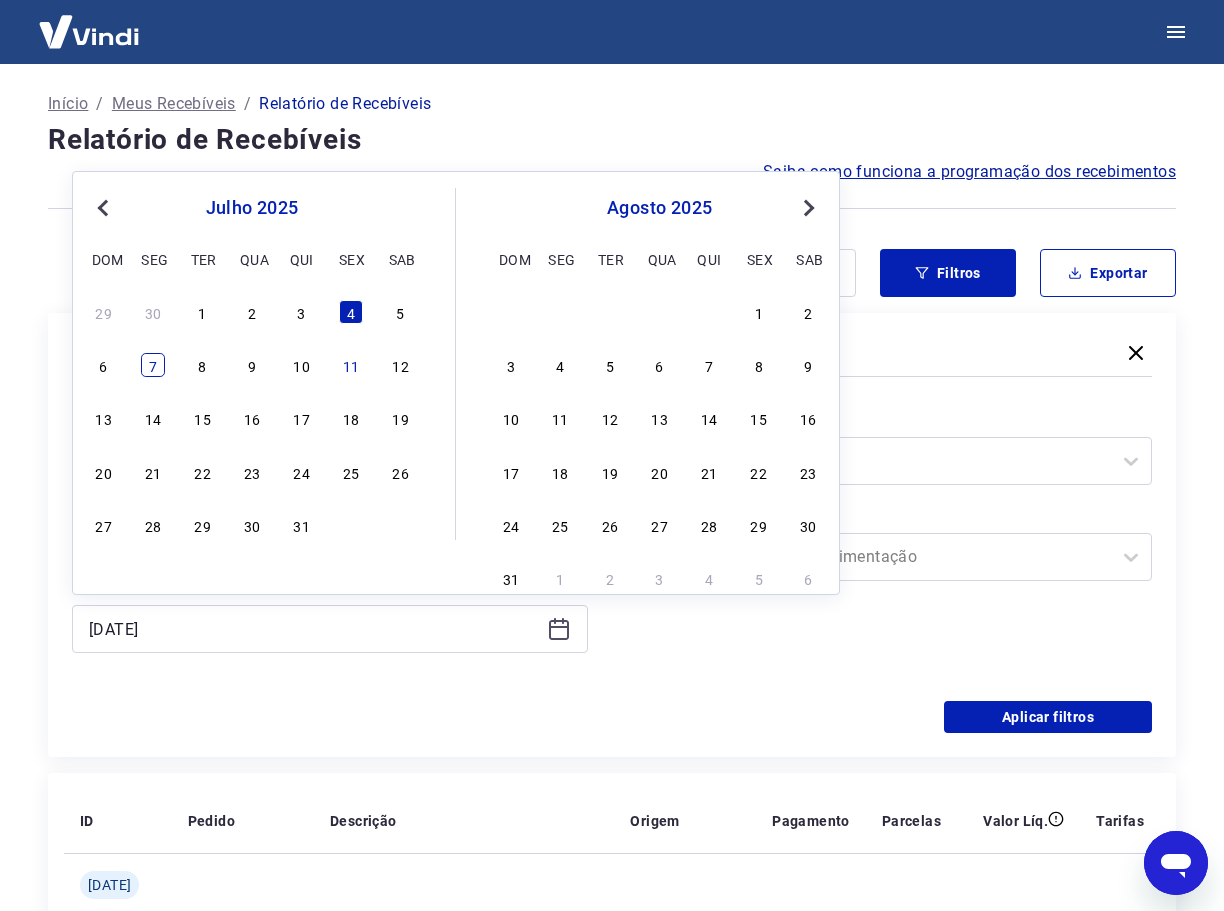 click on "7" at bounding box center (153, 365) 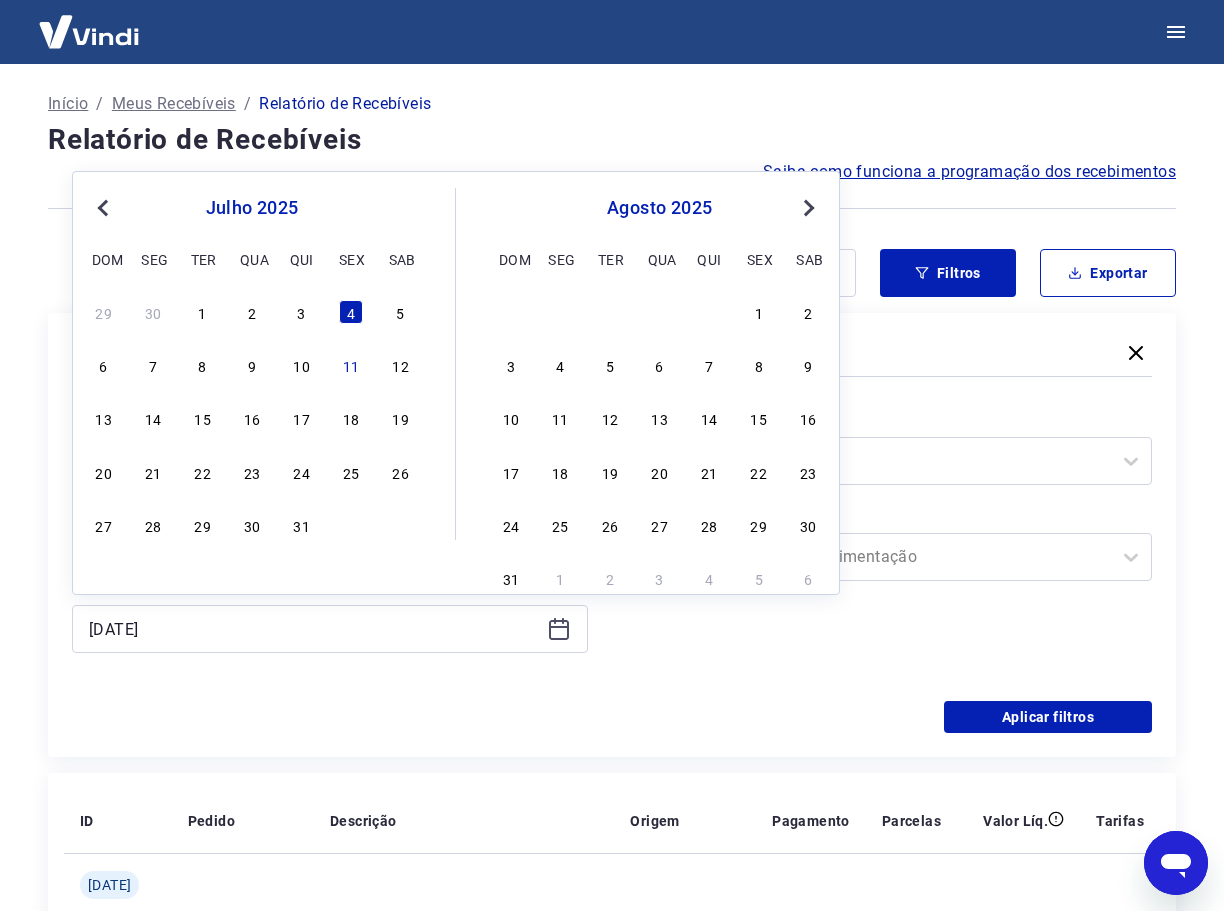 type on "[DATE]" 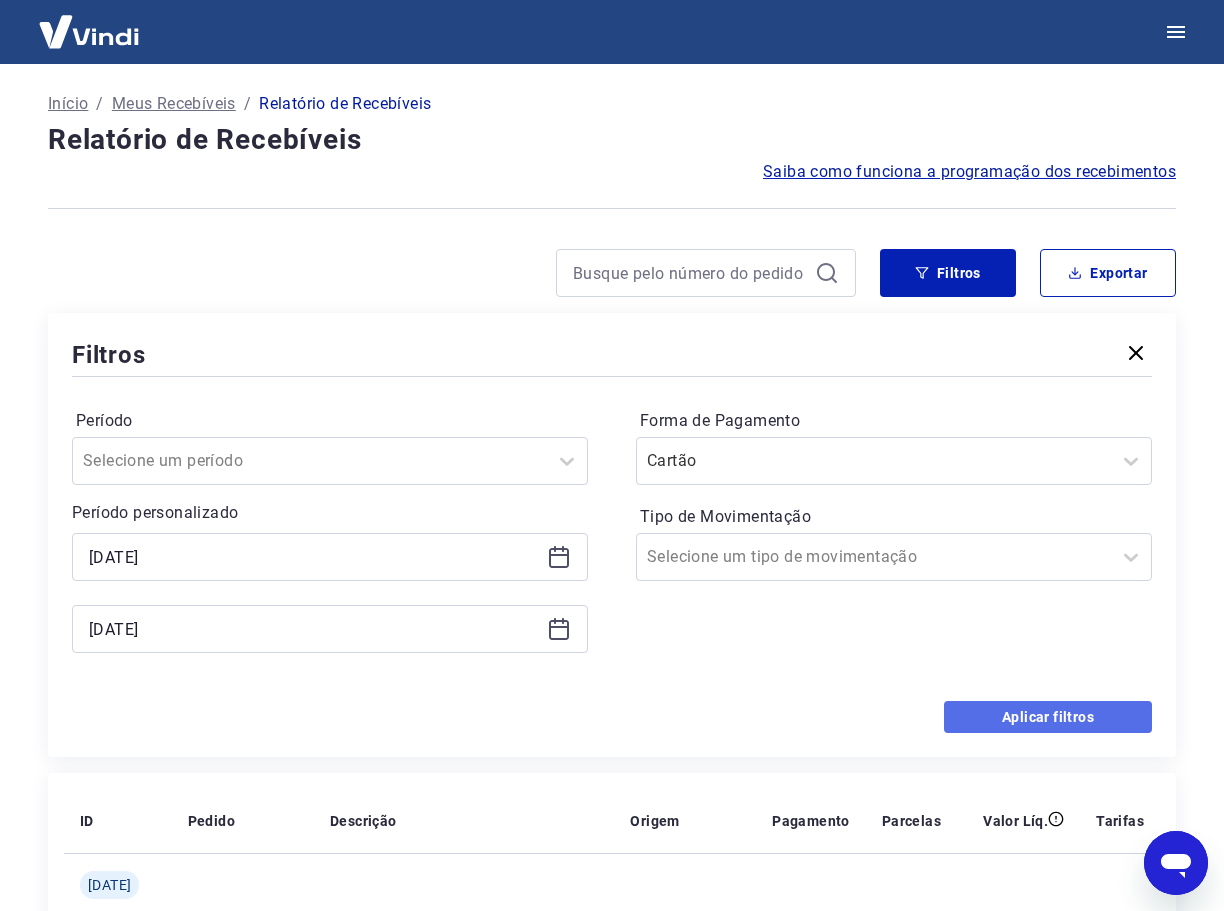 click on "Aplicar filtros" at bounding box center [1048, 717] 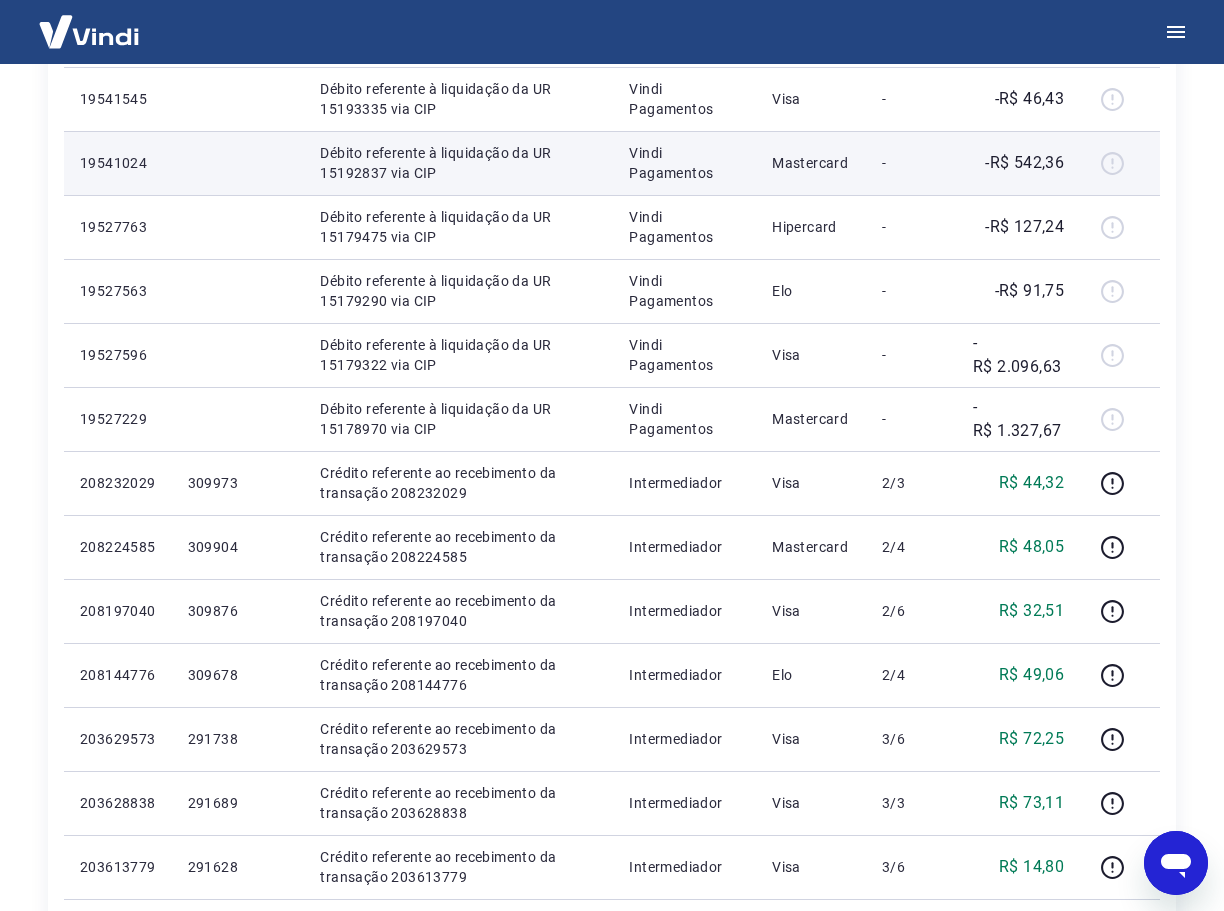 scroll, scrollTop: 600, scrollLeft: 0, axis: vertical 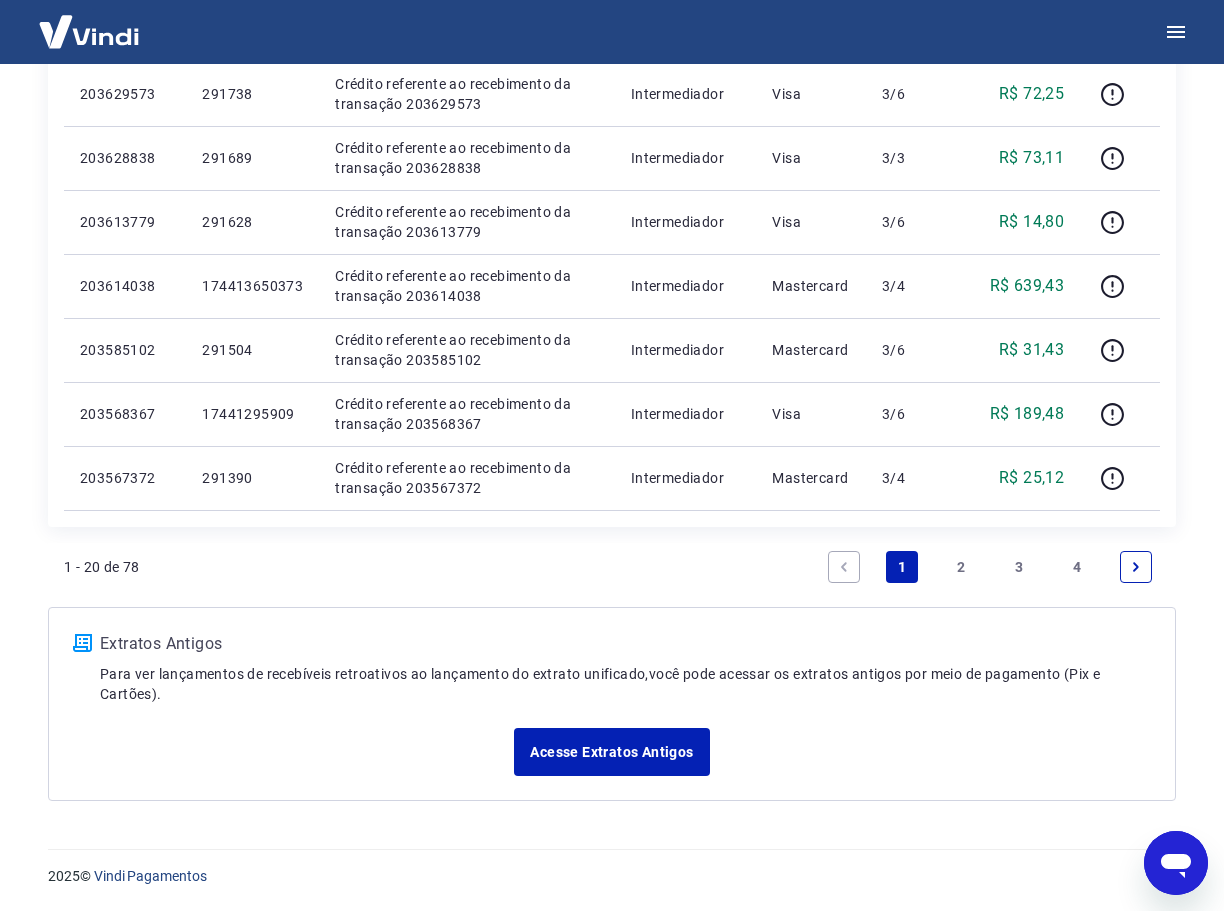 click on "4" at bounding box center [1078, 567] 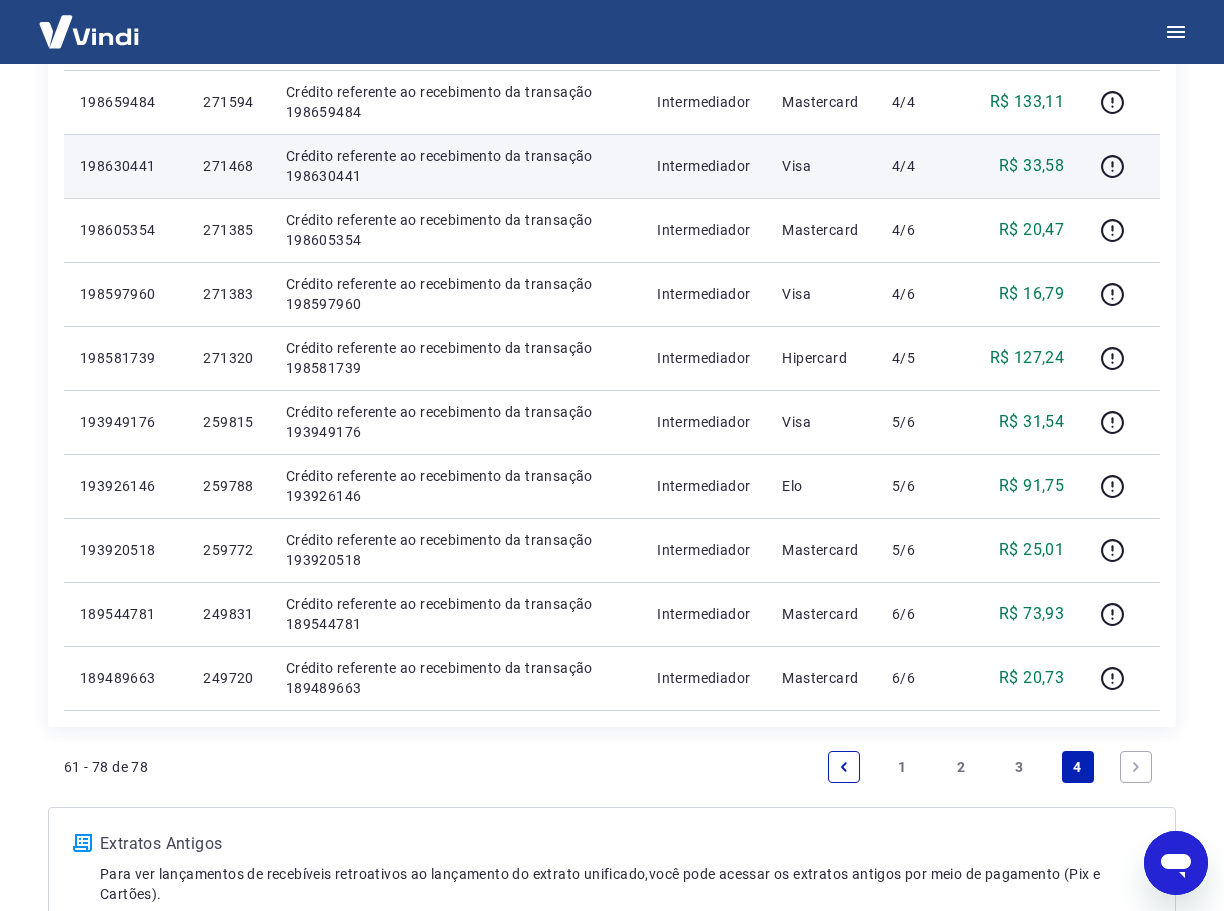 scroll, scrollTop: 1115, scrollLeft: 0, axis: vertical 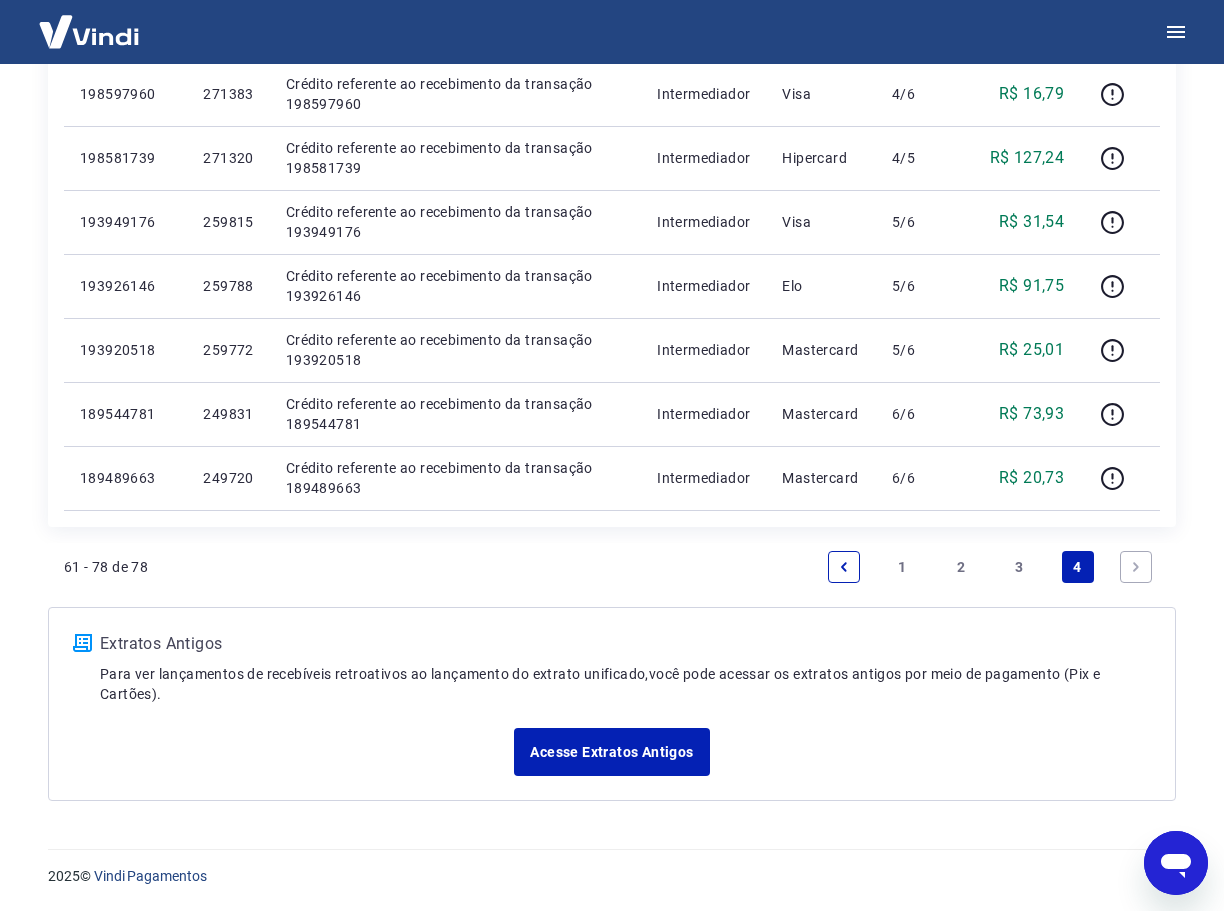 click on "3" at bounding box center [1019, 567] 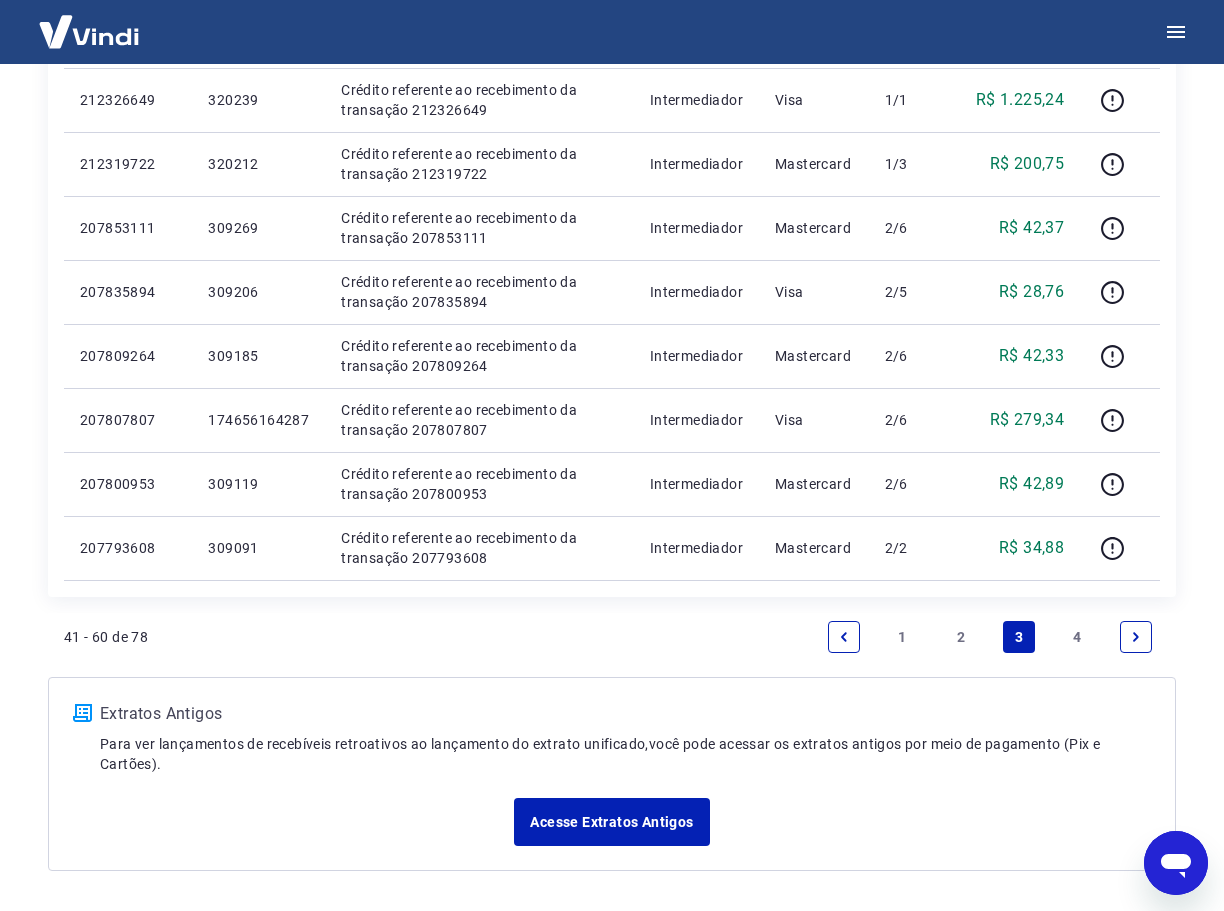 scroll, scrollTop: 1307, scrollLeft: 0, axis: vertical 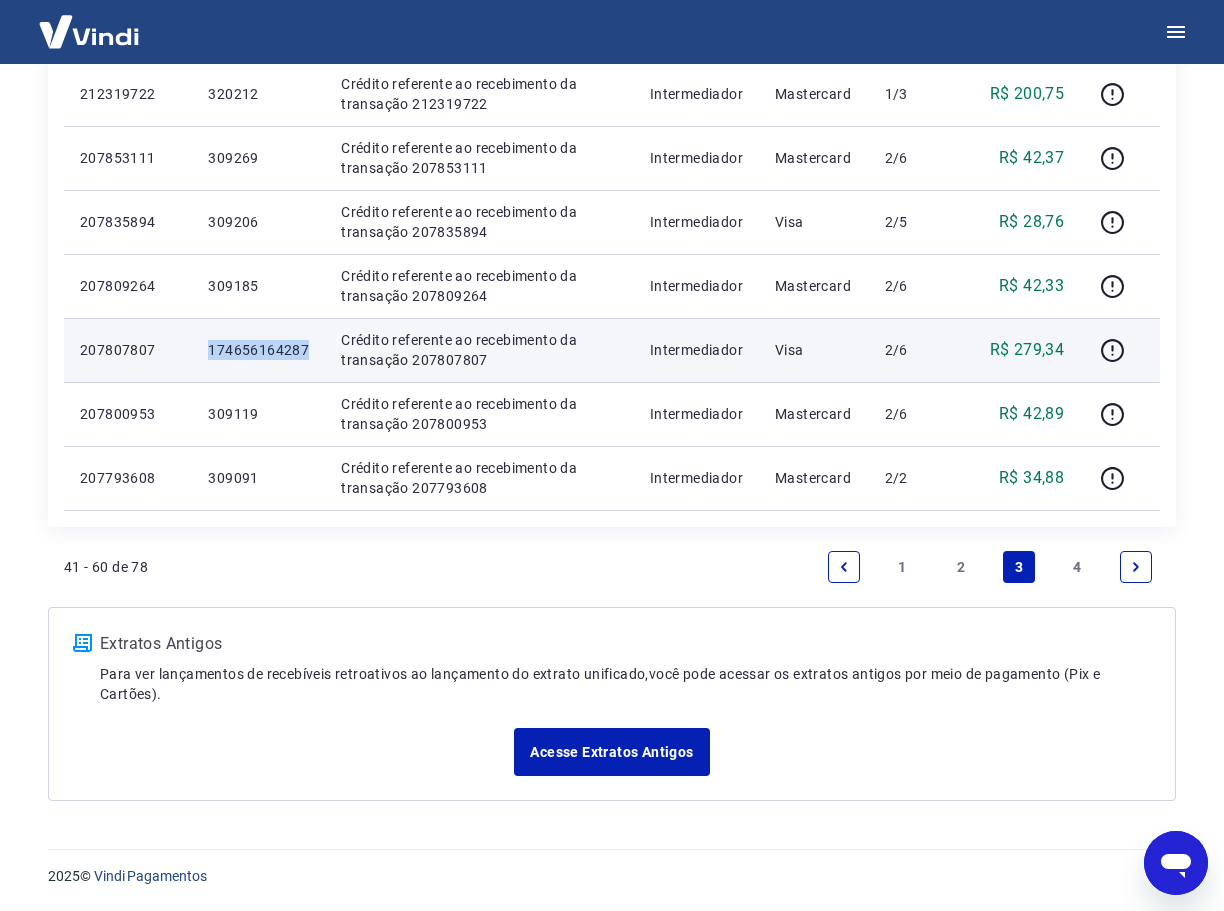 drag, startPoint x: 306, startPoint y: 347, endPoint x: 188, endPoint y: 355, distance: 118.270874 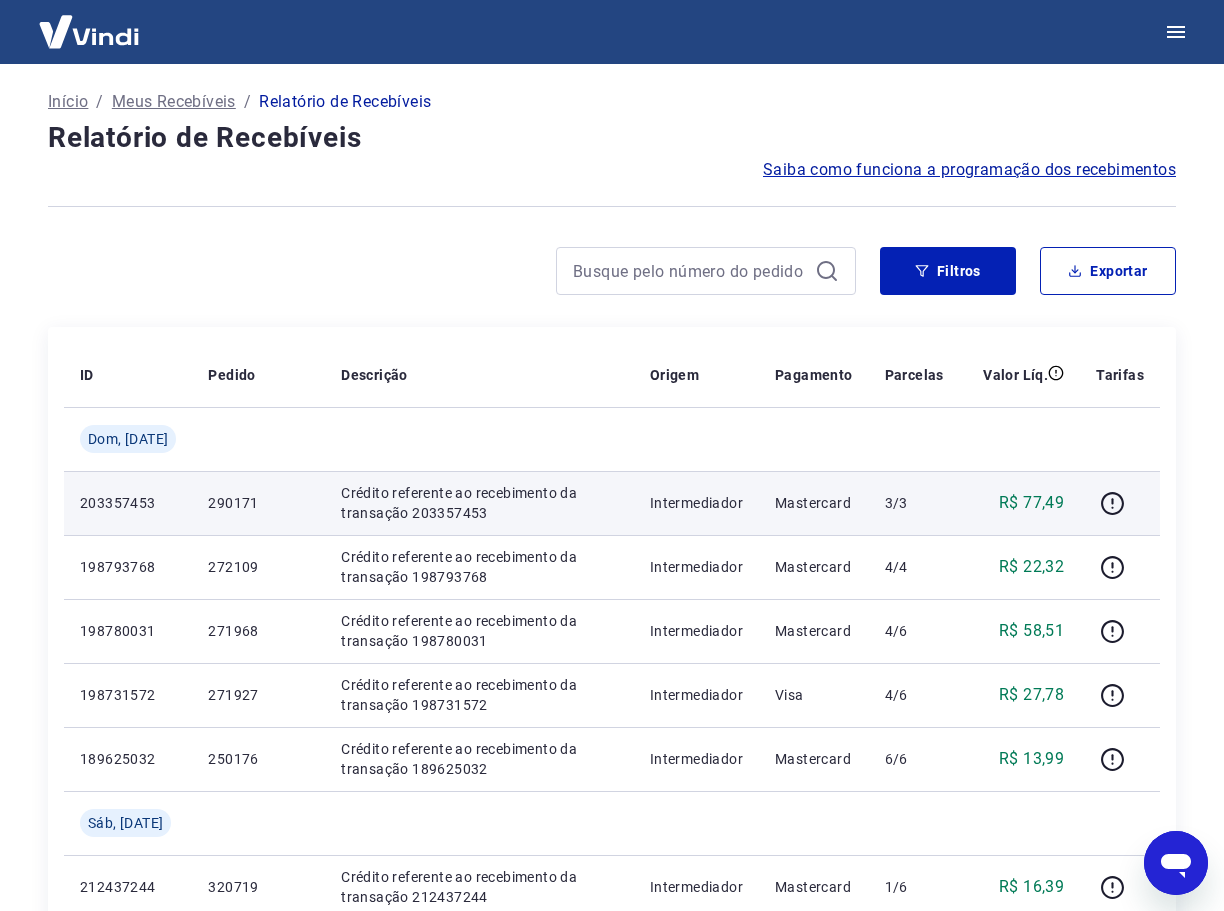 scroll, scrollTop: 0, scrollLeft: 0, axis: both 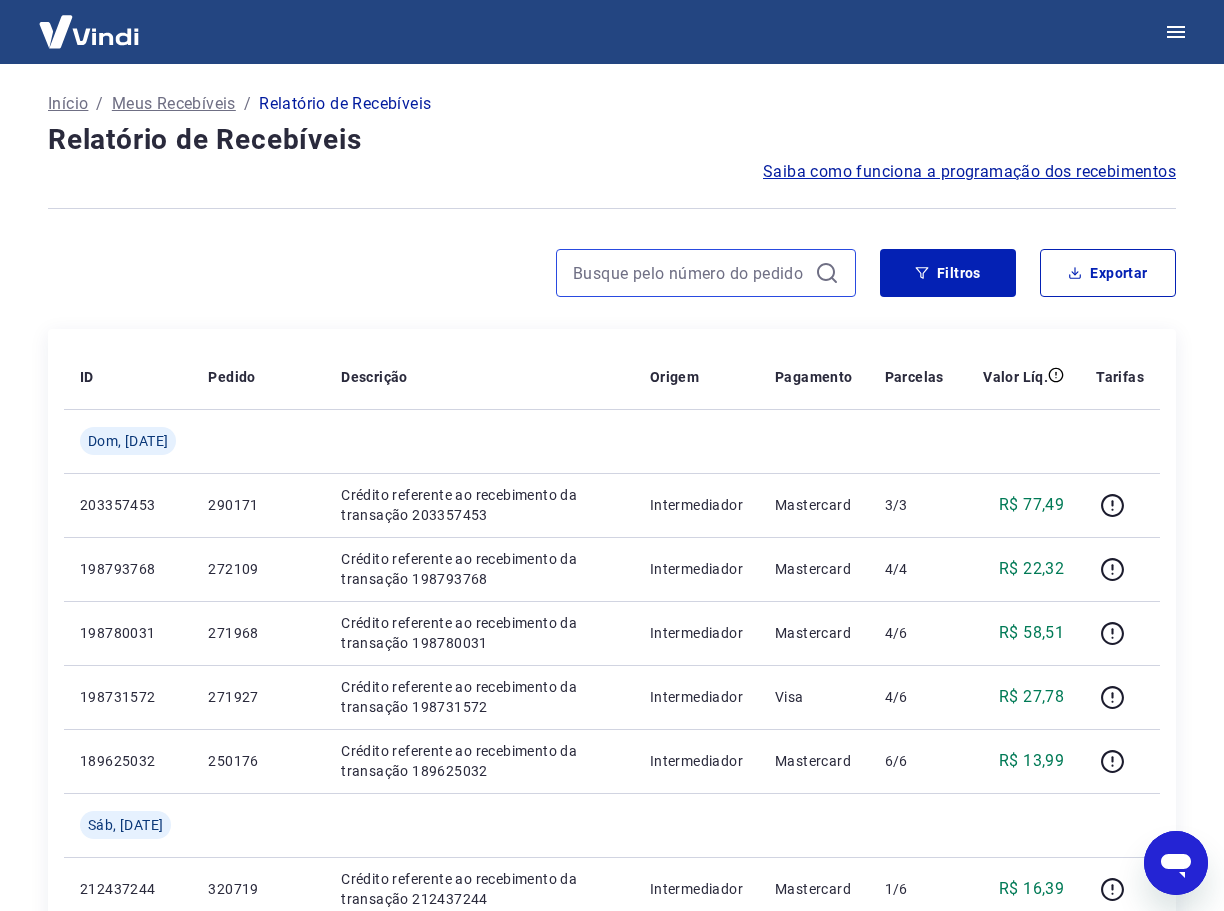 click at bounding box center [690, 273] 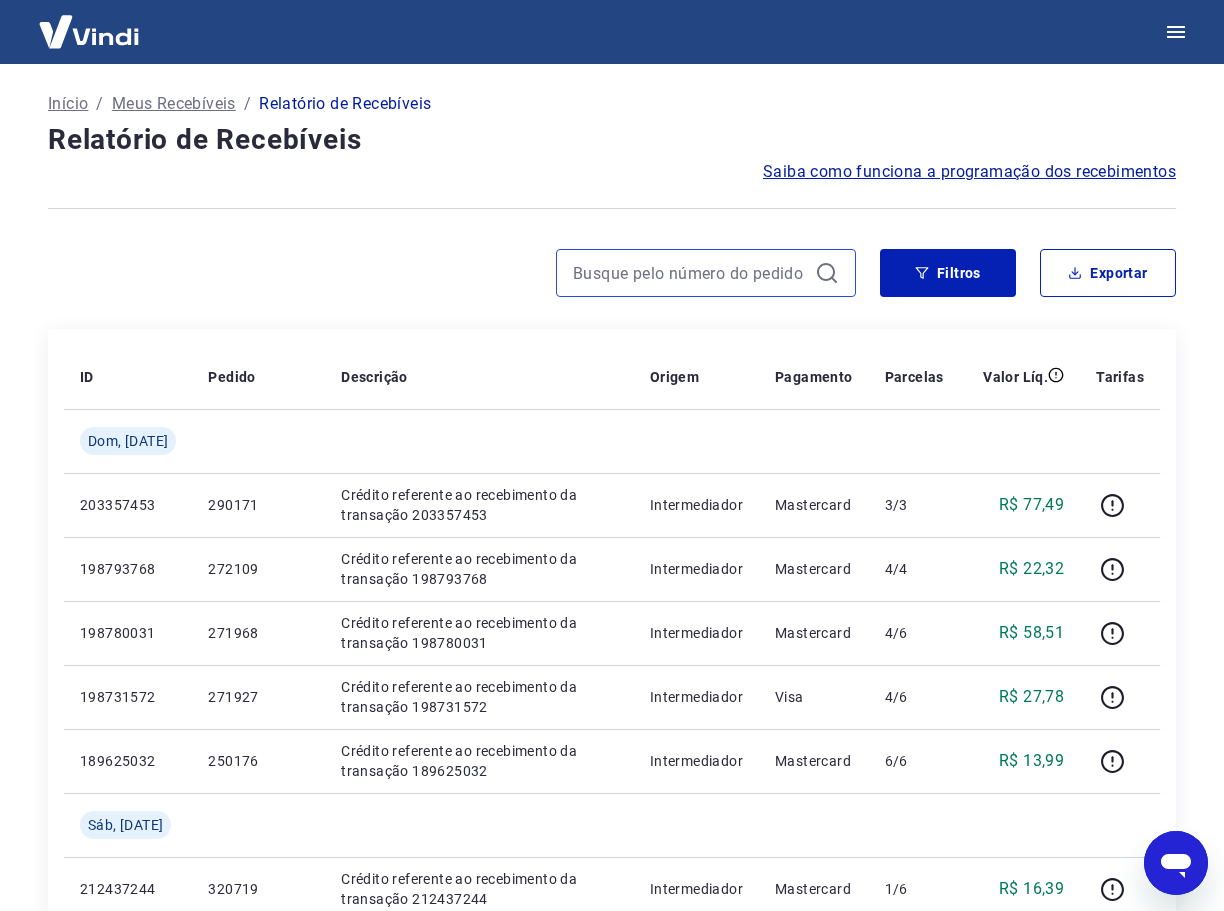 click at bounding box center (690, 273) 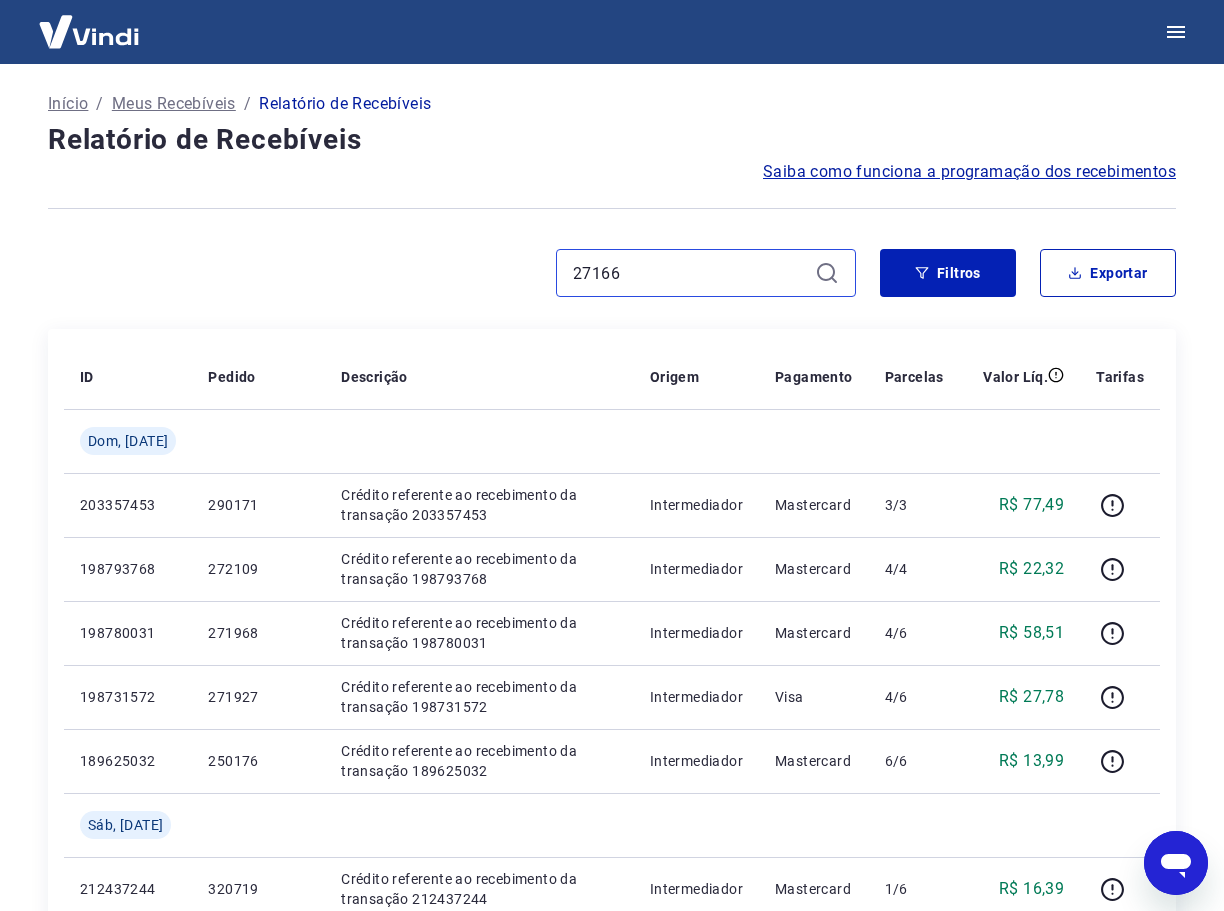 type on "271669" 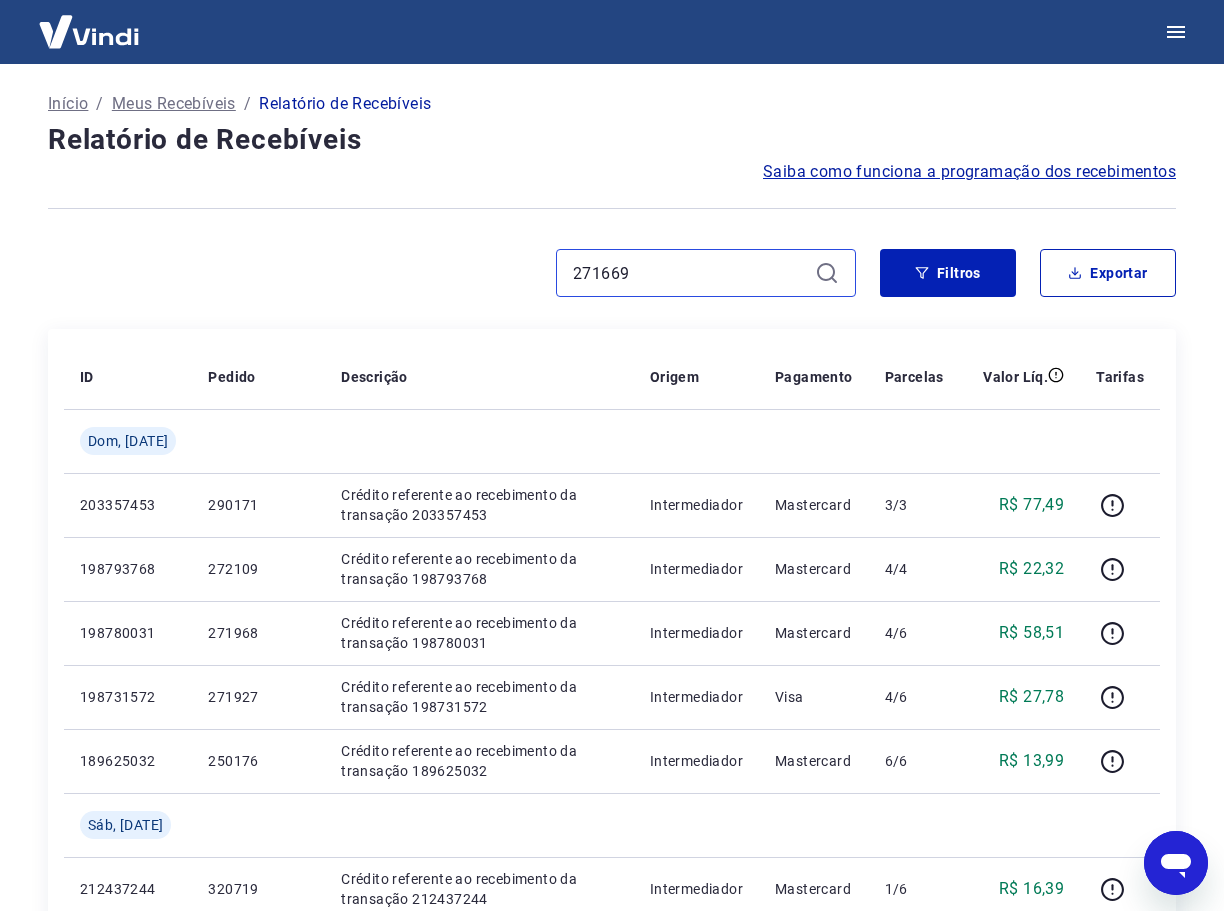 click on "271669" at bounding box center (690, 273) 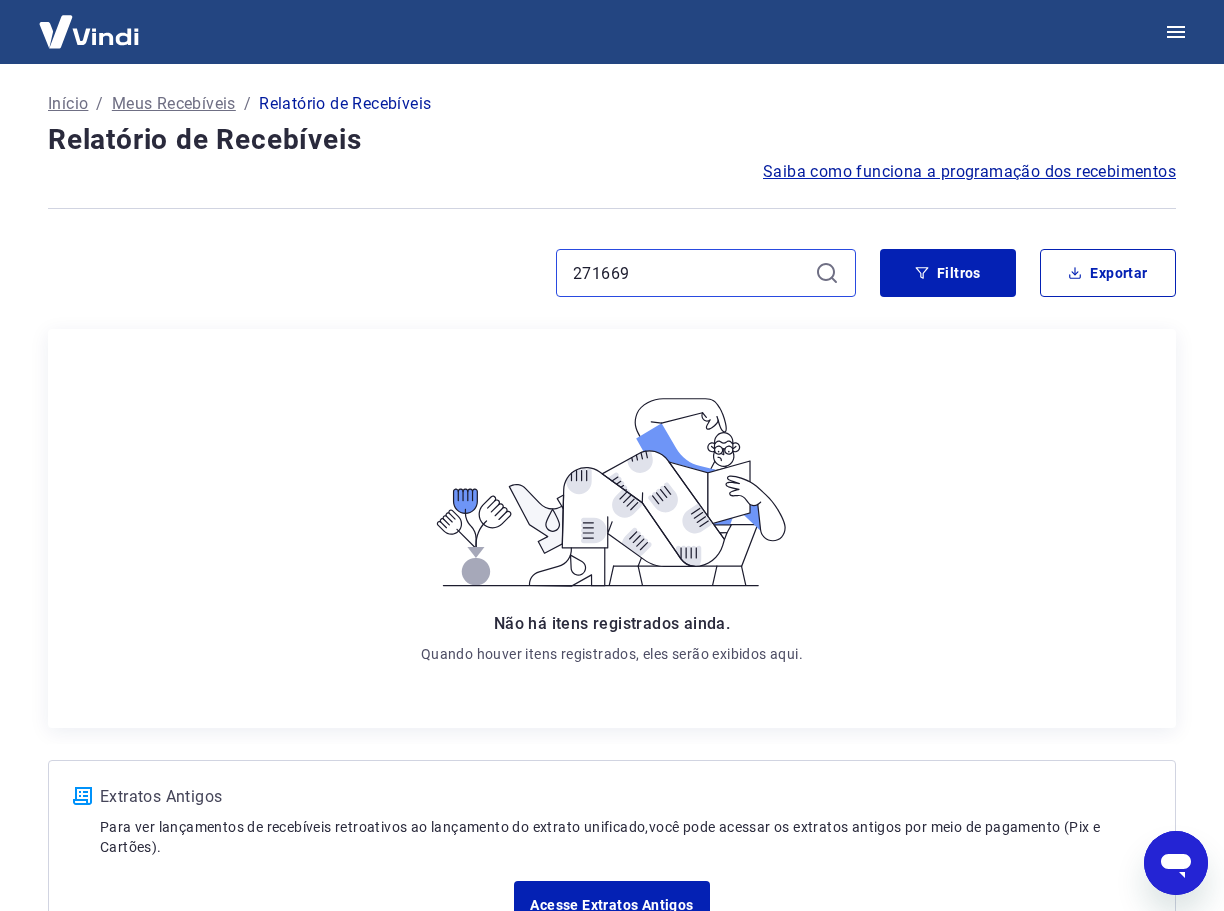 drag, startPoint x: 661, startPoint y: 272, endPoint x: 490, endPoint y: 271, distance: 171.00293 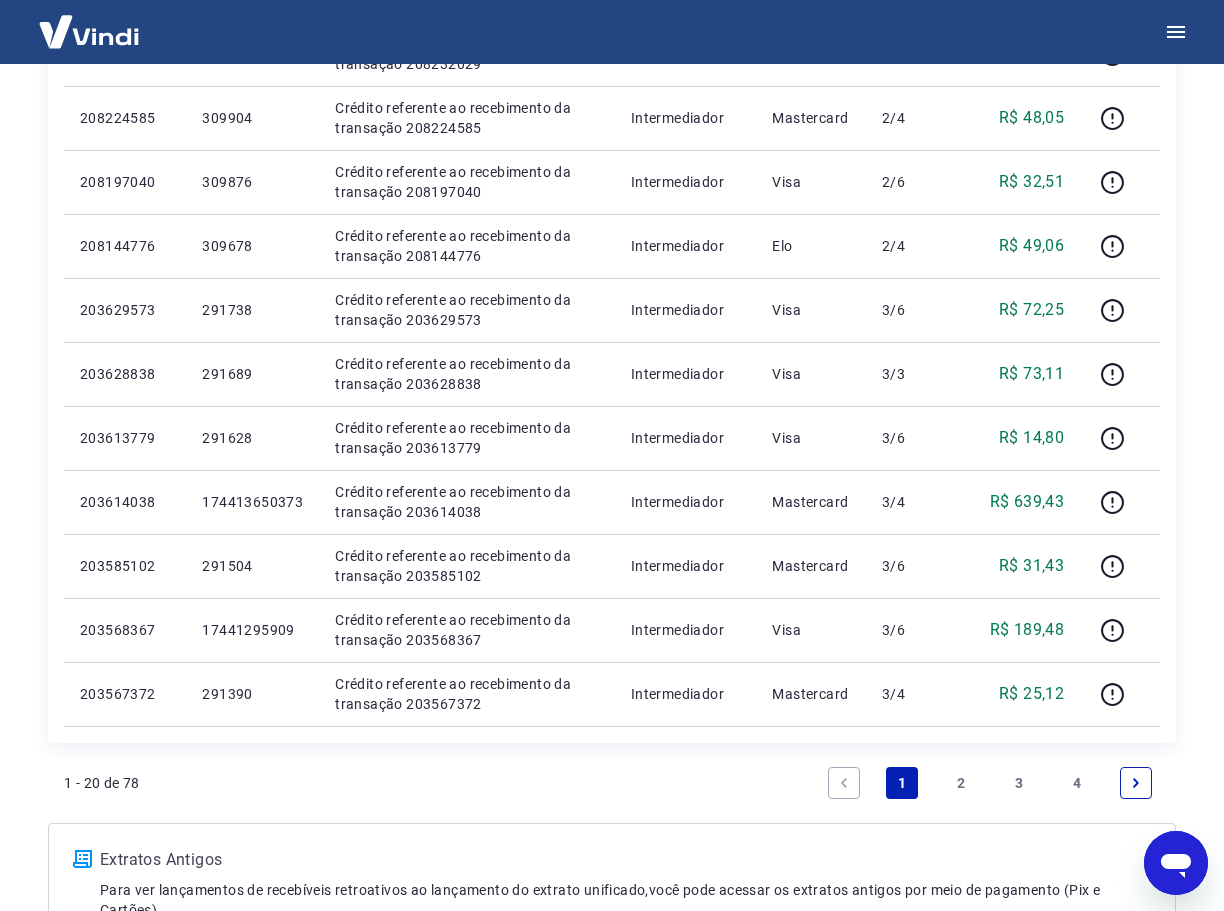 scroll, scrollTop: 1243, scrollLeft: 0, axis: vertical 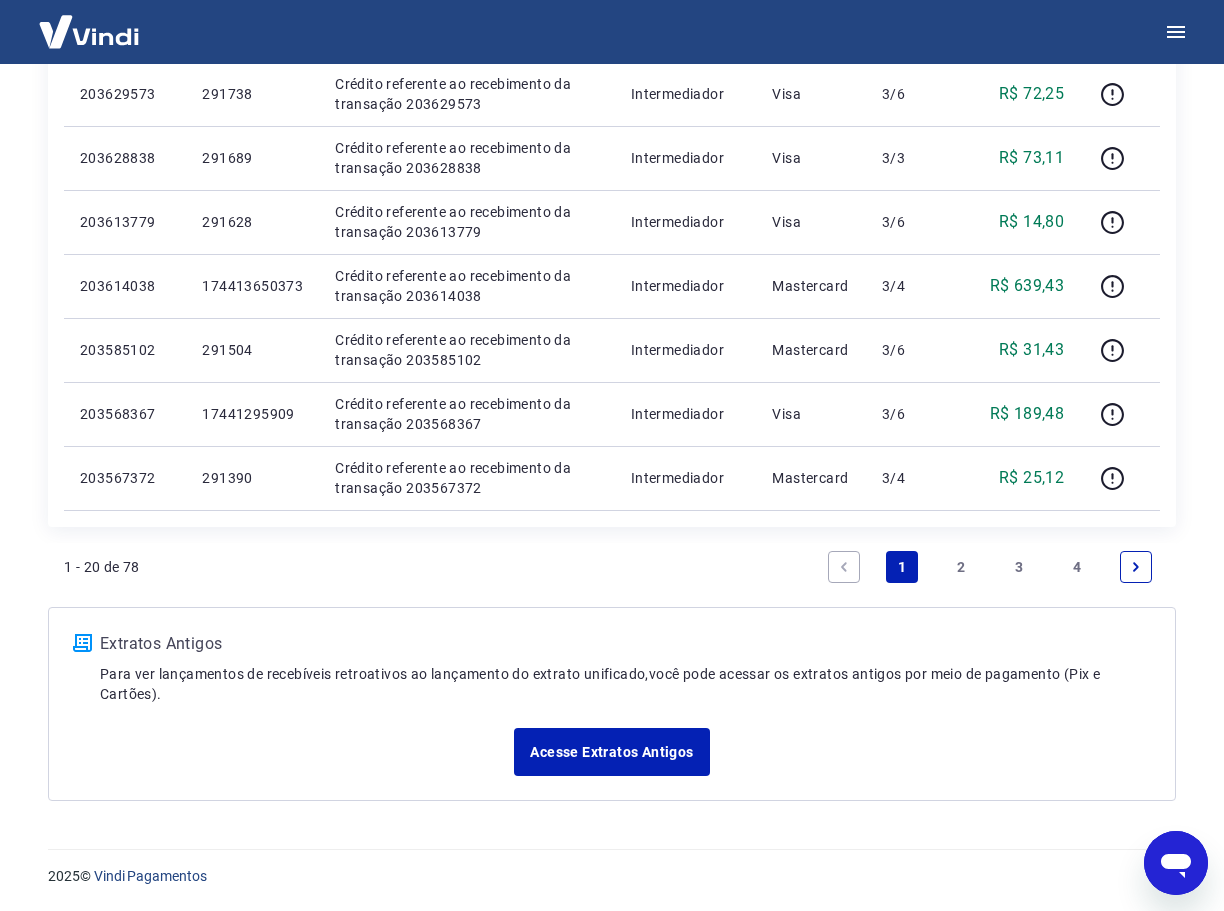 click on "3" at bounding box center (1019, 567) 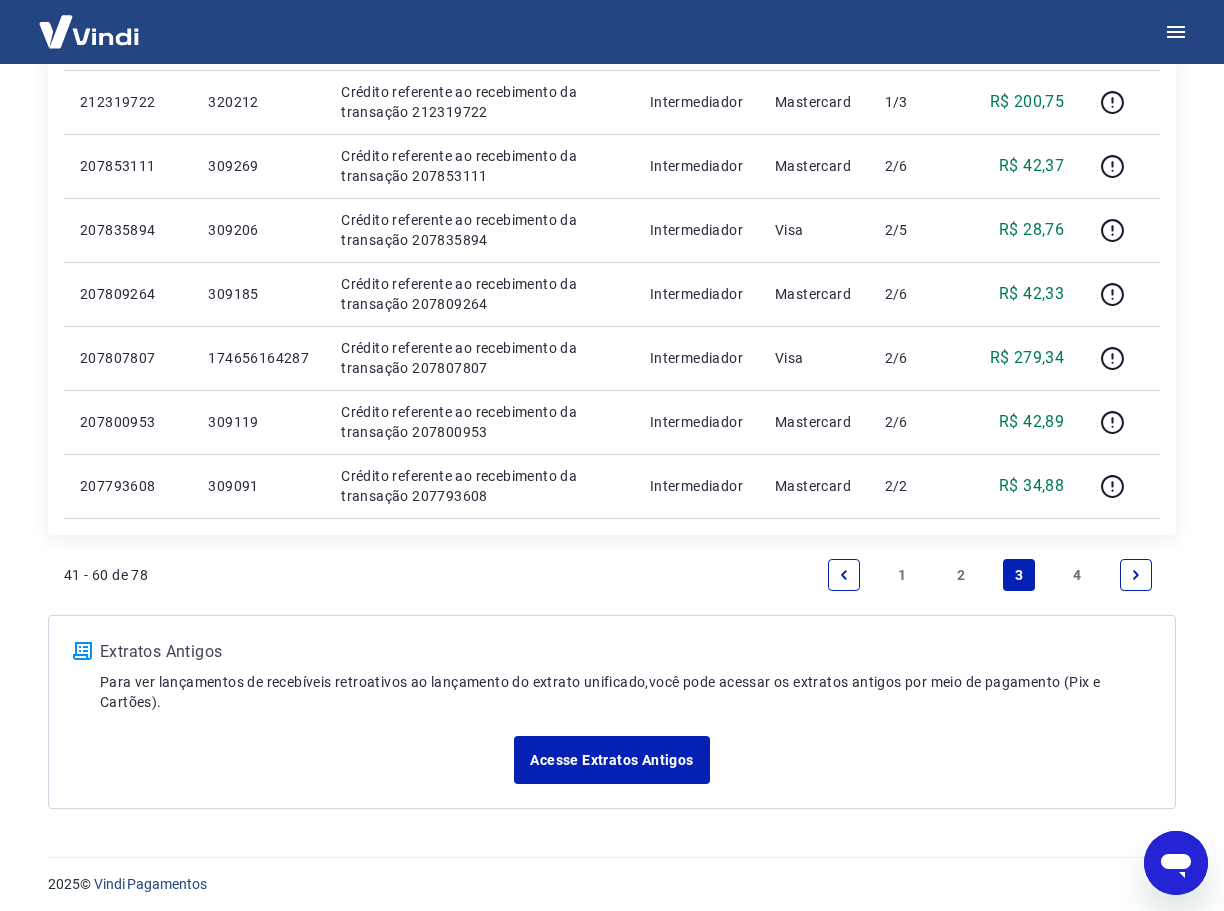 scroll, scrollTop: 1307, scrollLeft: 0, axis: vertical 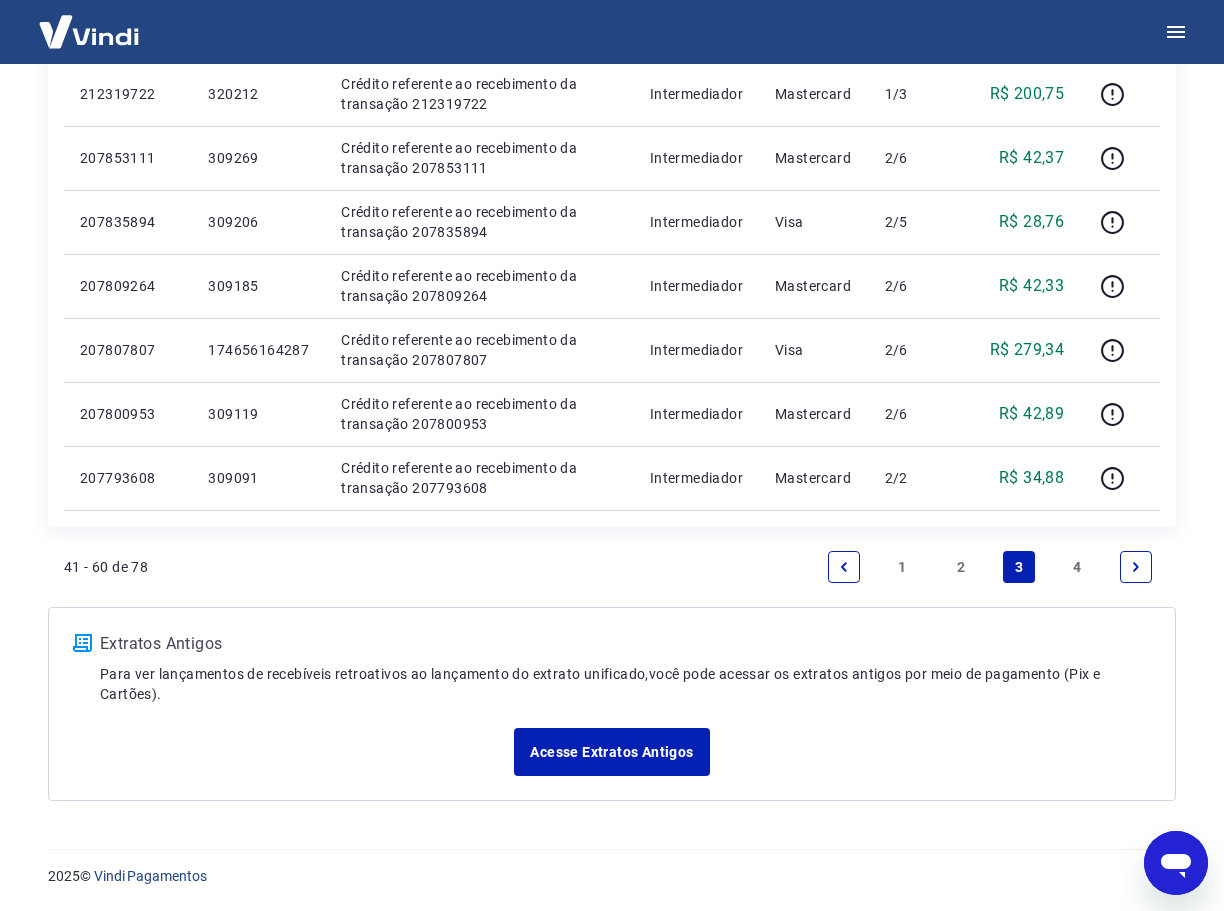 click on "2" at bounding box center (961, 567) 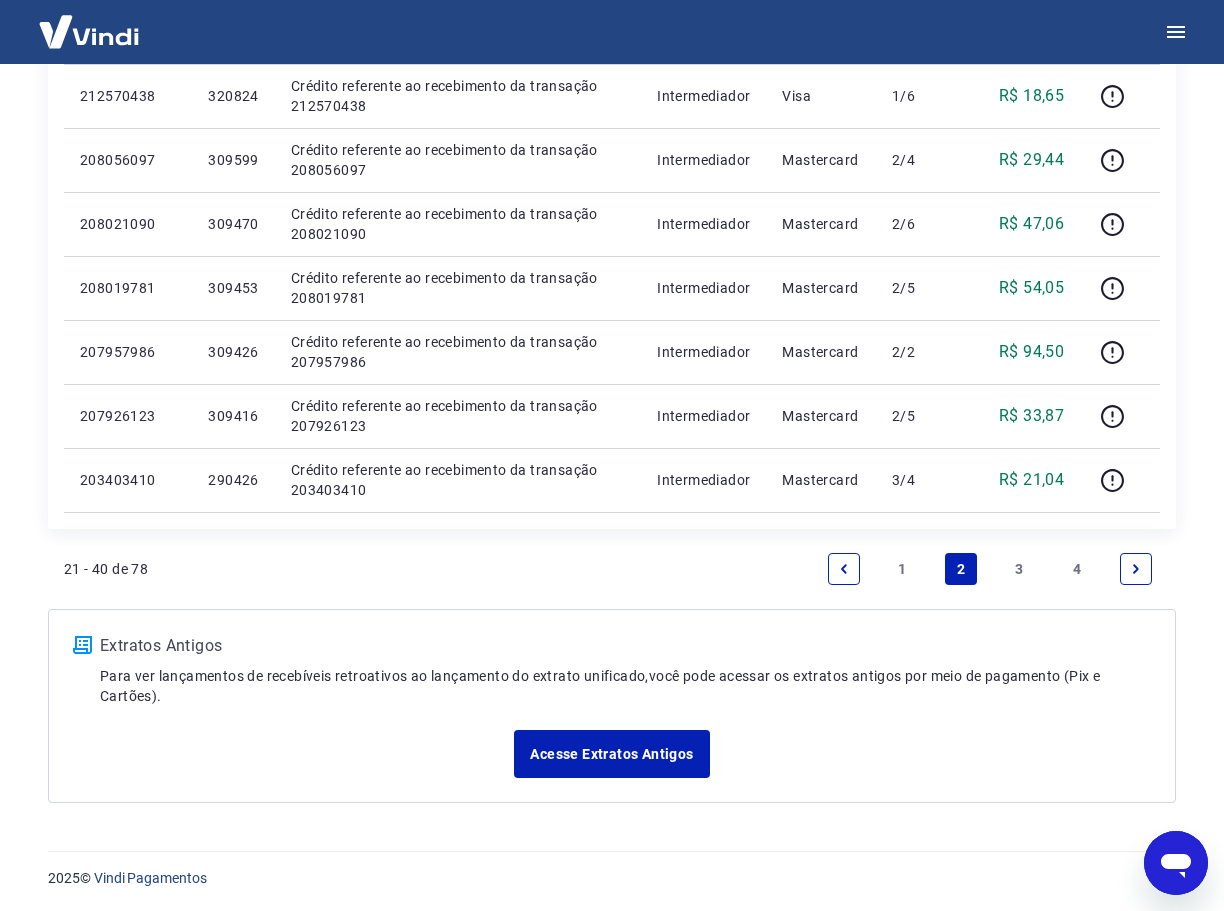 scroll, scrollTop: 1307, scrollLeft: 0, axis: vertical 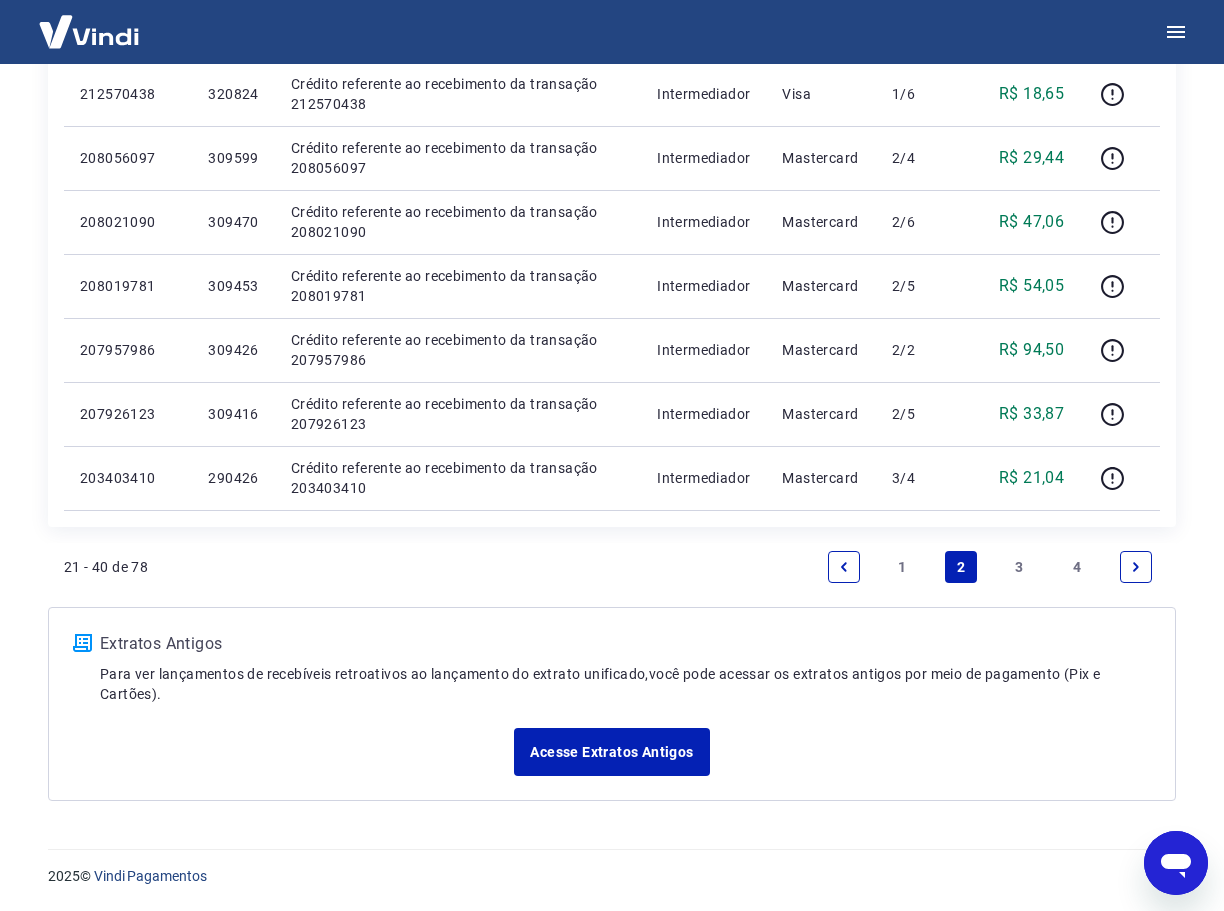 click on "1" at bounding box center [902, 567] 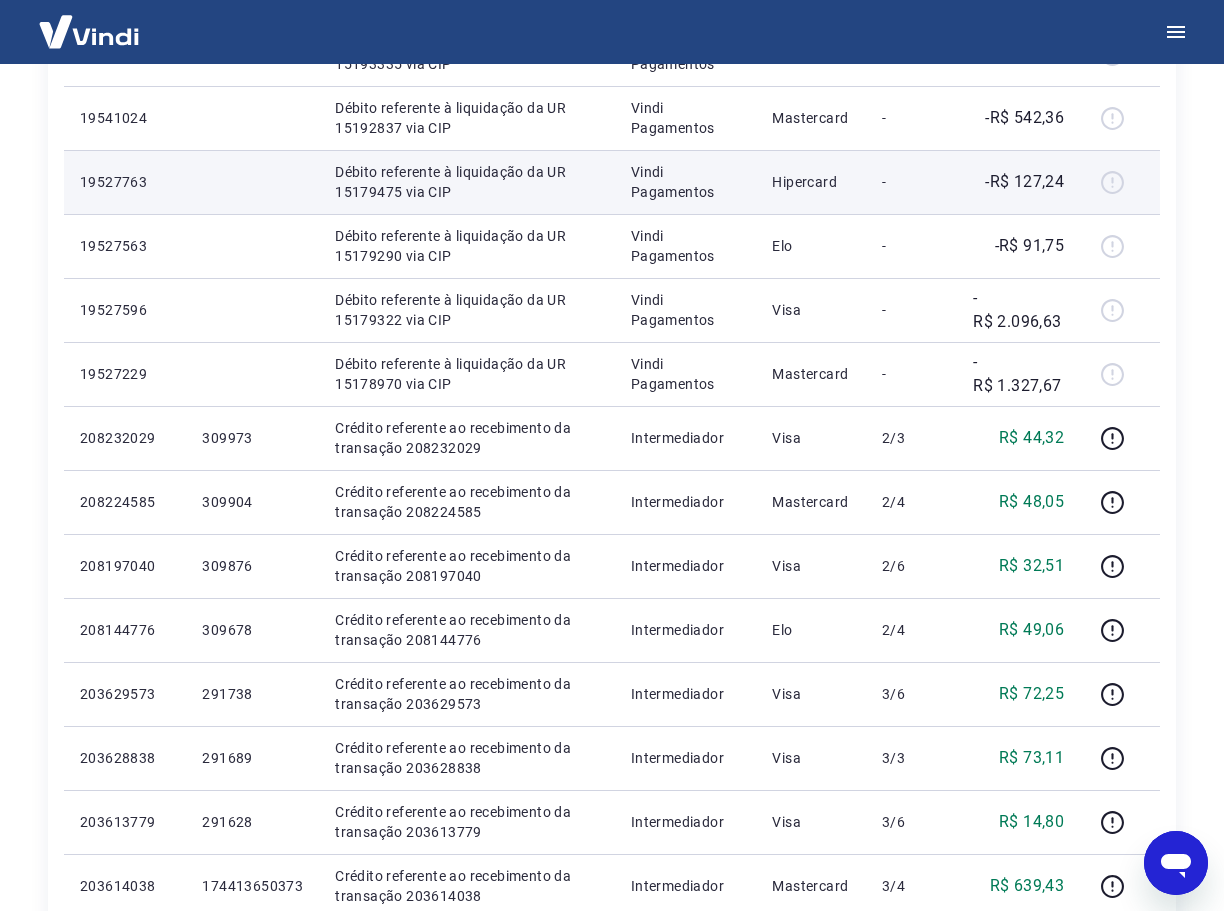 scroll, scrollTop: 1043, scrollLeft: 0, axis: vertical 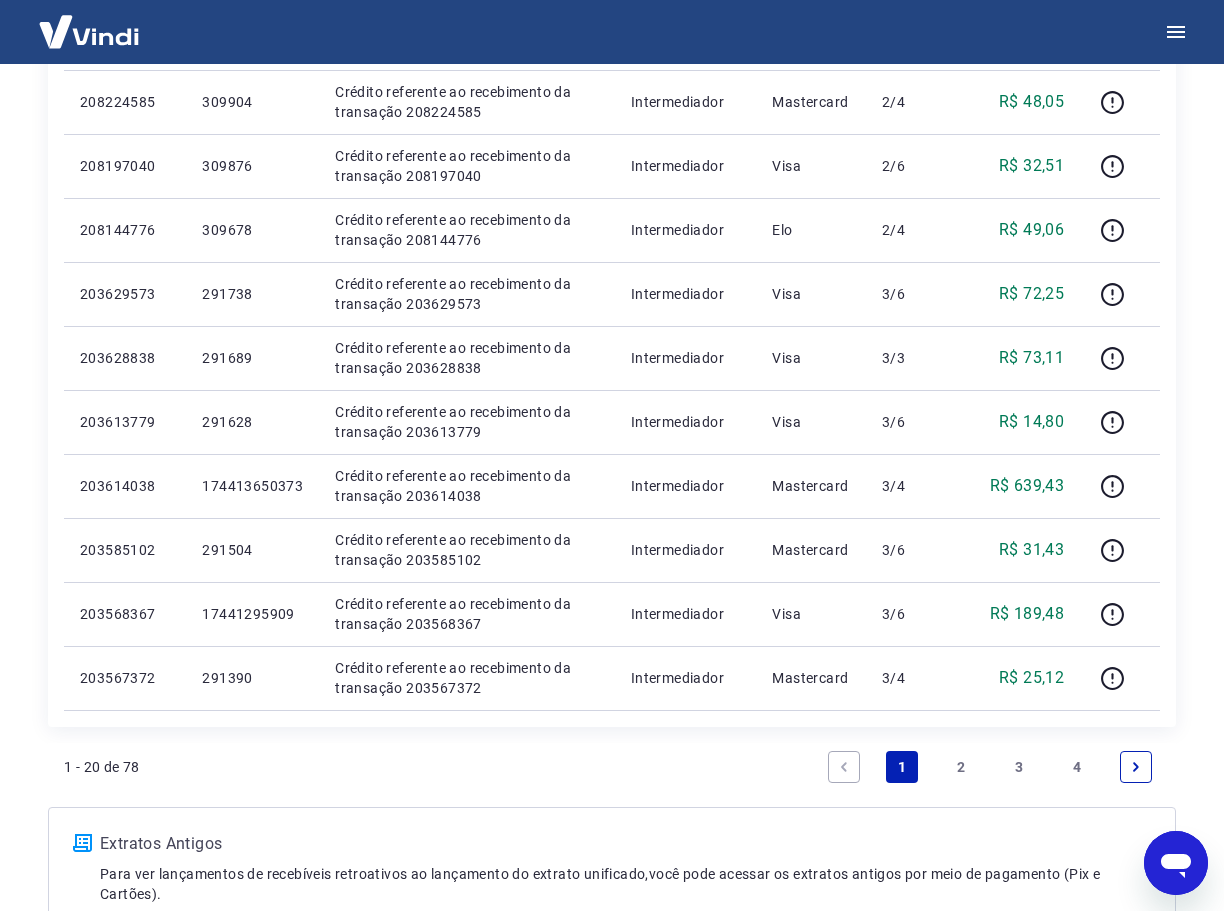 click on "2" at bounding box center (961, 767) 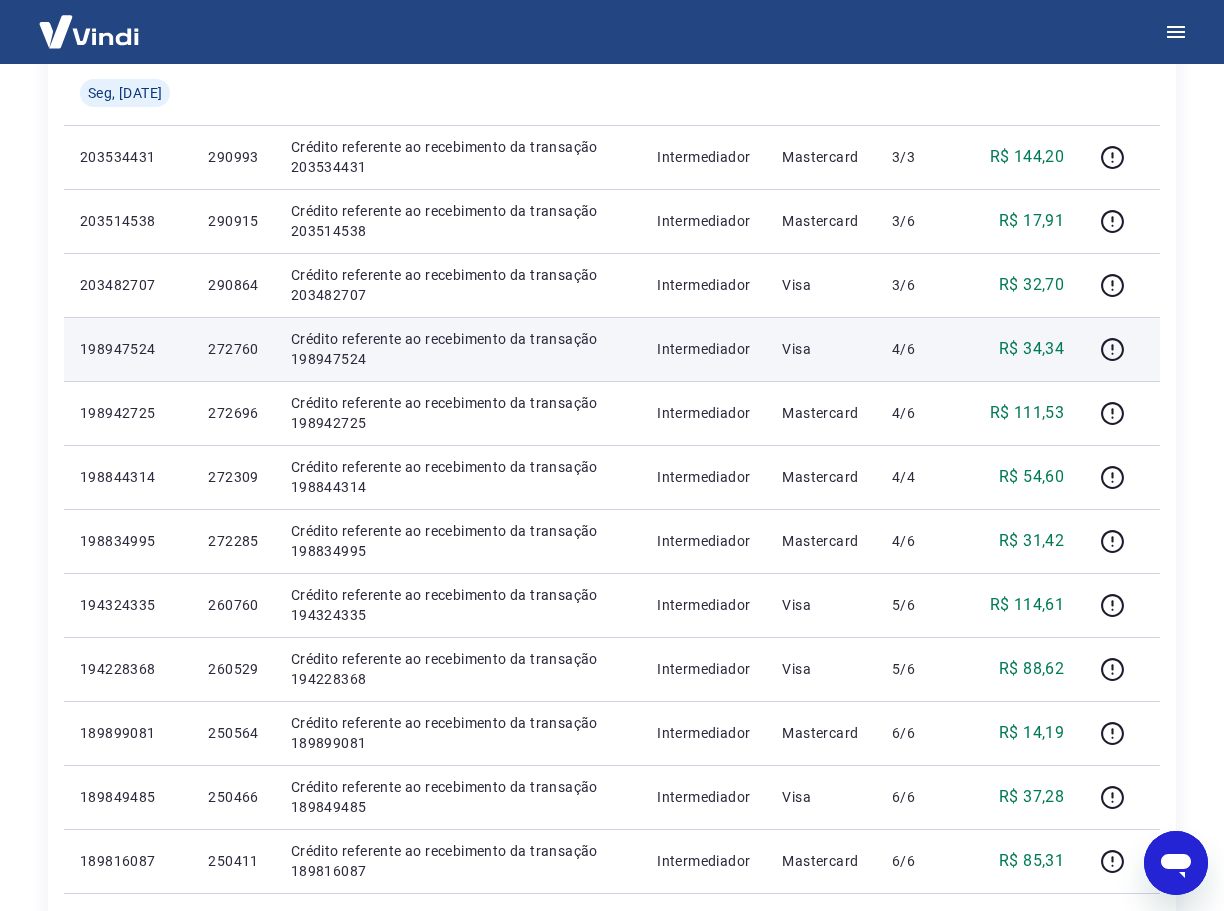 scroll, scrollTop: 300, scrollLeft: 0, axis: vertical 